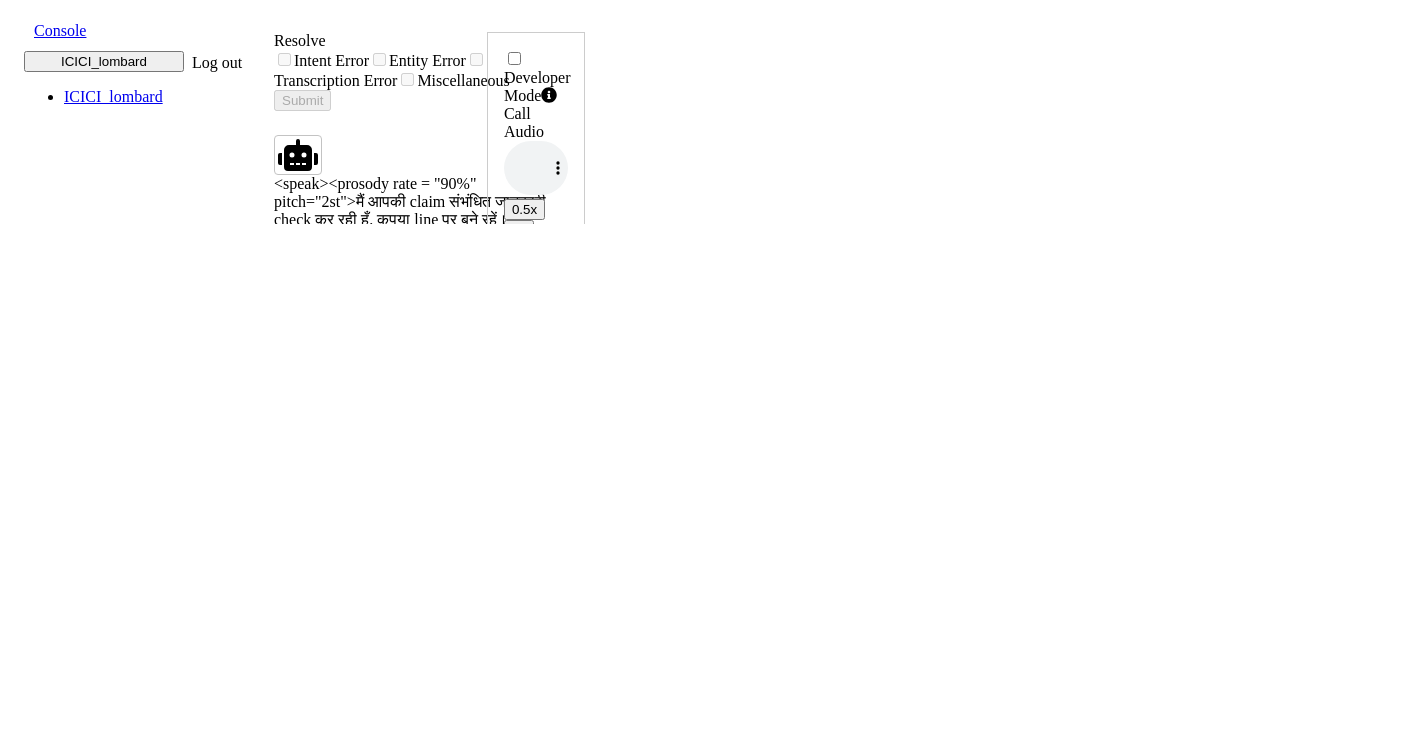 scroll, scrollTop: 0, scrollLeft: 0, axis: both 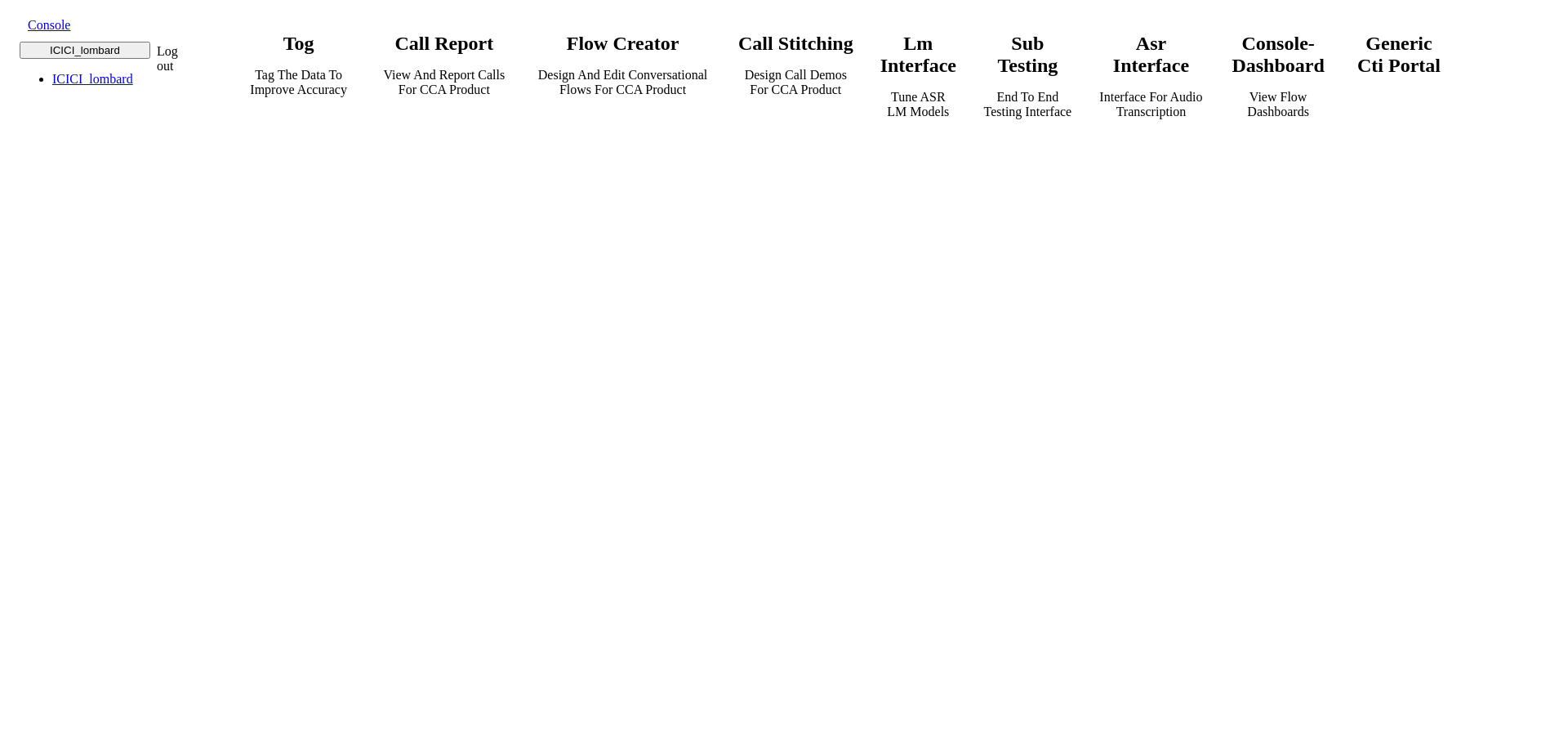 click on "View and report calls for CCA Product" at bounding box center (444, 83) 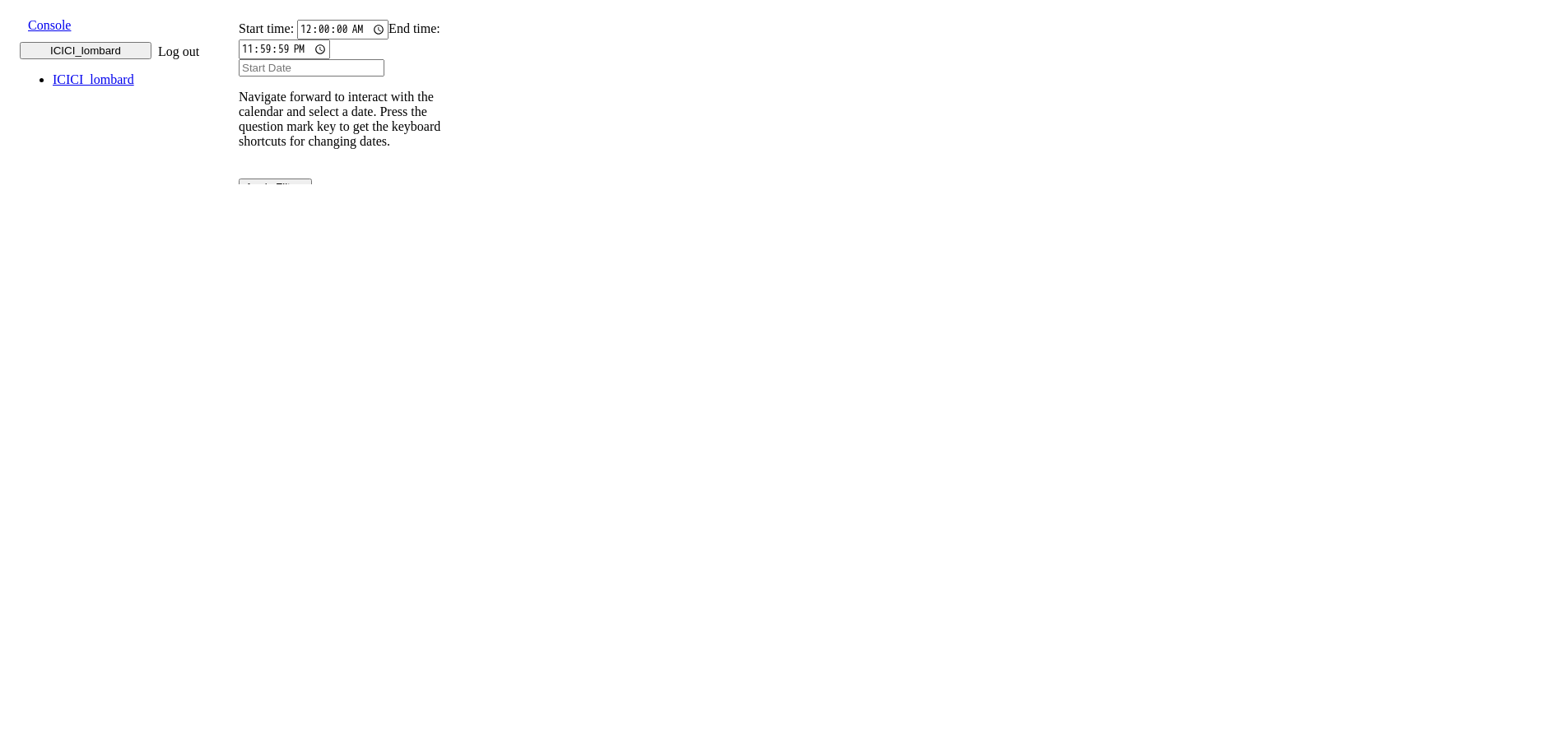 scroll, scrollTop: 0, scrollLeft: 0, axis: both 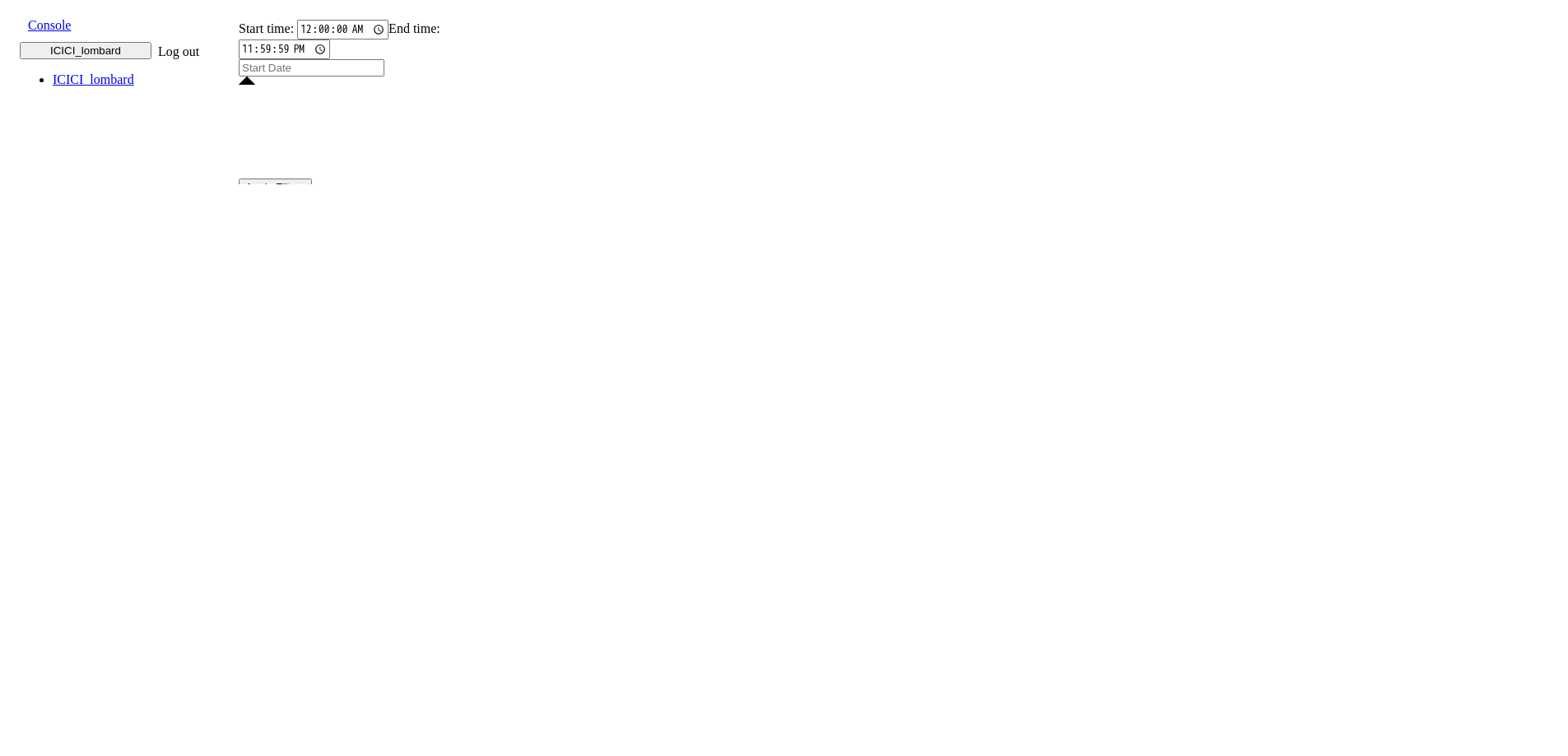 click 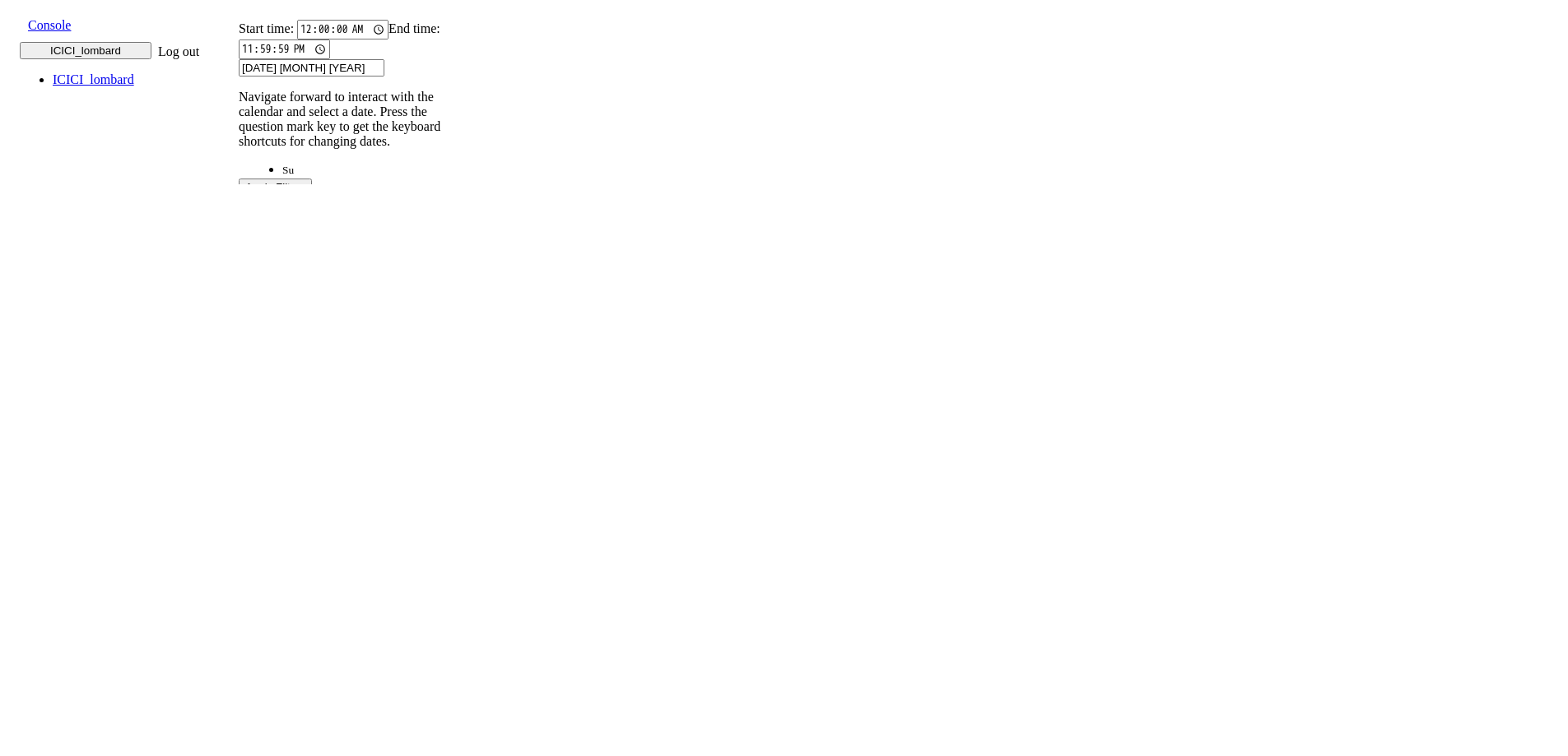 click on "15" at bounding box center [338, 1710] 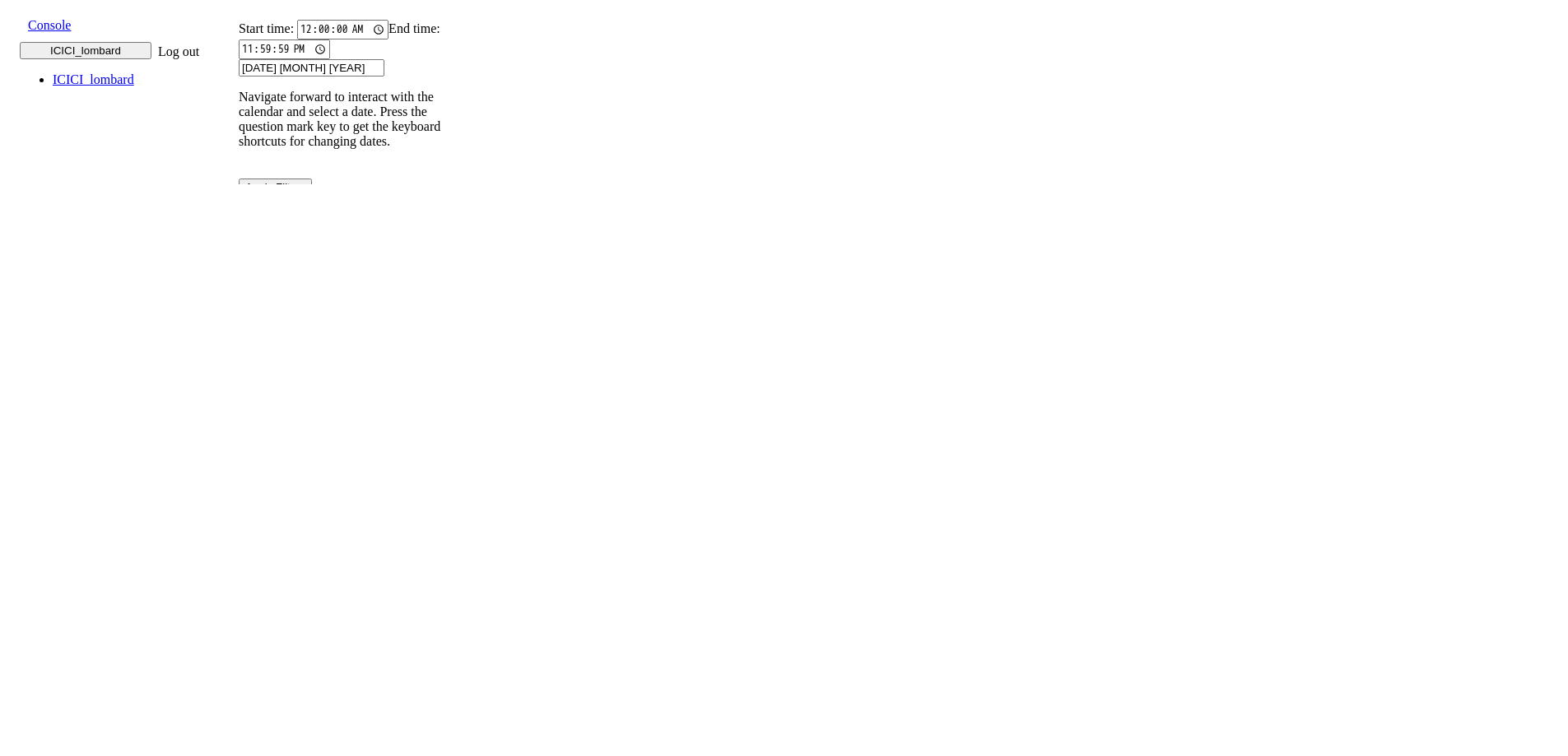 click on "[DATE] [MONTH] [YEAR]" at bounding box center [311, 67] 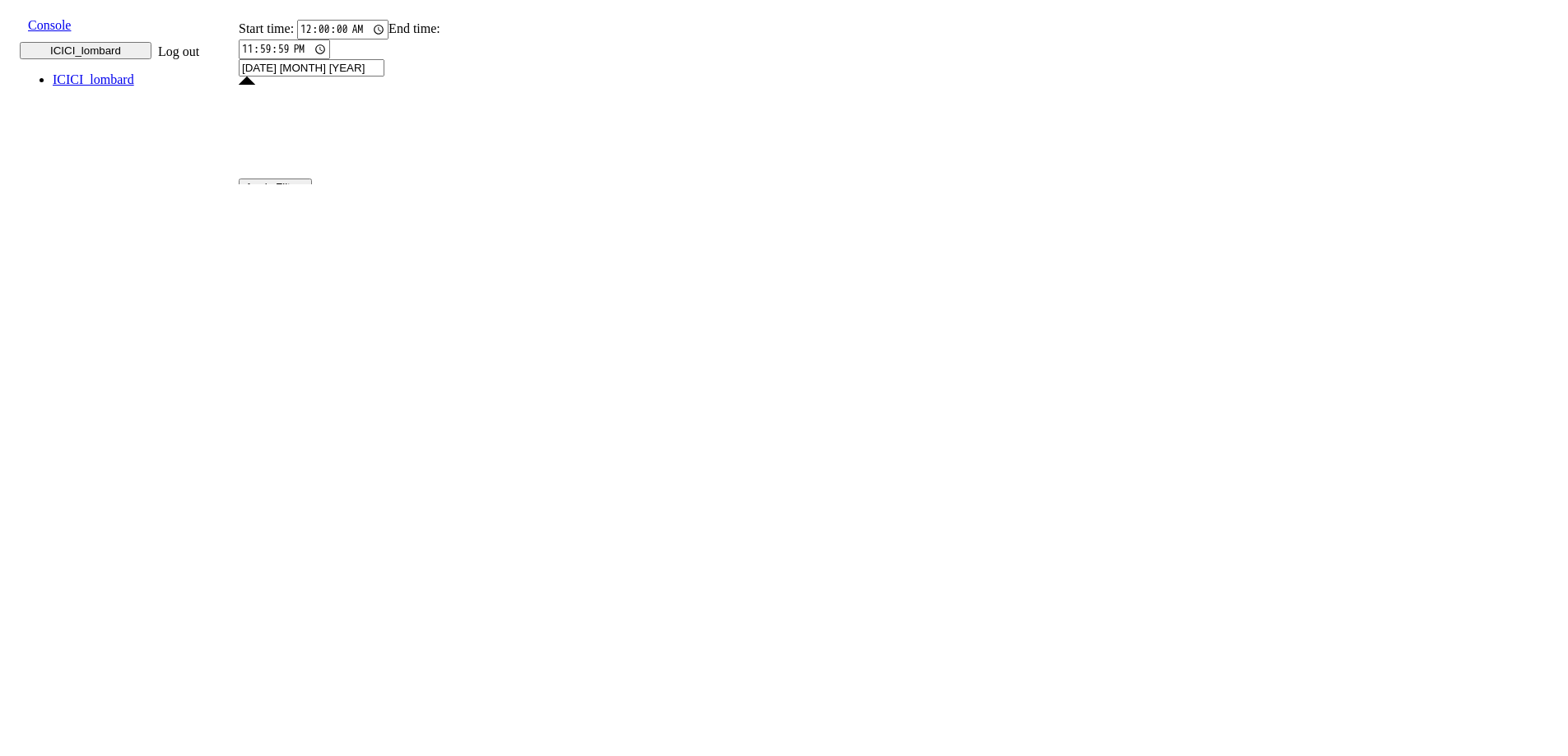 click on "1" at bounding box center (338, 1768) 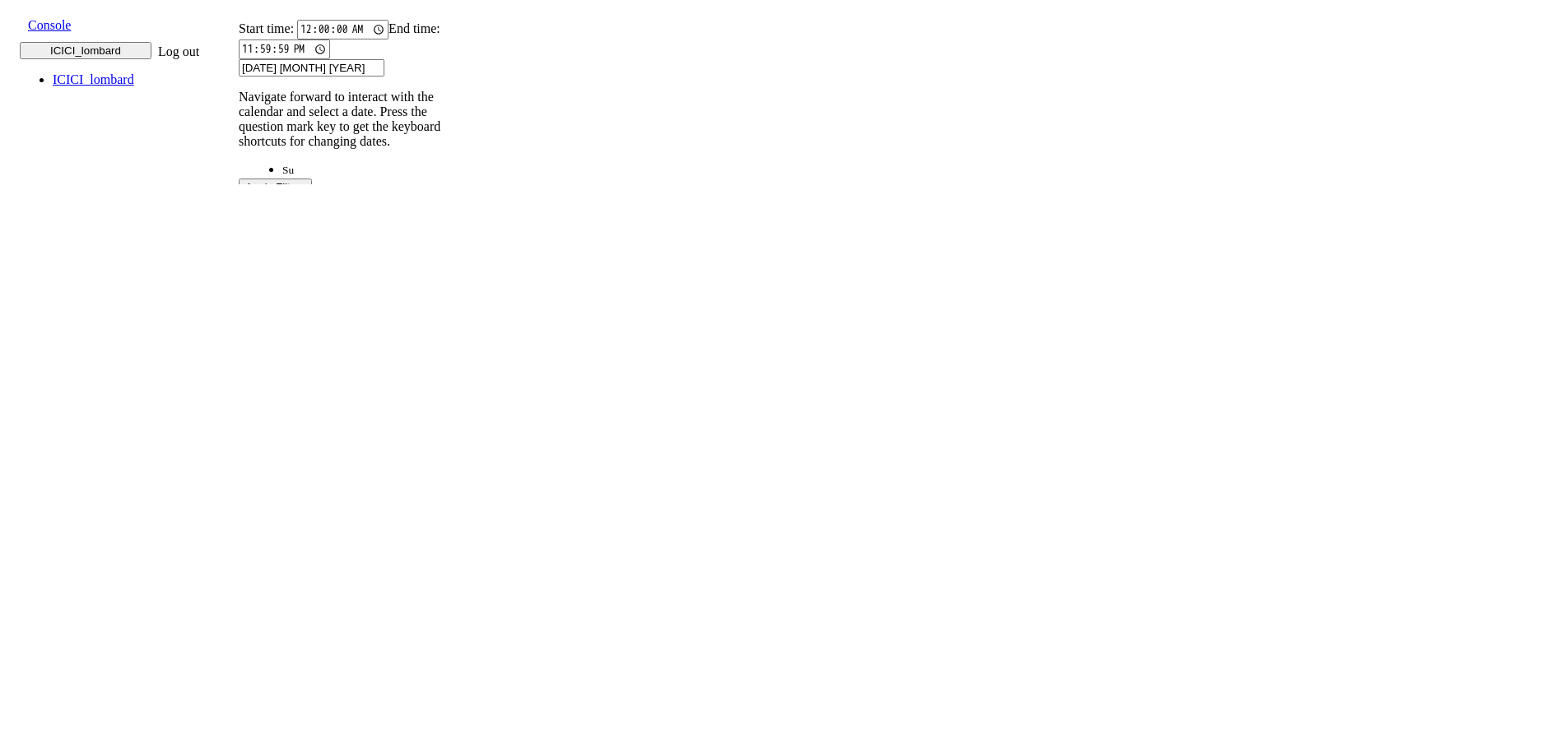 click on "1" at bounding box center (338, 1641) 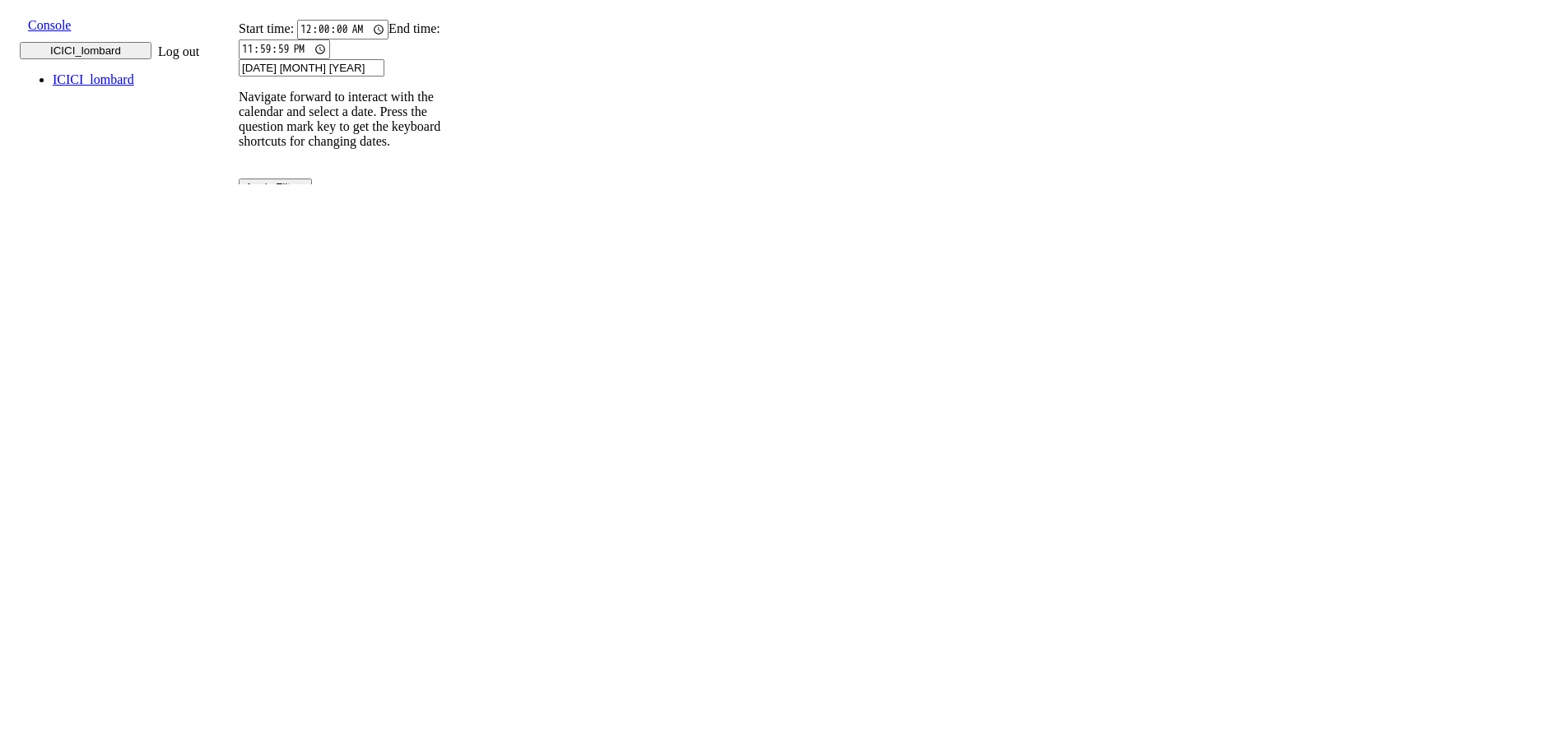 click on "[DATE] [MONTH] [YEAR]" at bounding box center [311, 67] 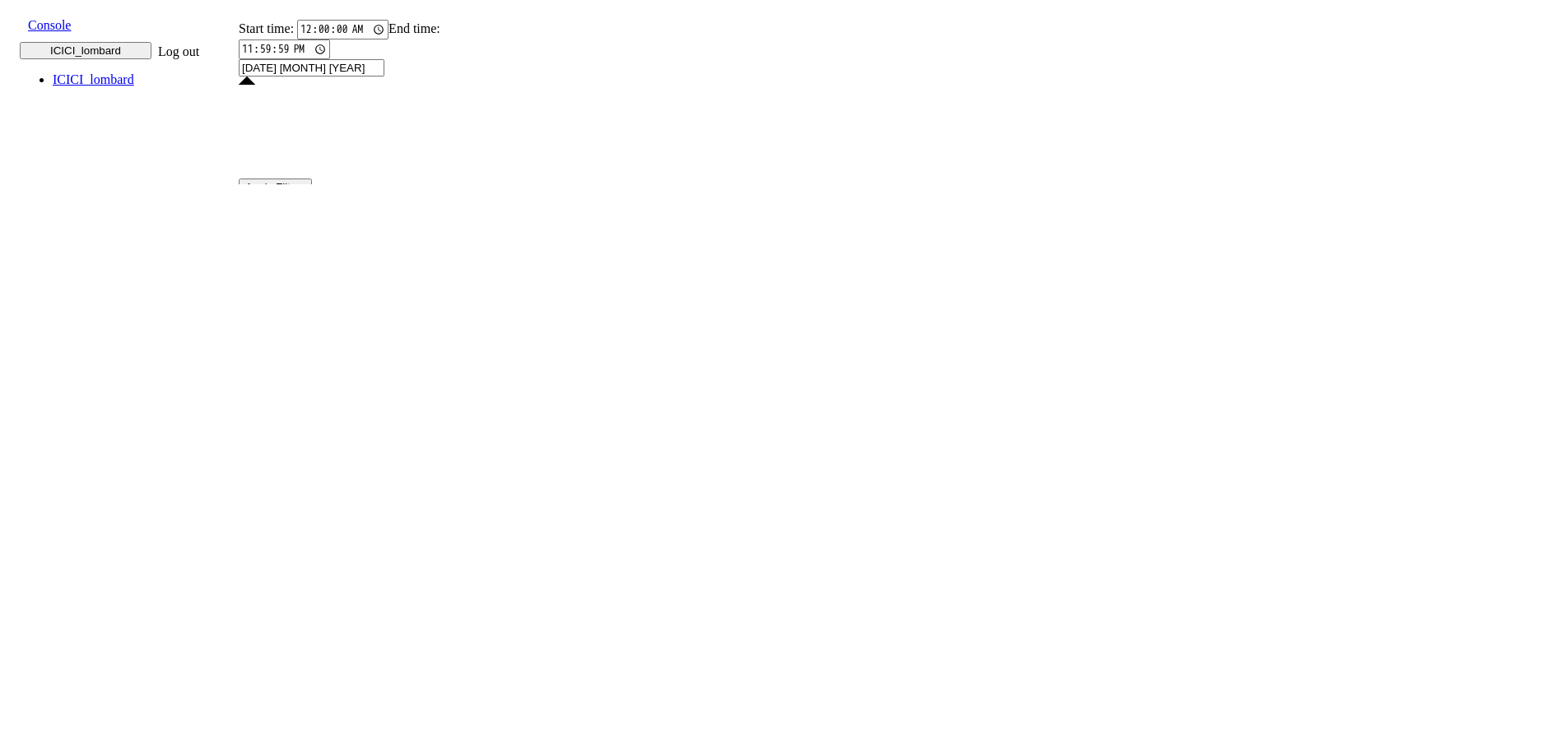 click on "3" at bounding box center [268, 1992] 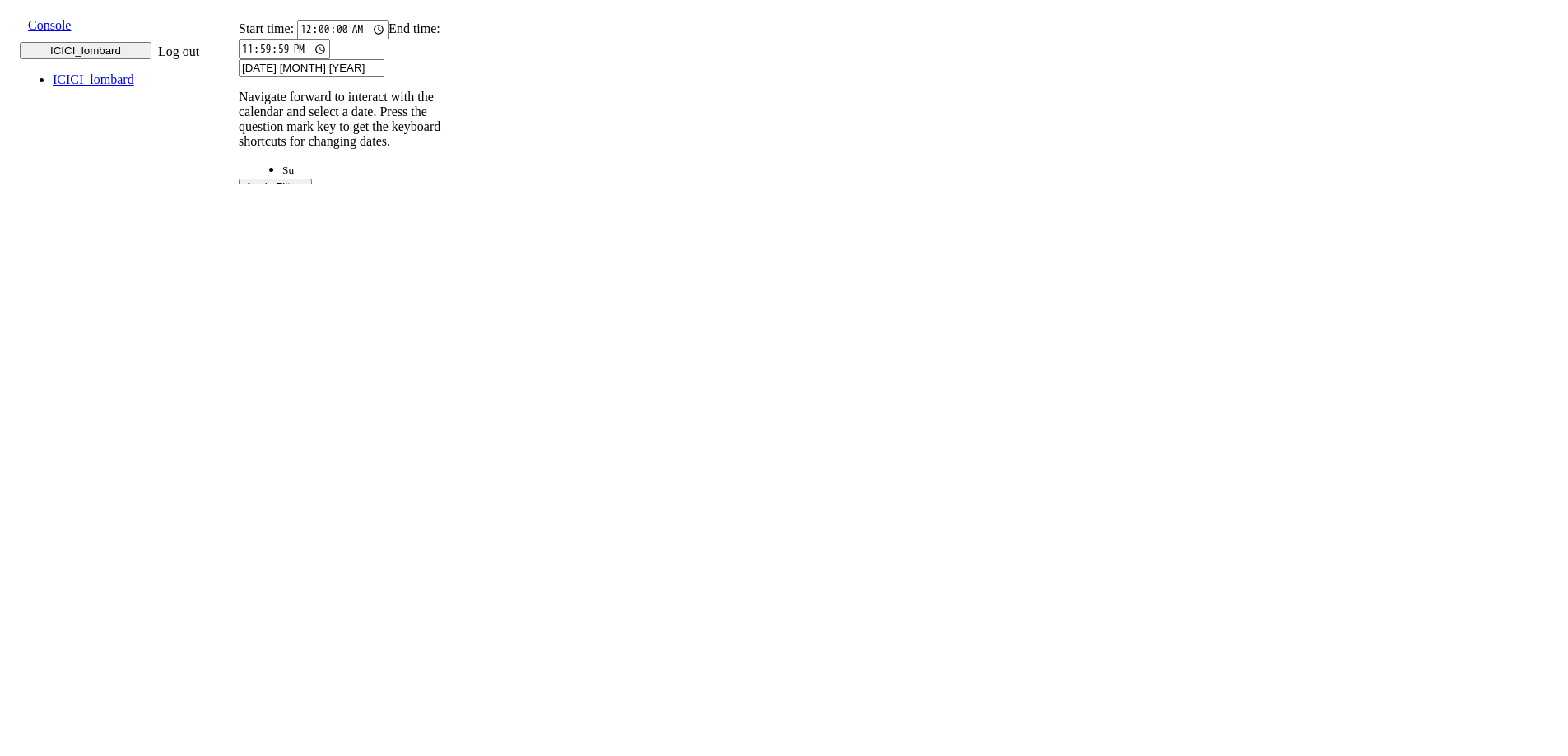 click on "3" at bounding box center [268, 1865] 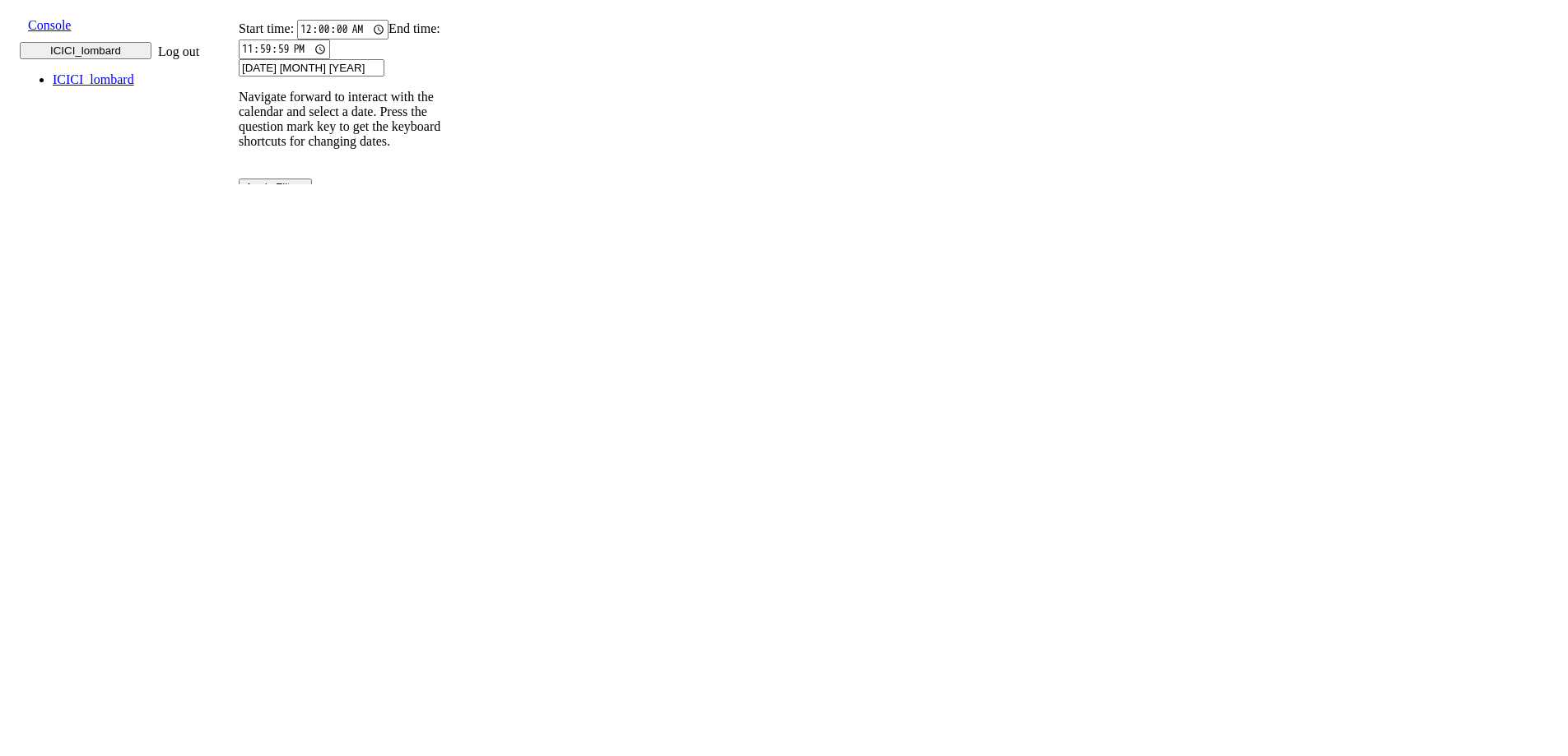 click on "[DATE] [MONTH] [YEAR]" at bounding box center [311, 67] 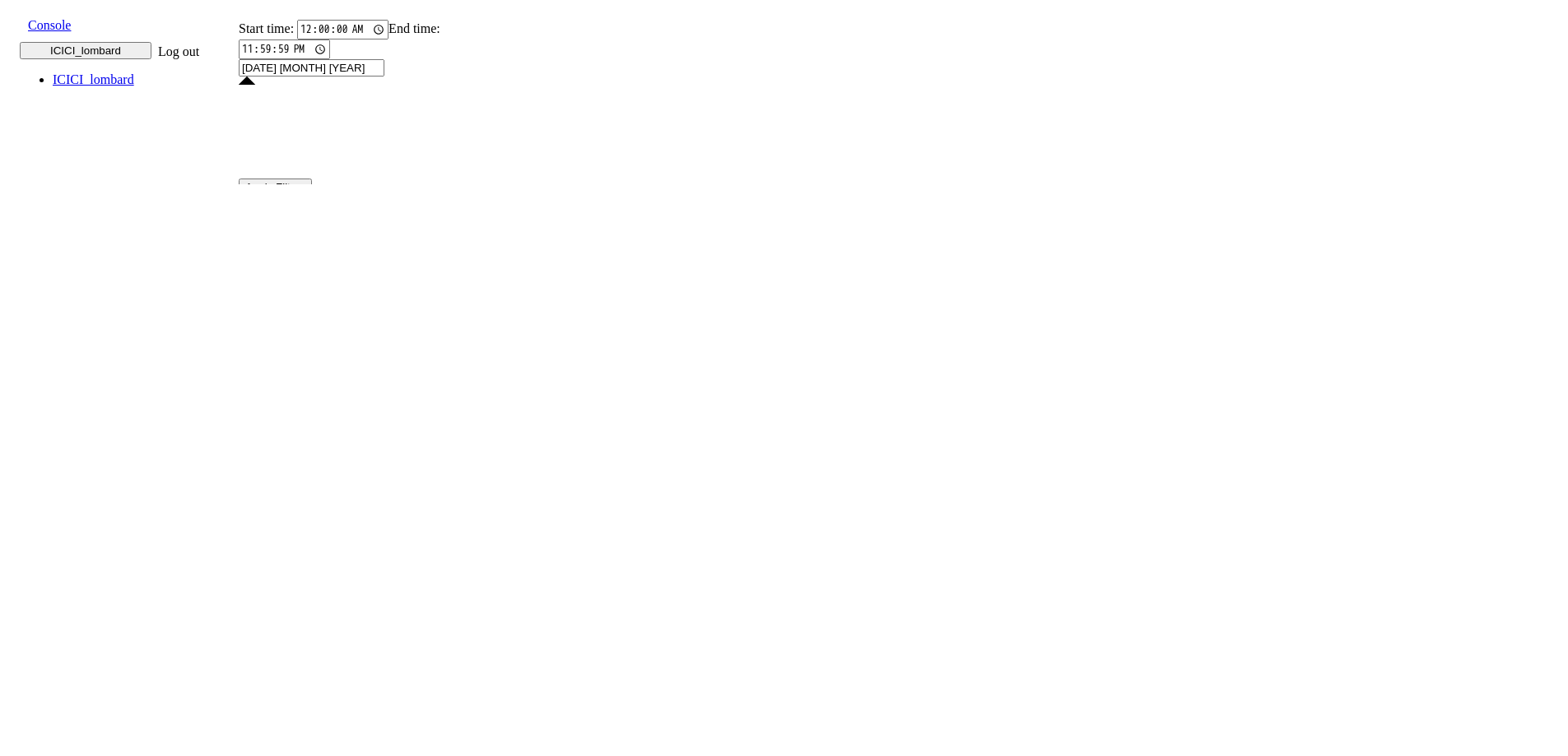 click on "August 2025 1 2 3 4 5 6 7 8 9 10 11 12 13 14 15 16 17 18 19 20 21 22 23 24 25 26 27 28 29 30 31" at bounding box center [733, 1847] 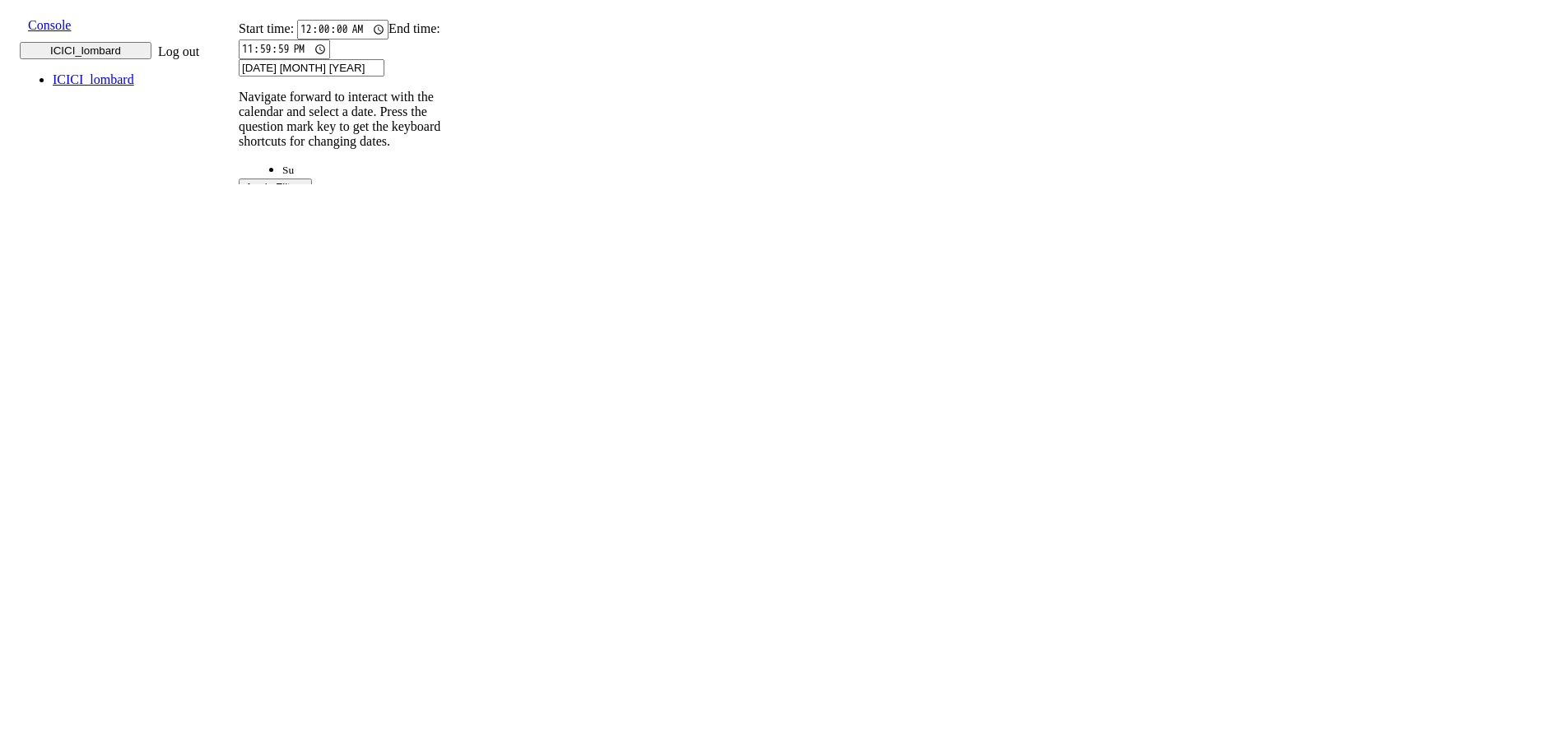 click on "3" at bounding box center [409, 1641] 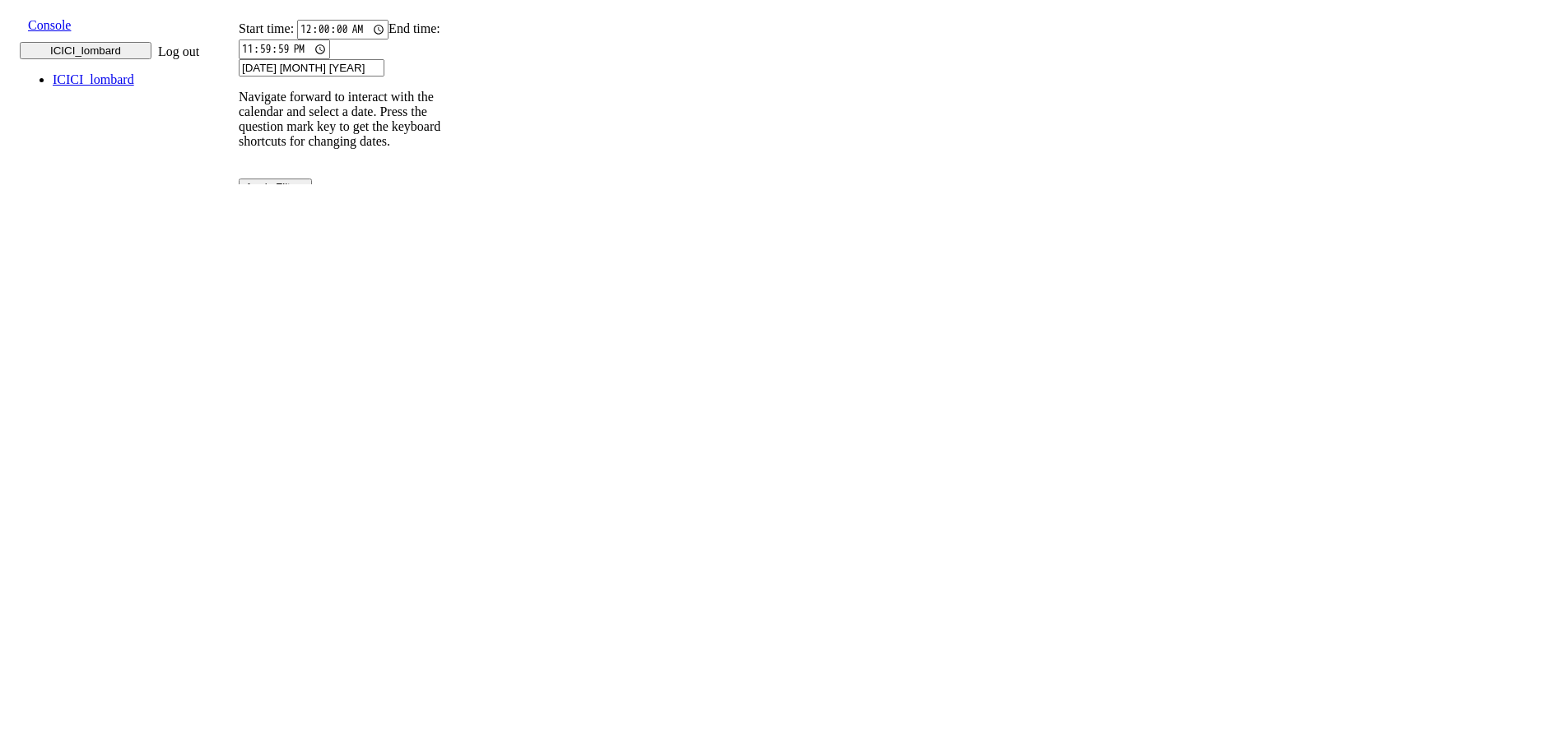 click on "[DATE] [MONTH] [YEAR]" at bounding box center (311, 67) 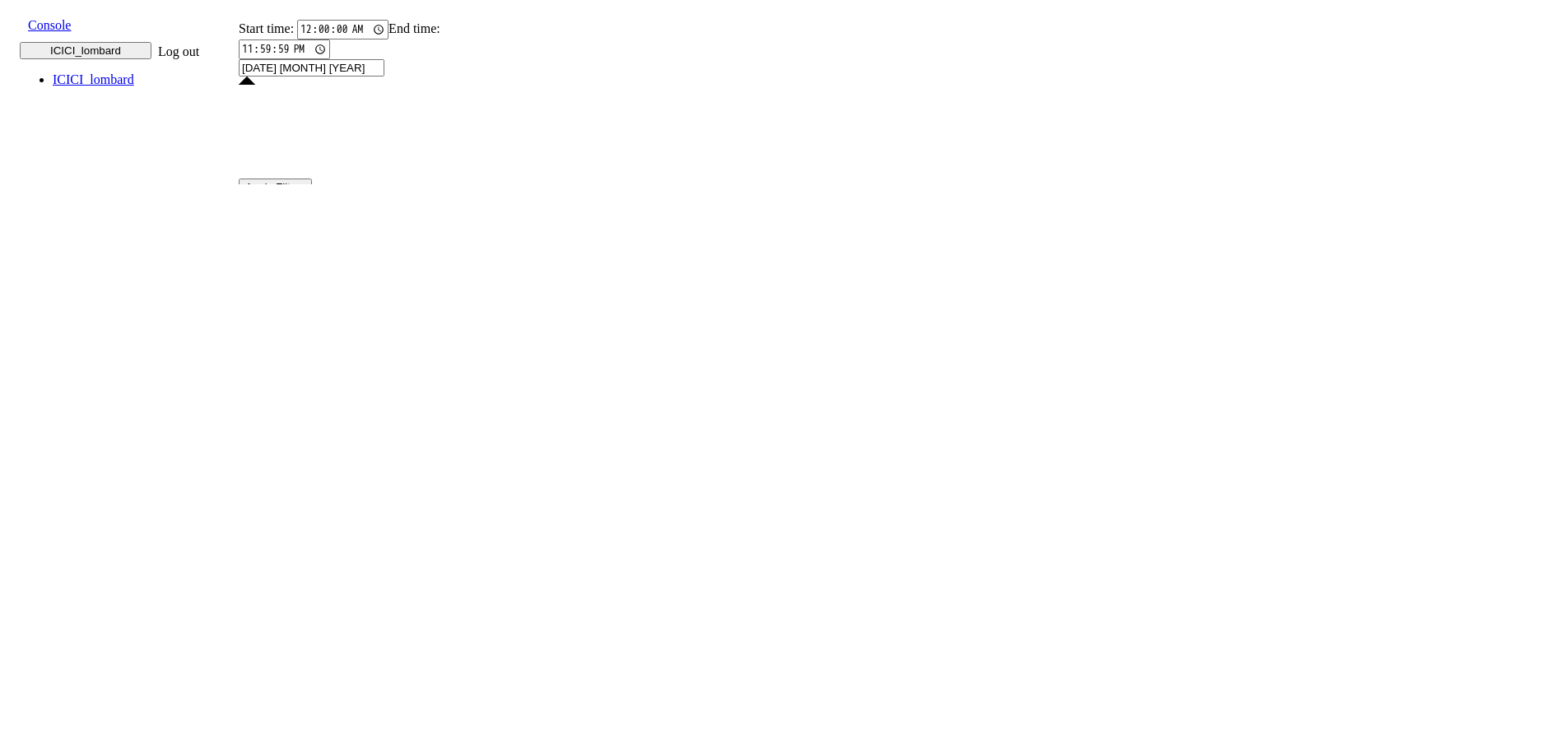 click on "4" at bounding box center [444, 1768] 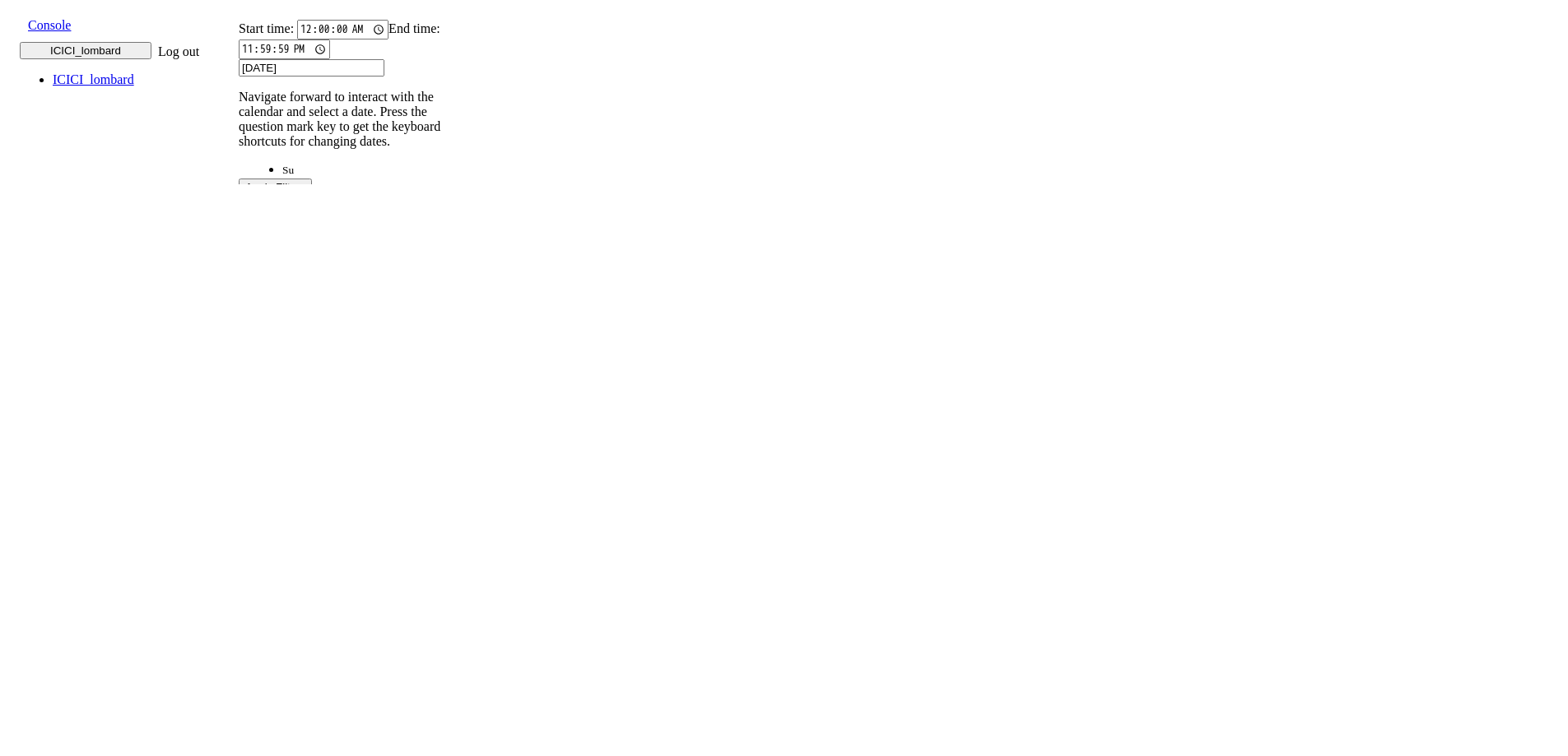 click on "31" at bounding box center (409, 1779) 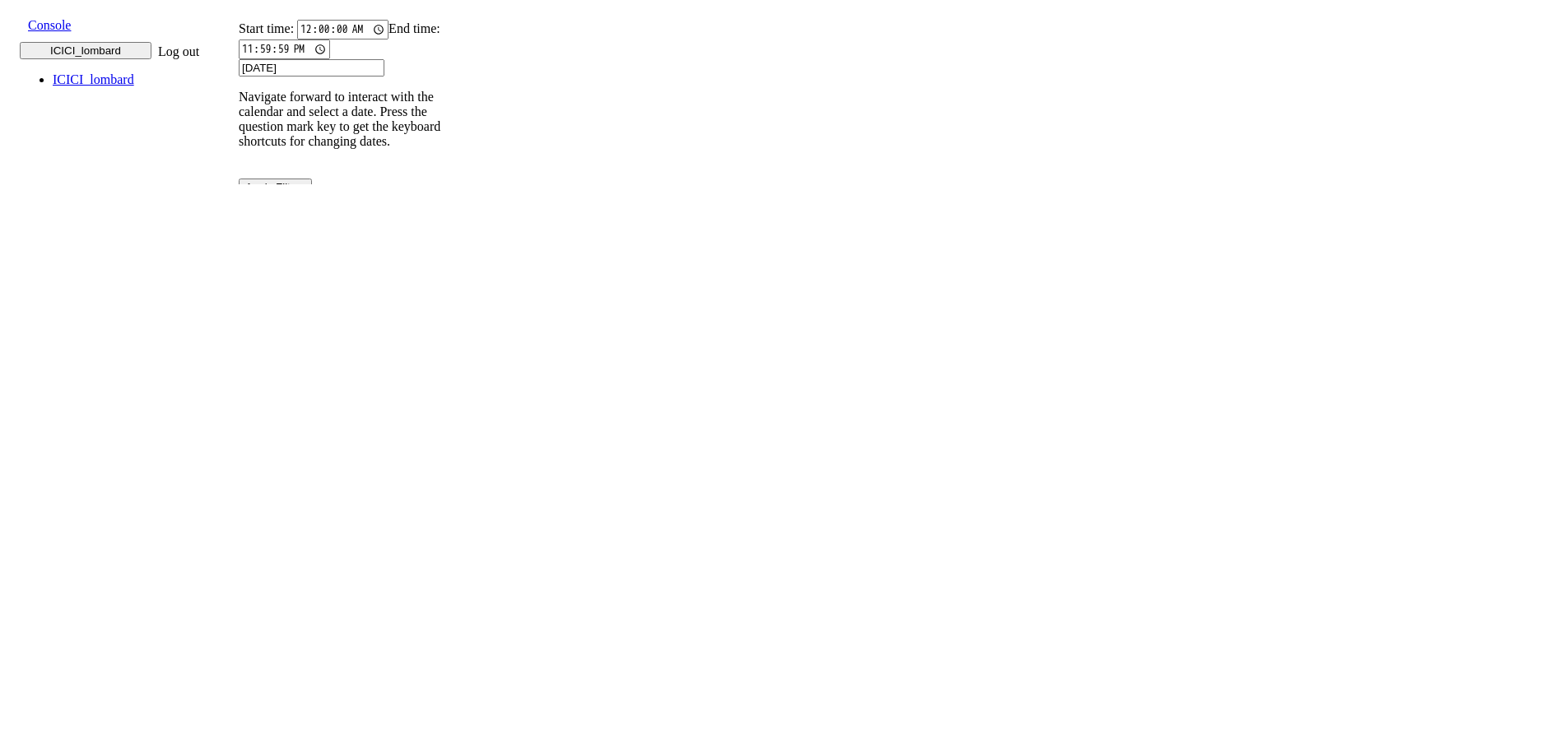 click at bounding box center (331, 589) 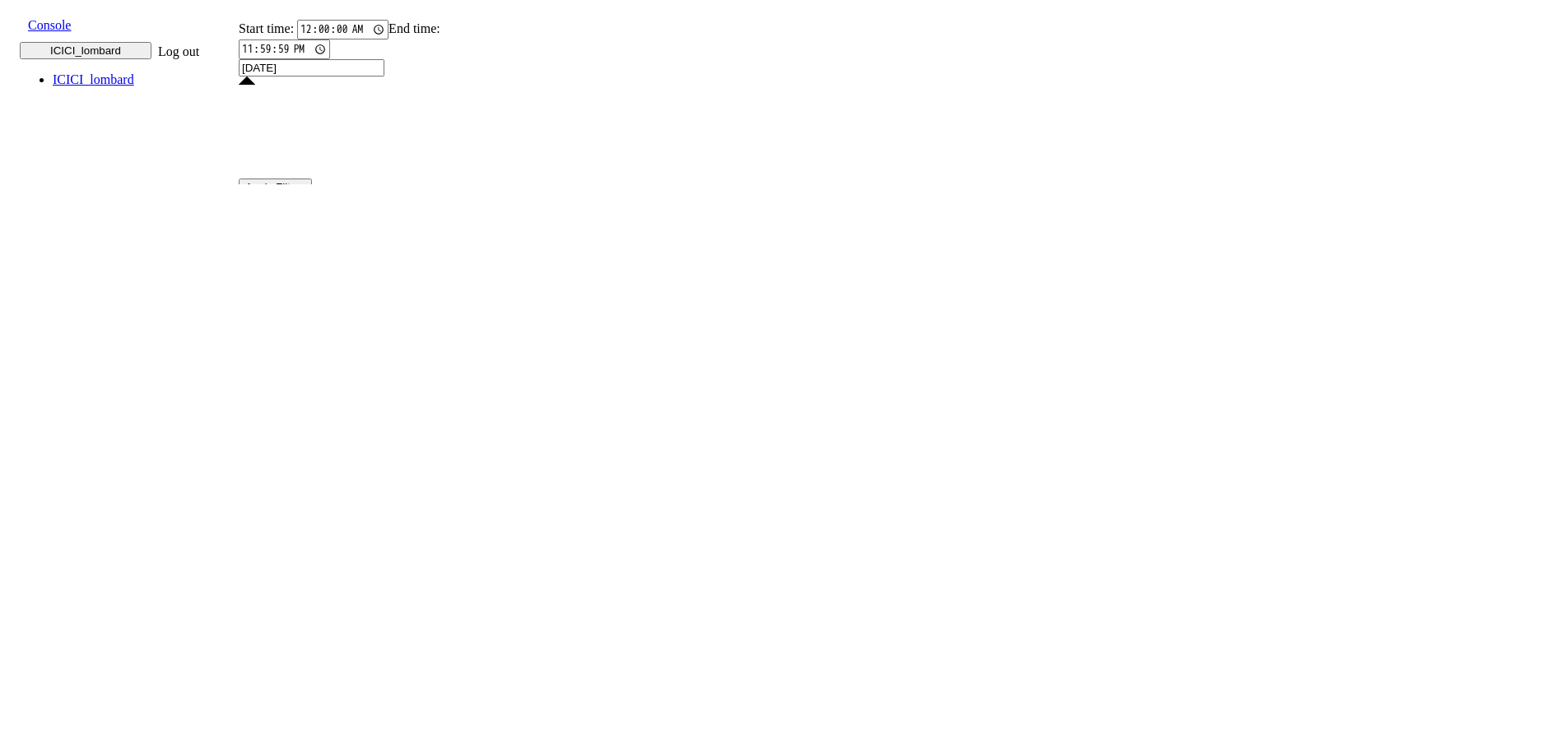 click on "31" at bounding box center (409, 1906) 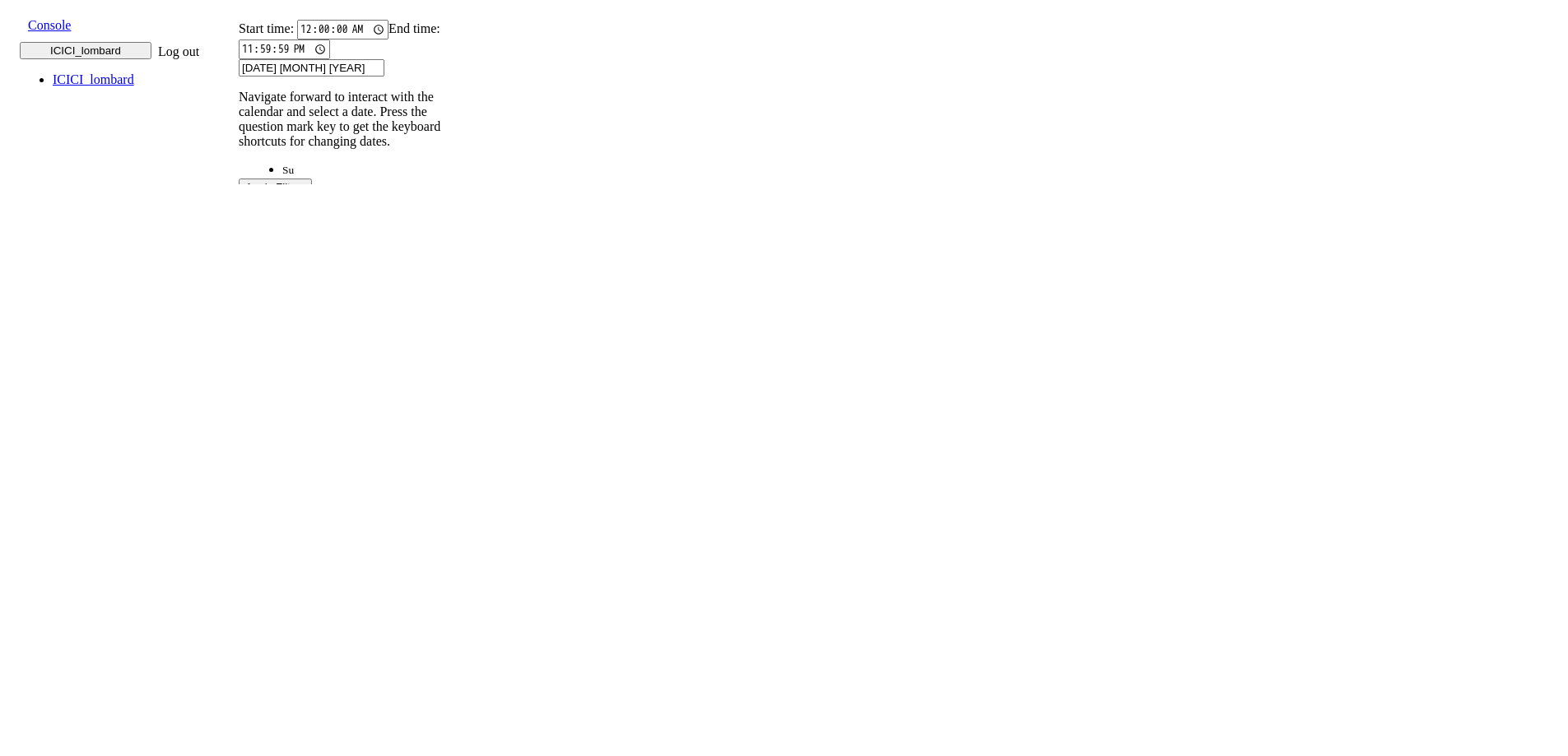 click on "Start time:   [TIME] End time:   [TIME] [DATE] [MONTH] [YEAR] Navigate forward to interact with the calendar and select a date. Press the question mark key to get the keyboard shortcuts for changing dates. Su Mo Tu We Th Fr Sa Su Mo Tu We Th Fr Sa June 2025 1 2 3 4 5 6 7 8 9 10 11 12 13 14 15 16 17 18 19 20 21 22 23 24 25 26 27 28 29 30 July 2025 1 2 3 4 5 6 7 8 9 10 11 12 13 14 15 16 17 18 19 20 21 22 23 24 25 26 27 28 29 30 31 August 2025 1 2 3 4 5 6 7 8 9 10 11 12 13 14 15 16 17 18 19 20 21 22 23 24 25 26 27 28 29 30 31 September 2025 1 2 3 4 5 6 7 8 9 10 11 12 13 14 15 16 17 18 19 20 21 22 23 24 25 26 27 28 29 30 ? [DATE] [MONTH] [YEAR] Navigate backward to interact with the calendar and select a date. Press the question mark key to get the keyboard shortcuts for changing dates. All Reported Resolved Live Calls Sub Testing Calls Status No status selected HANGUP USER_HANGUP TRANSFER UNKNOWN Language Code No language selected Hindi English Tamil Telugu Kanada Marathi Malayalam Gujarati Bengali Indonesian Malay English US" at bounding box center [351, 1204] 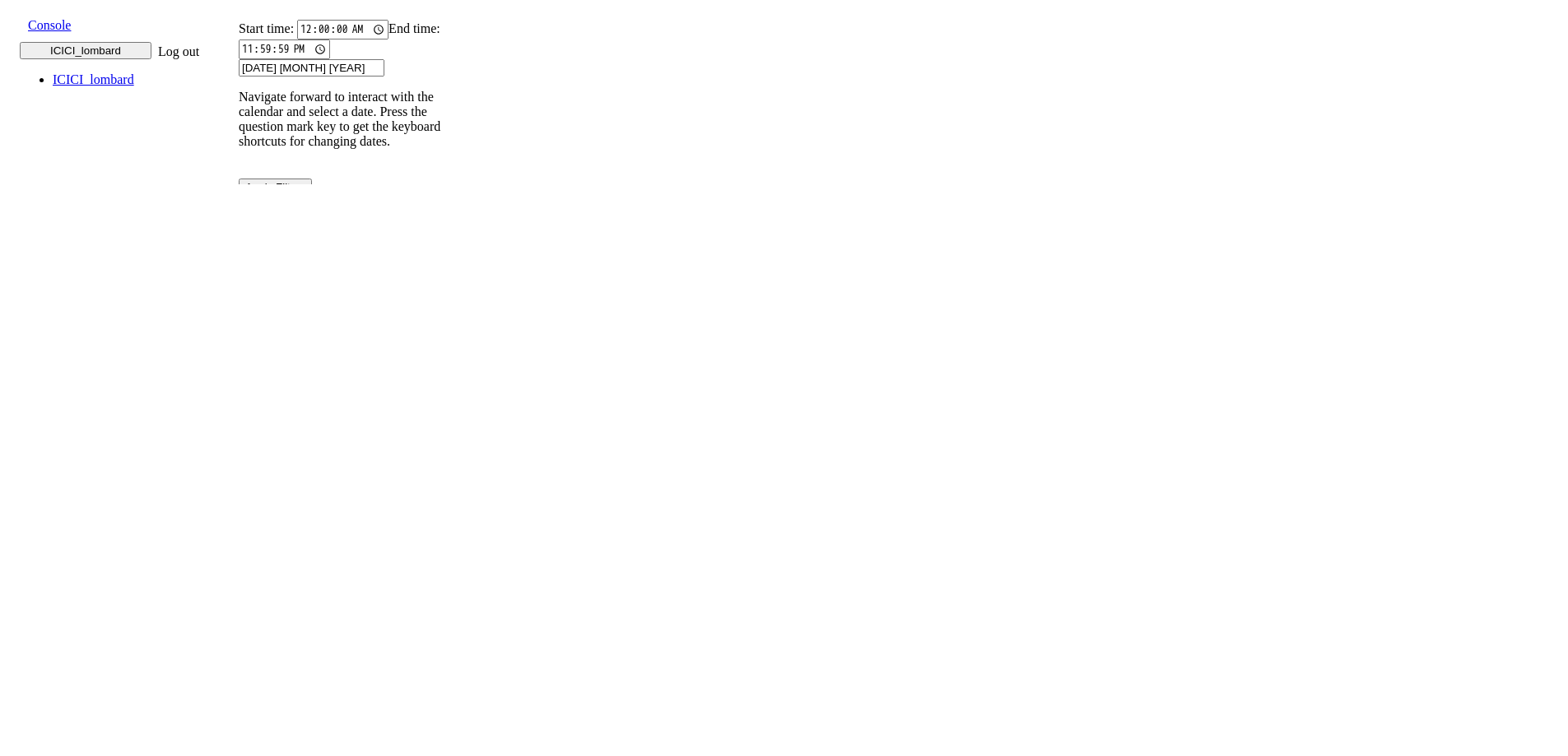 click on "[DATE] [MONTH] [YEAR]" at bounding box center (311, 67) 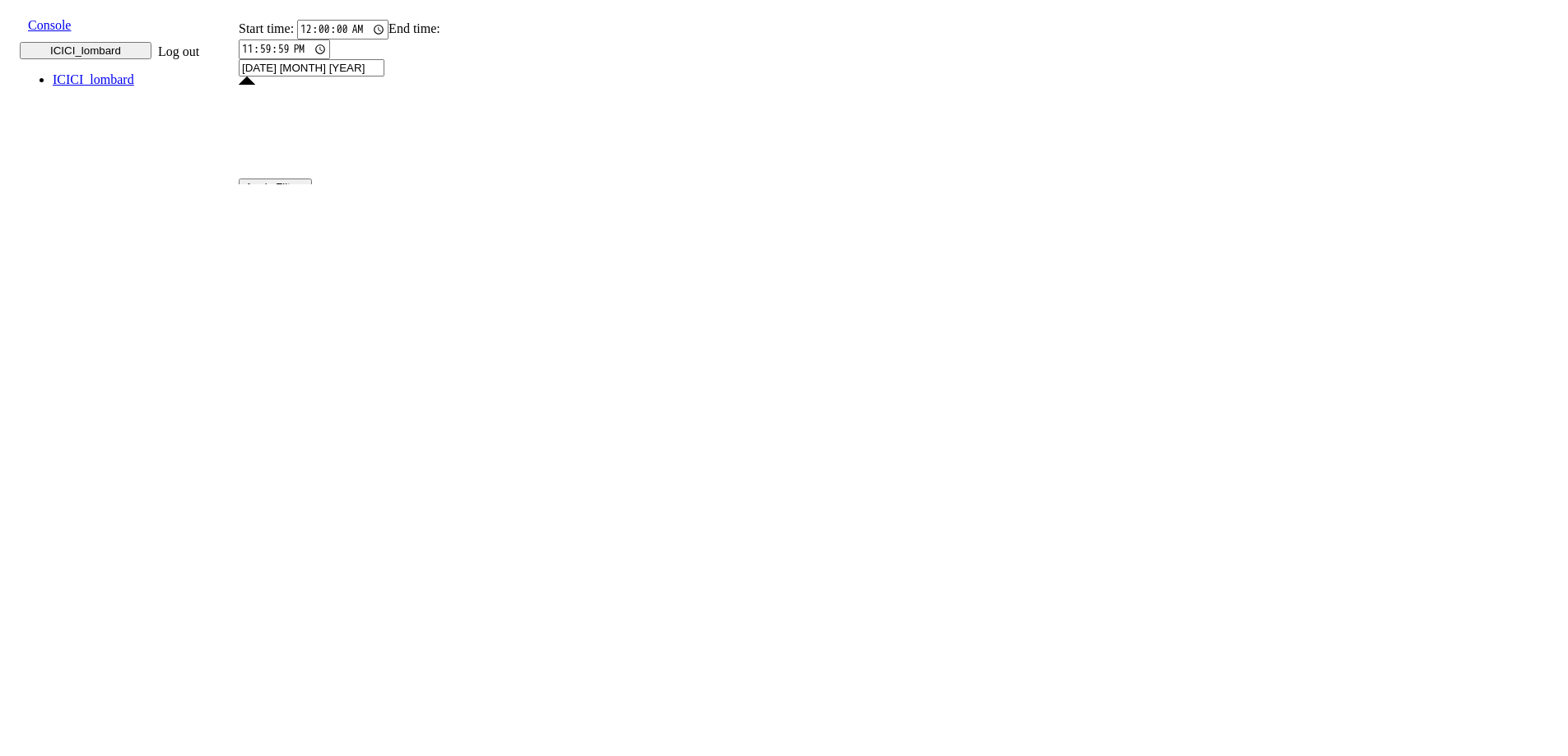 click on "30" at bounding box center (374, 1906) 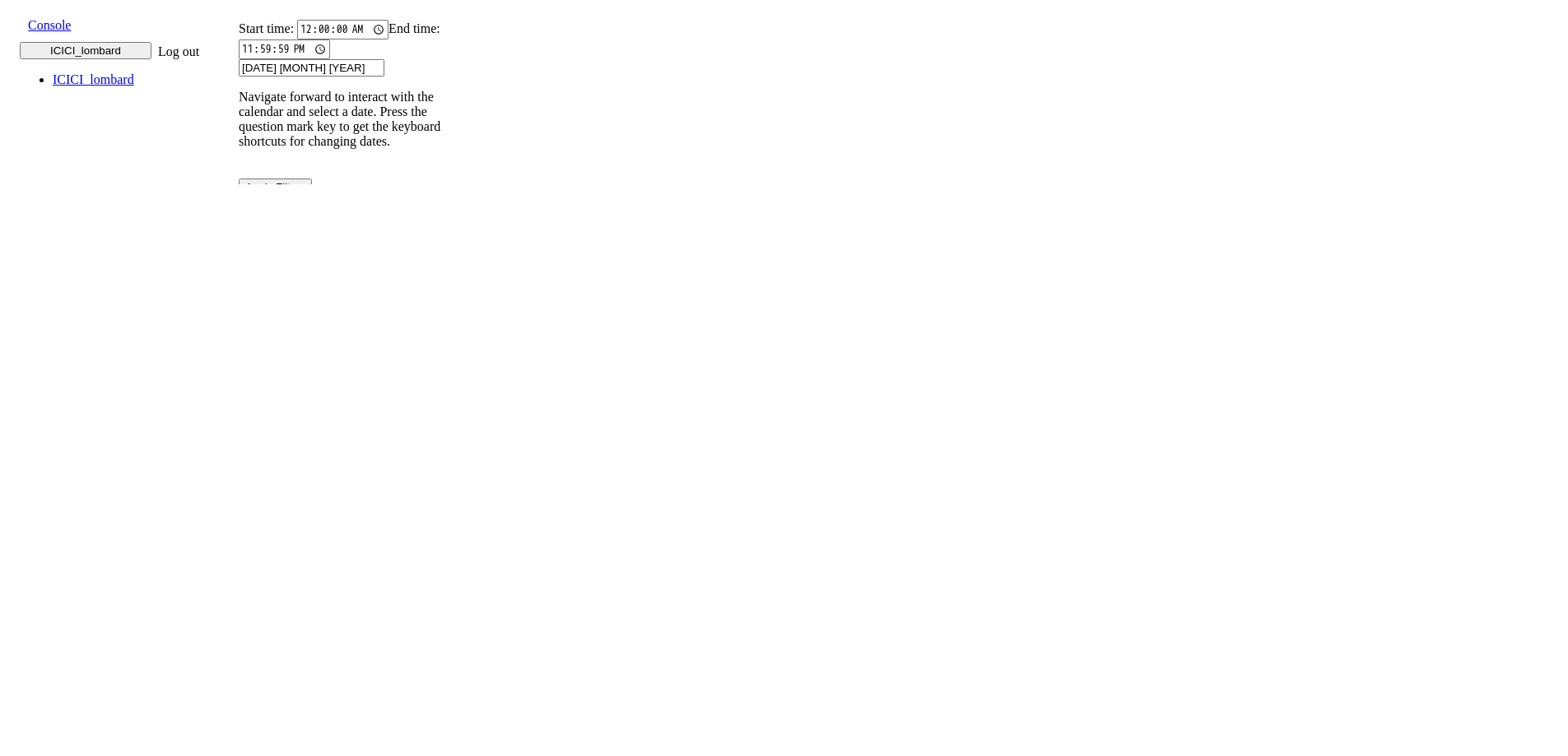 click on "[DATE] [MONTH] [YEAR]" at bounding box center [311, 67] 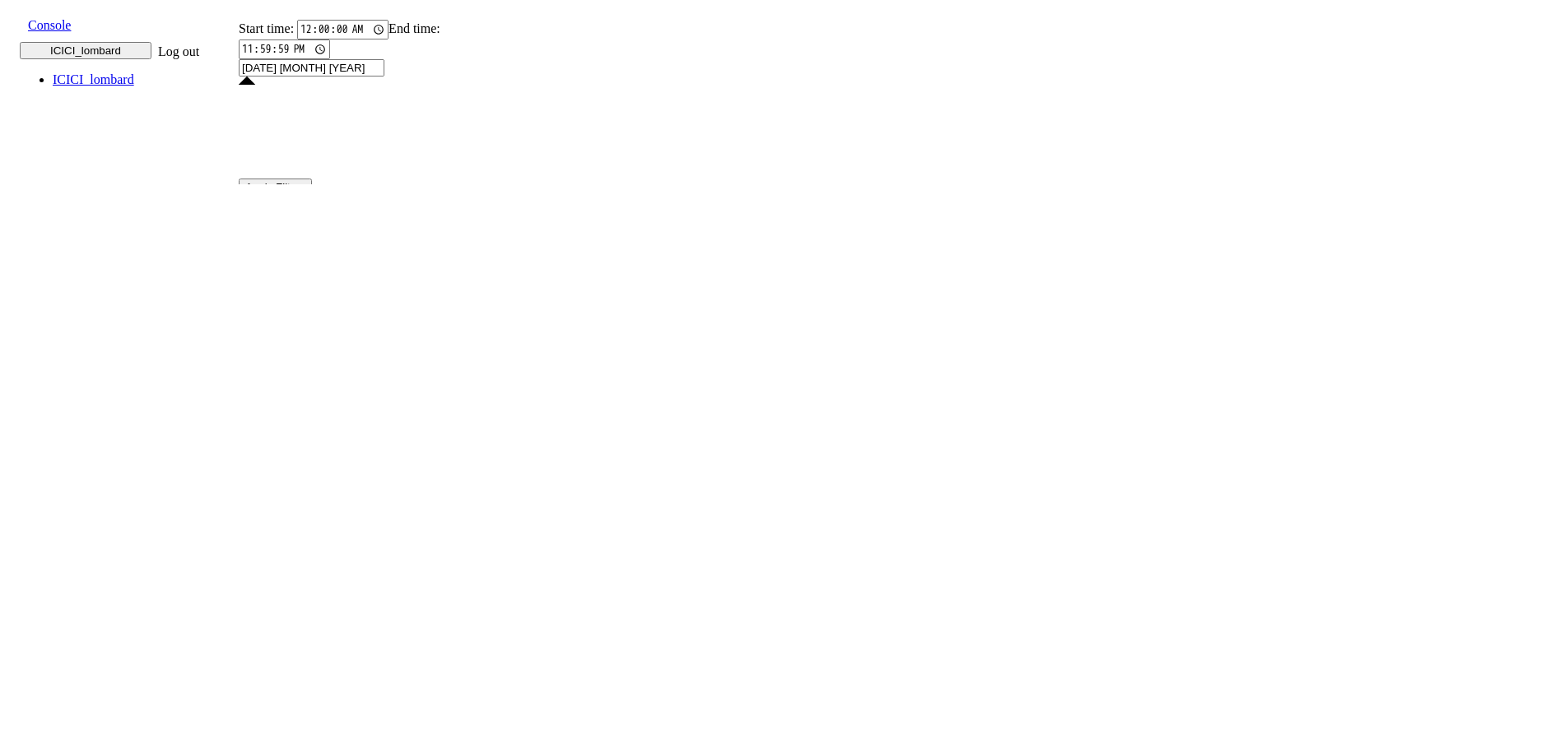 click on "28" at bounding box center (303, 1906) 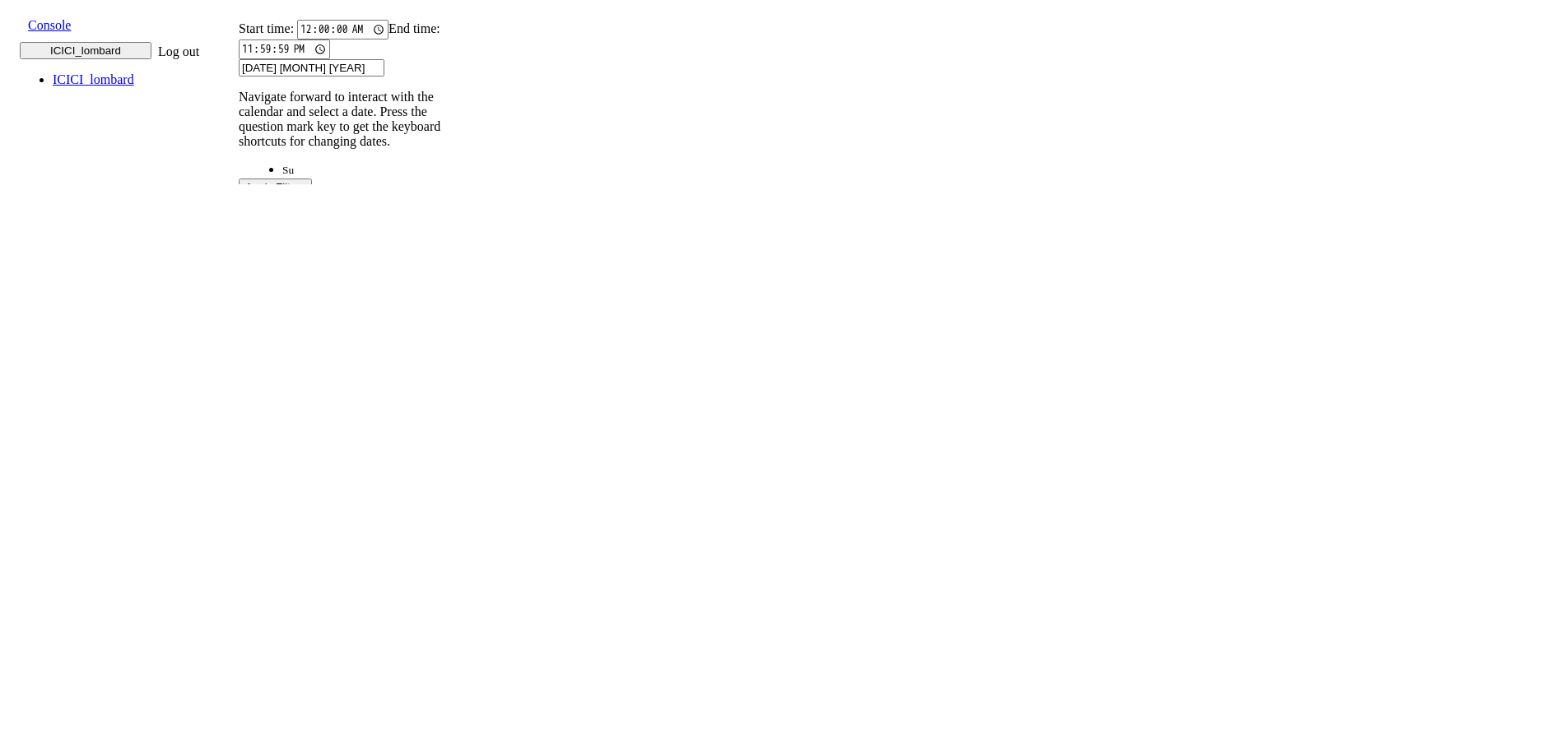 click on "28" at bounding box center [303, 1779] 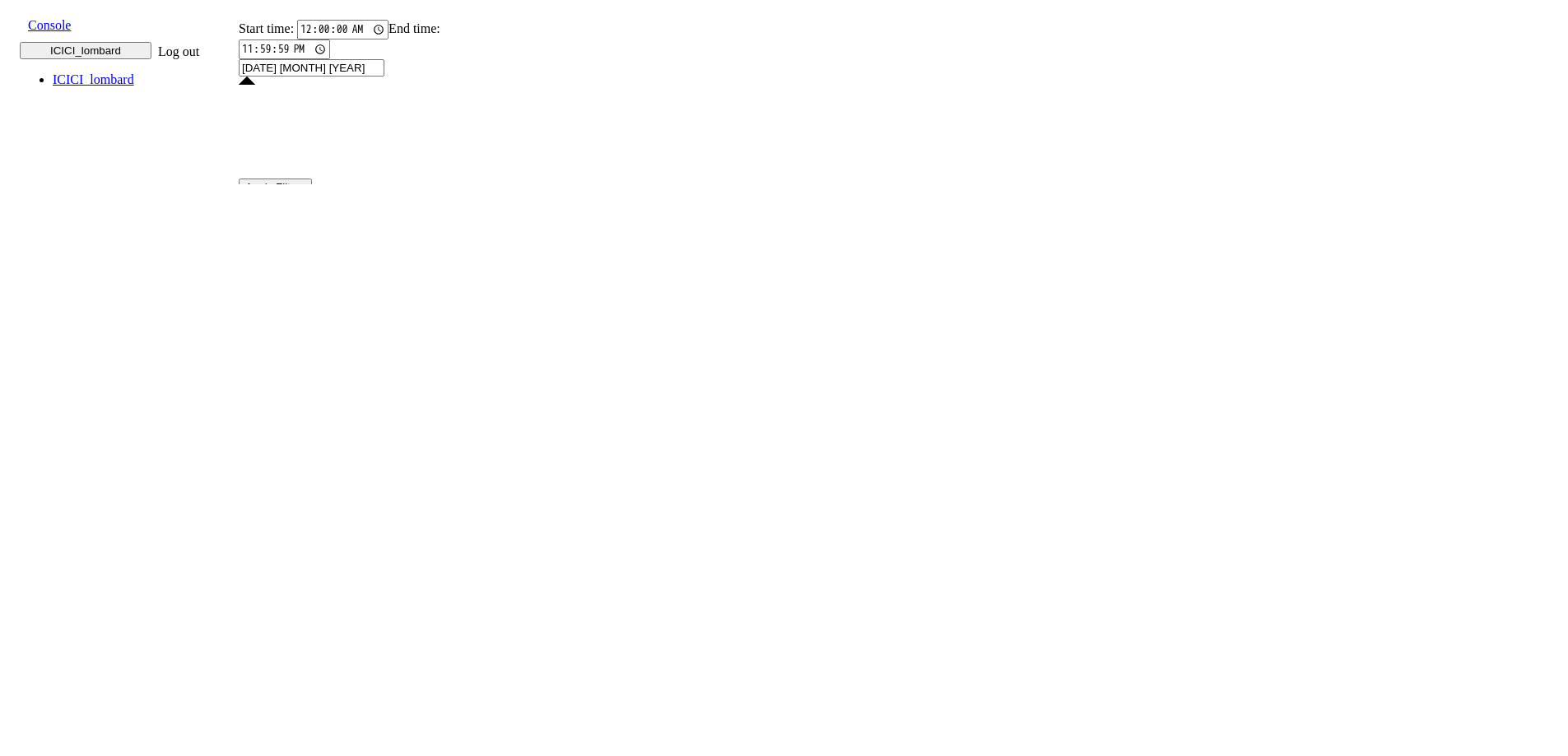 click on "[DATE] [MONTH] [YEAR]" at bounding box center (311, 67) 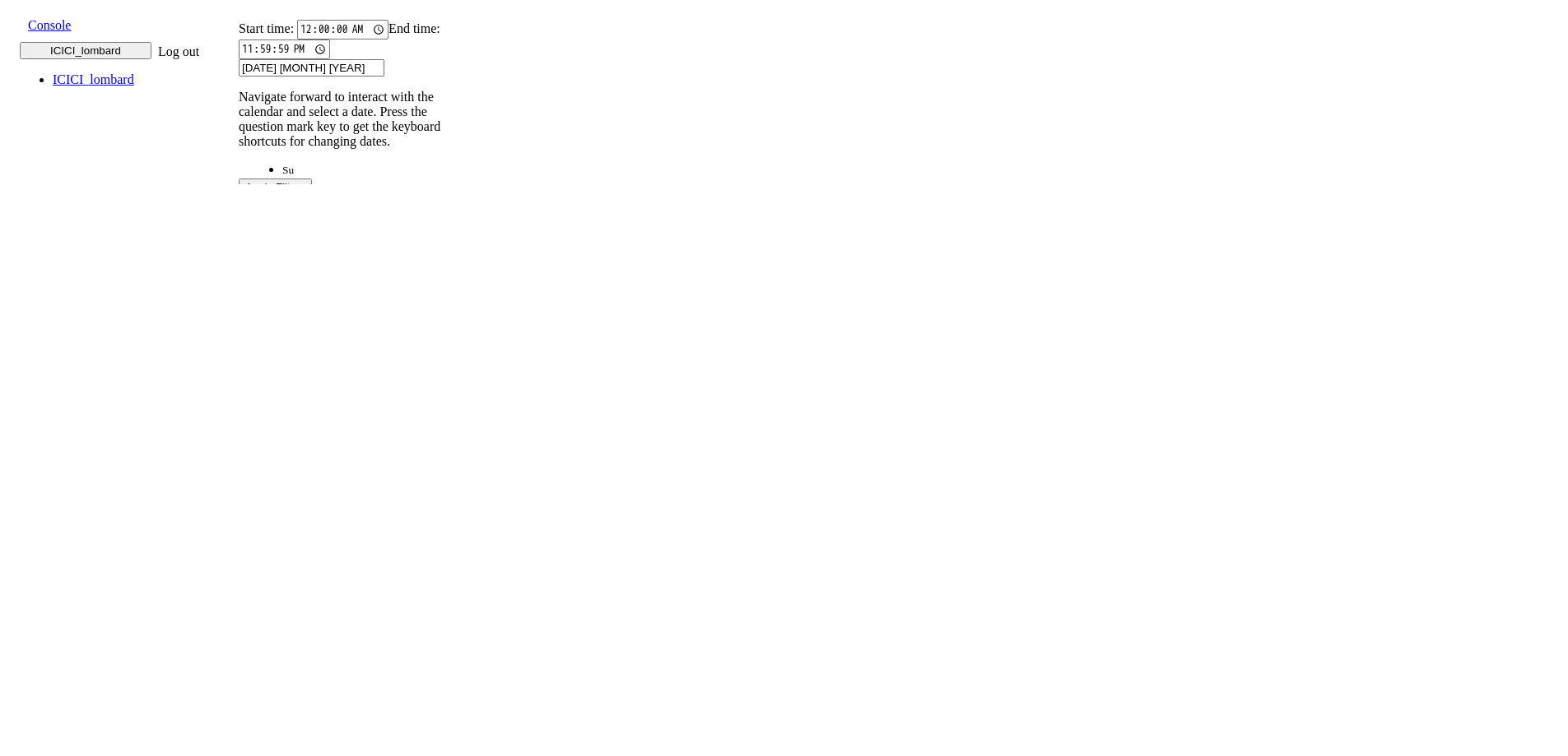 click on "26" at bounding box center [480, 1745] 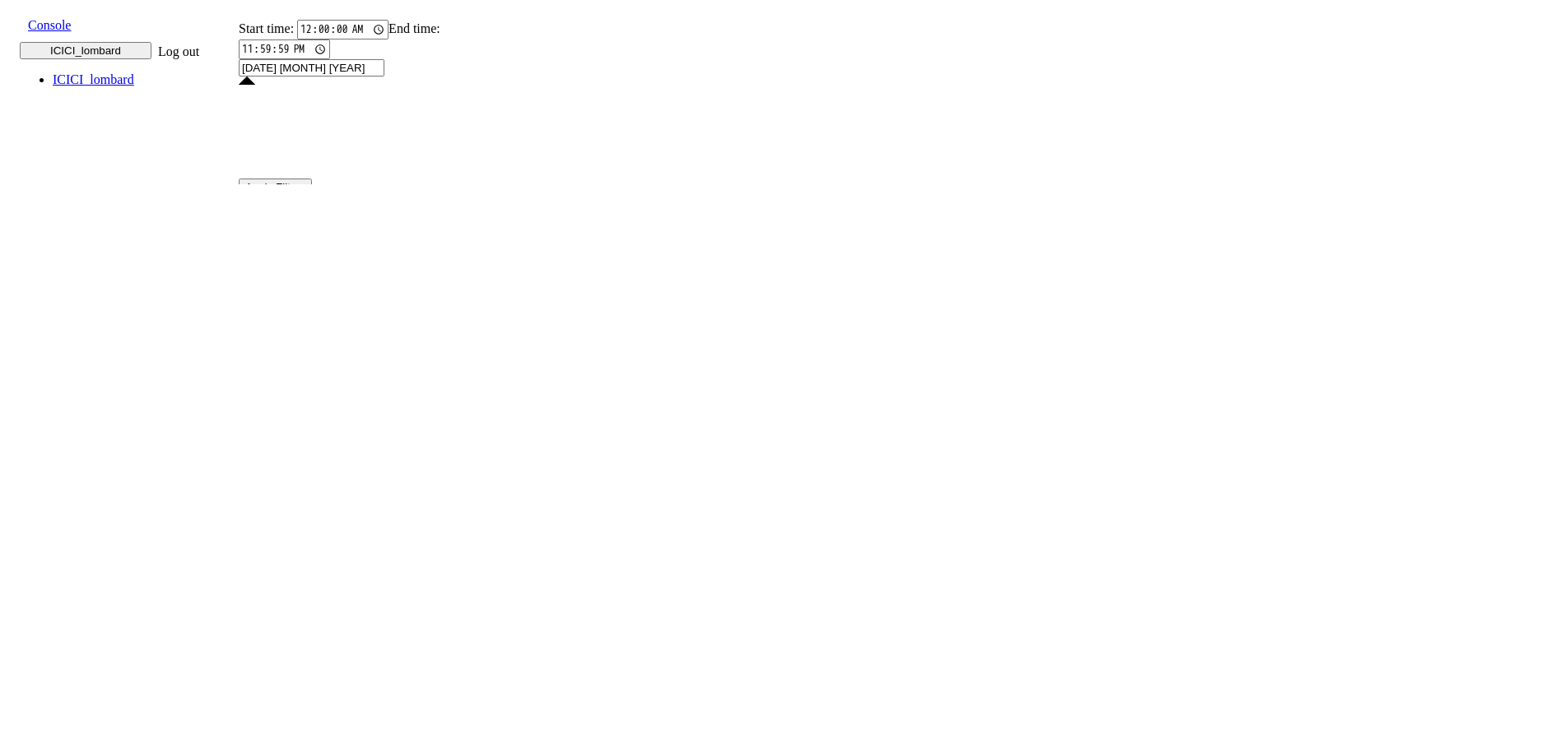 click on "[DATE] [MONTH] [YEAR]" at bounding box center [311, 67] 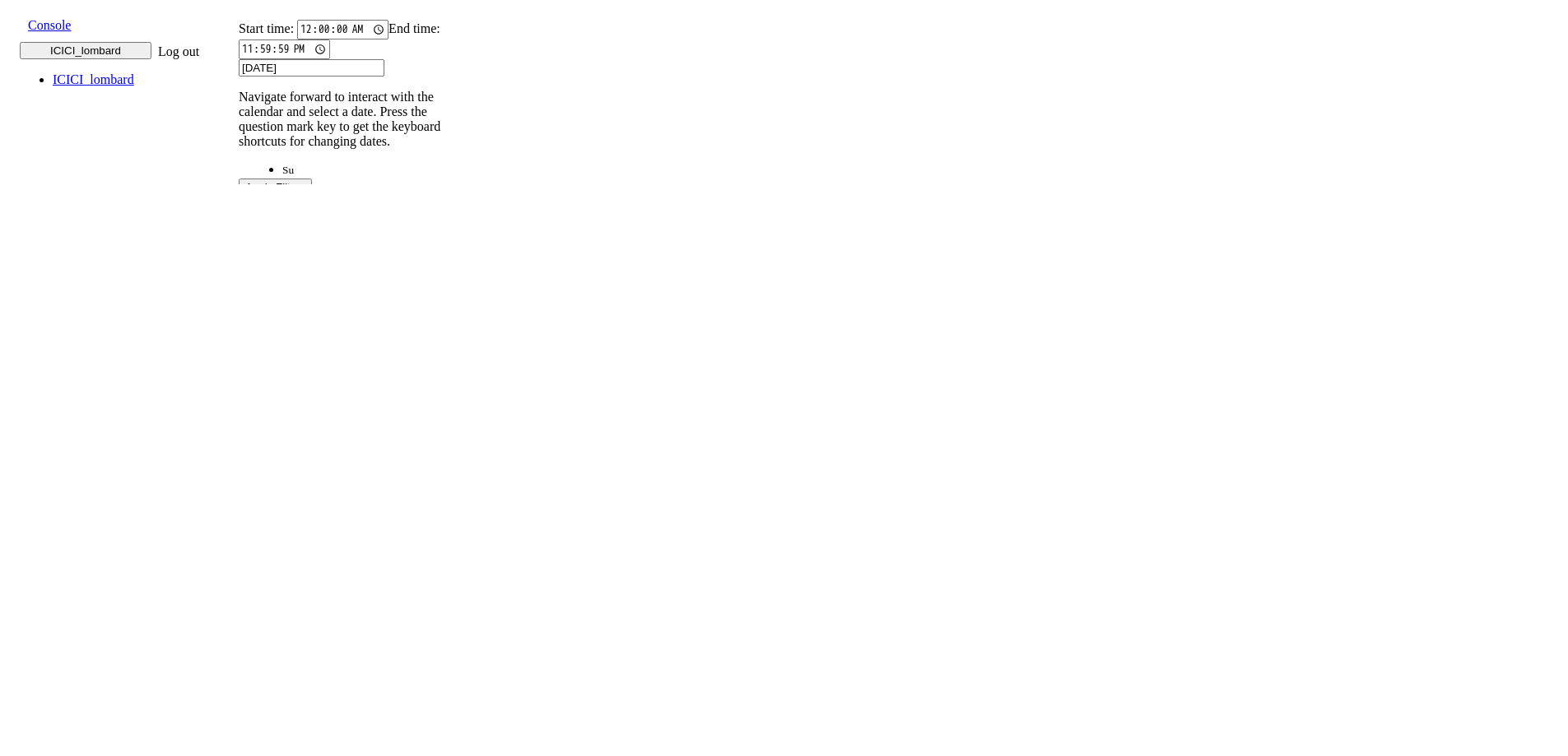 click on "23" at bounding box center (374, 1745) 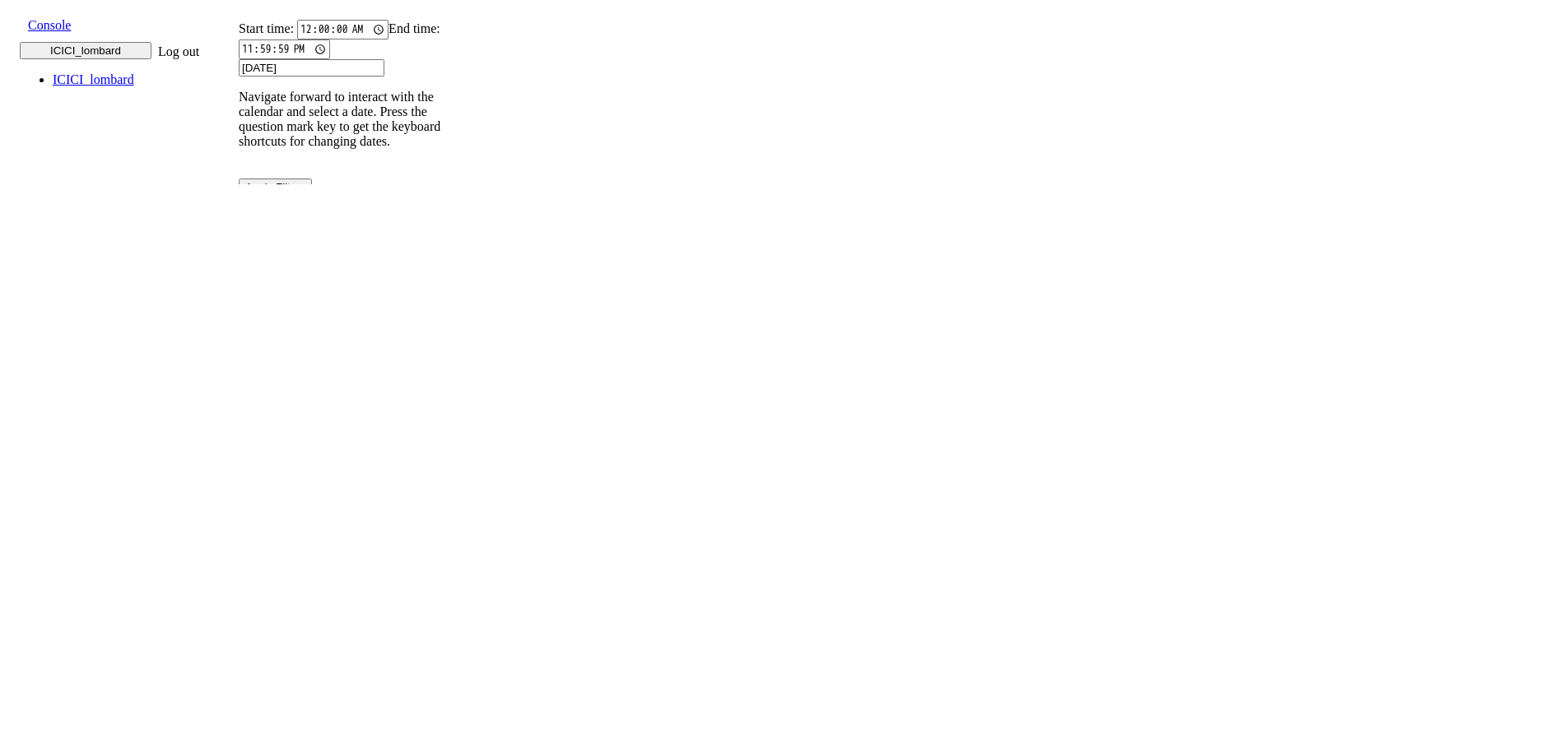 click on "[DATE]" at bounding box center [311, 67] 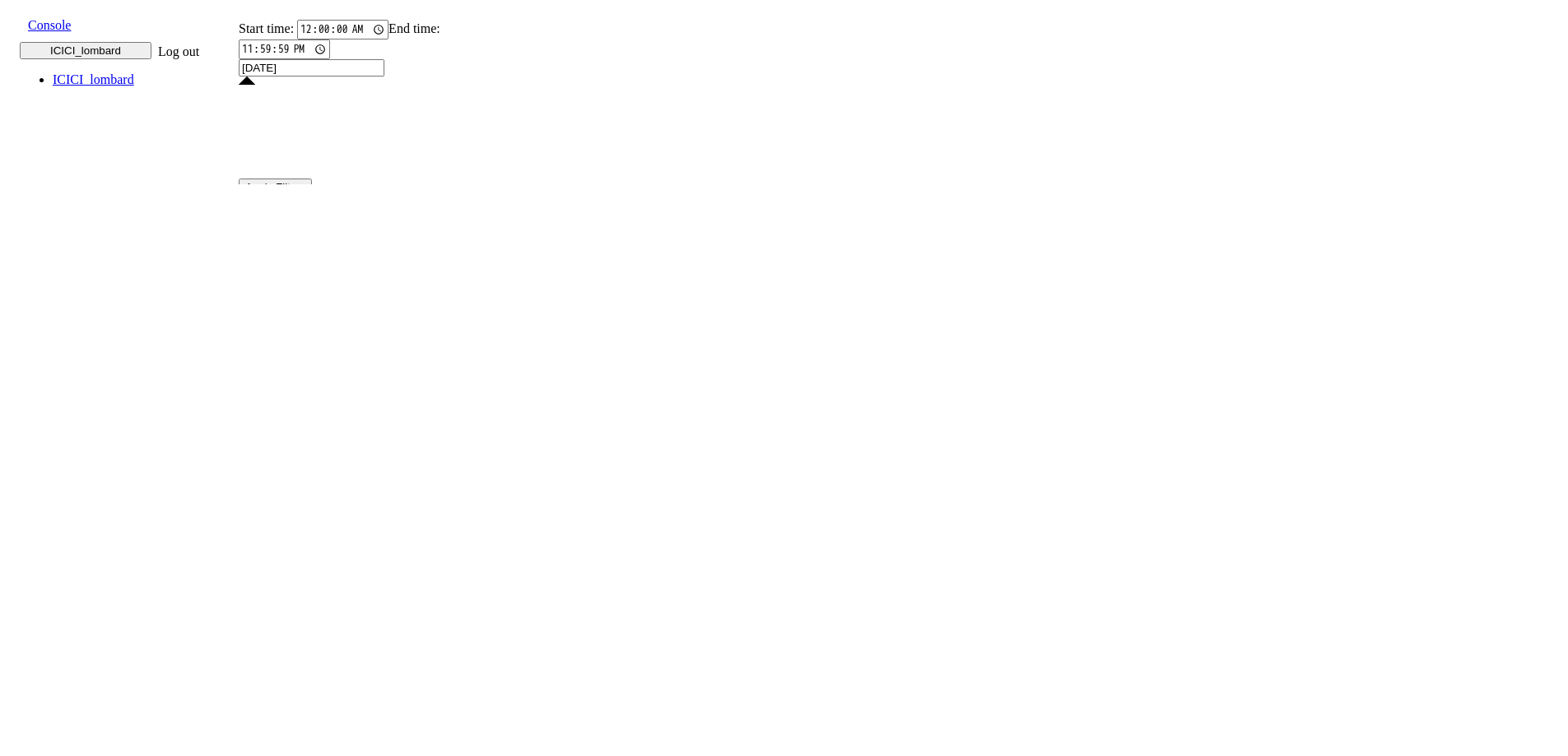 click on "Start time:   [TIME] End time:   [TIME] [DATE] [MONTH] [YEAR] Navigate forward to interact with the calendar and select a date. Press the question mark key to get the keyboard shortcuts for changing dates. Su Mo Tu We Th Fr Sa Su Mo Tu We Th Fr Sa June [YEAR] [NUMBERS] [NUMBERS] [NUMBERS] [NUMBERS] [NUMBERS] [NUMBERS] [NUMBERS] [NUMBERS] [NUMBERS] [NUMBERS] [NUMBERS] [NUMBERS] [NUMBERS] [NUMBERS] [NUMBERS] [NUMBERS] [NUMBERS] [NUMBERS] [NUMBERS] [NUMBERS] [NUMBERS] [NUMBERS] [NUMBERS] [NUMBERS] [NUMBERS] [NUMBERS] [NUMBERS] [NUMBERS] [NUMBERS] [NUMBERS] July [YEAR] [NUMBERS] [NUMBERS] [NUMBERS] [NUMBERS] [NUMBERS] [NUMBERS] [NUMBERS] [NUMBERS] [NUMBERS] [NUMBERS] [NUMBERS] [NUMBERS] [NUMBERS] [NUMBERS] [NUMBERS] [NUMBERS] [NUMBERS] [NUMBERS] [NUMBERS] [NUMBERS] [NUMBERS] [NUMBERS] [NUMBERS] [NUMBERS] [NUMBERS] [NUMBERS] [NUMBERS] [NUMBERS] [NUMBERS] [NUMBERS] August [YEAR] [NUMBERS] [NUMBERS] [NUMBERS] [NUMBERS] [NUMBERS] [NUMBERS] [NUMBERS] [NUMBERS] [NUMBERS] [NUMBERS] [NUMBERS] [NUMBERS] [NUMBERS] [NUMBERS] [NUMBERS] [NUMBERS] [NUMBERS] [NUMBERS] [NUMBERS] [NUMBERS] [NUMBERS] [NUMBERS] [NUMBERS] [NUMBERS] [NUMBERS] [NUMBERS] [NUMBERS] [NUMBERS] [NUMBERS] [NUMBERS] September [YEAR] [NUMBERS] [NUMBERS] [NUMBERS] [NUMBERS] [NUMBERS] [NUMBERS] [NUMBERS] [NUMBERS] [NUMBERS] [NUMBERS] [NUMBERS] [NUMBERS] [NUMBERS] [NUMBERS] [NUMBERS] [NUMBERS] [NUMBERS] [NUMBERS] [NUMBERS] [NUMBERS] [NUMBERS] [NUMBERS] [NUMBERS] [NUMBERS] [NUMBERS] [NUMBERS] [NUMBERS] [NUMBERS] [NUMBERS] [NUMBERS] ? [DATE] [MONTH] [YEAR] Navigate backward to interact with the calendar and select a date. Press the question mark key to get the keyboard shortcuts for changing dates. All Reported Resolved Live Calls Sub Testing Calls Status No status selected HANGUP USER_HANGUP TRANSFER UNKNOWN Language Code No language selected Hindi English Tamil Telugu Kanada Marathi Malayalam Gujarati Bengali Indonesian Malay English US" at bounding box center (351, 1204) 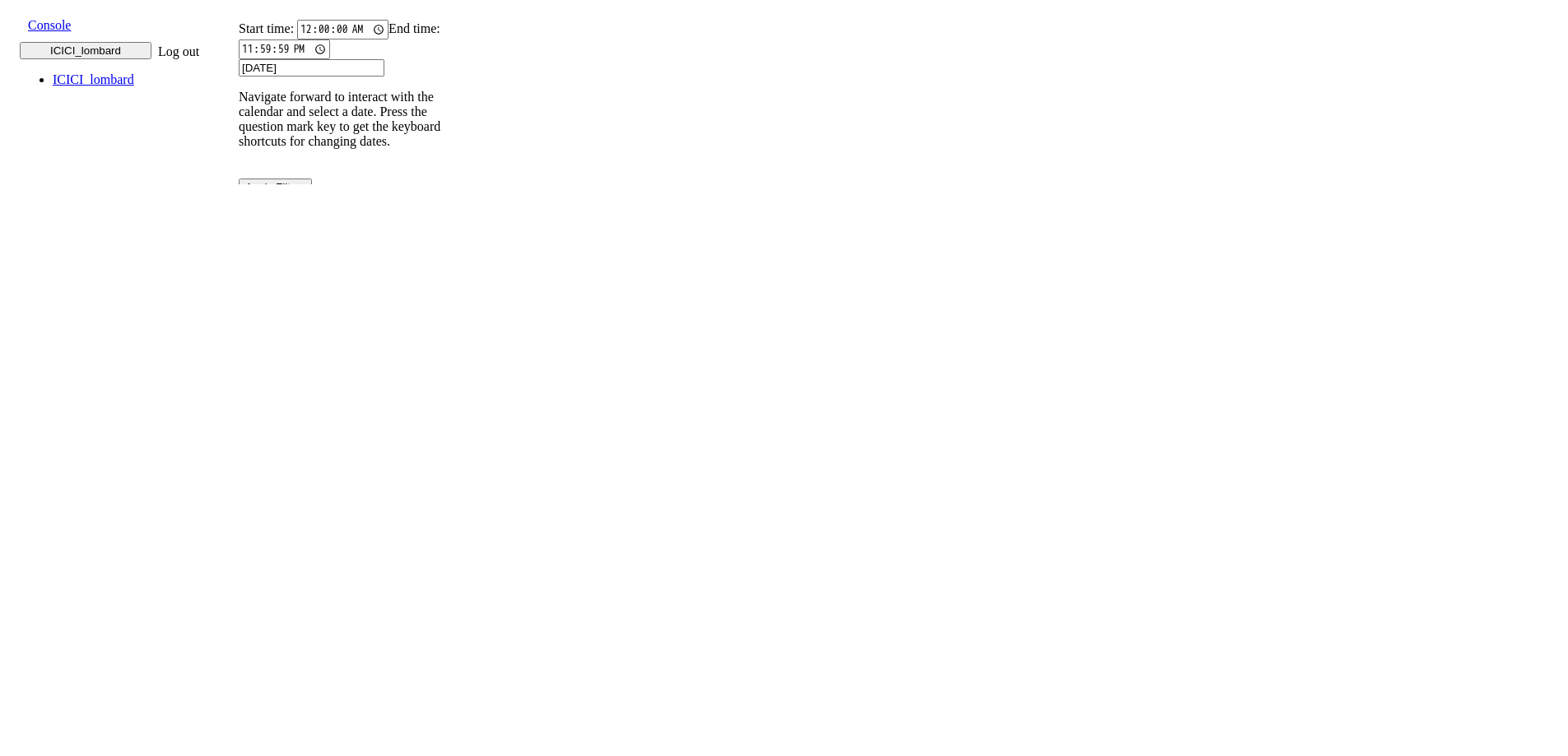 scroll, scrollTop: 445, scrollLeft: 0, axis: vertical 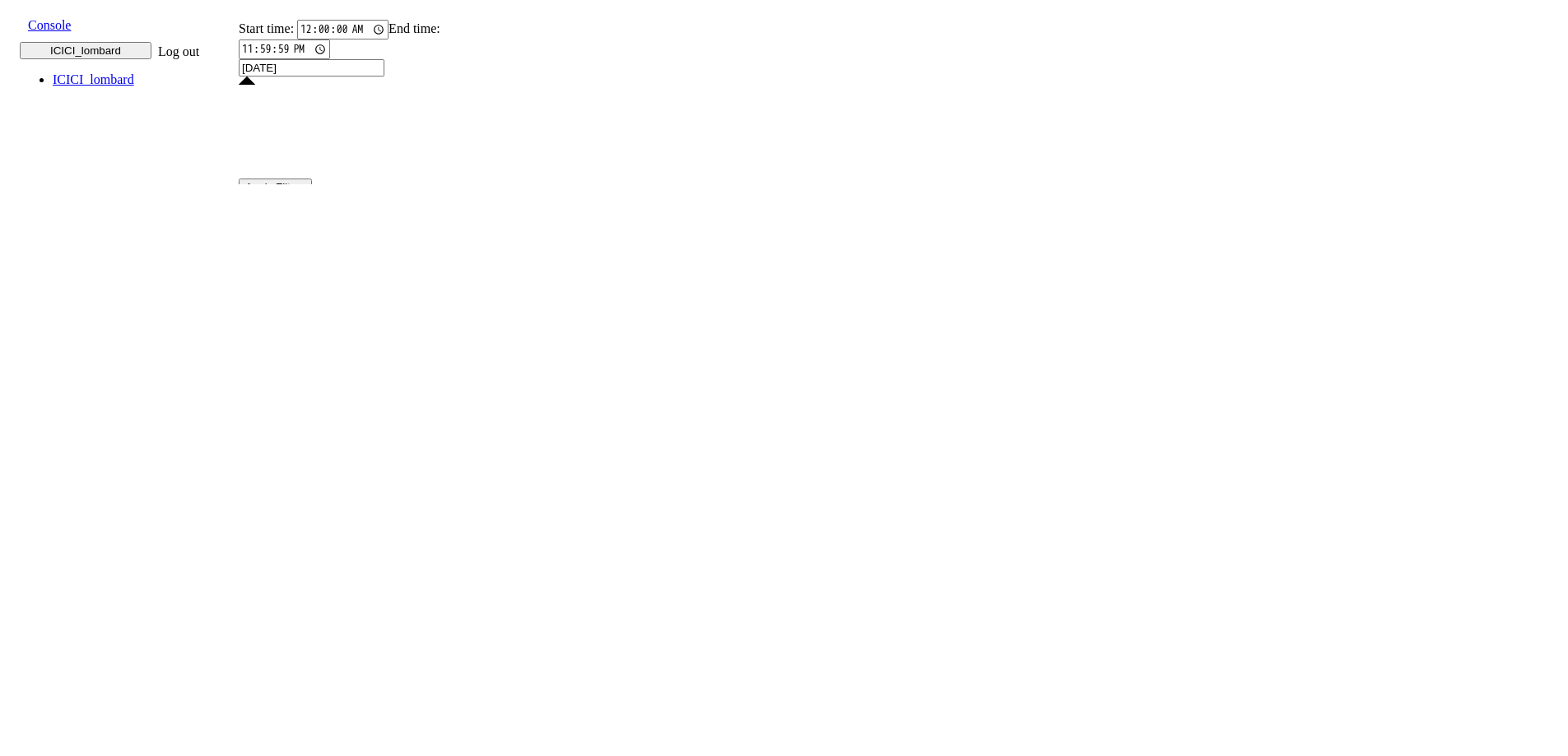 click on "20" at bounding box center [268, 1871] 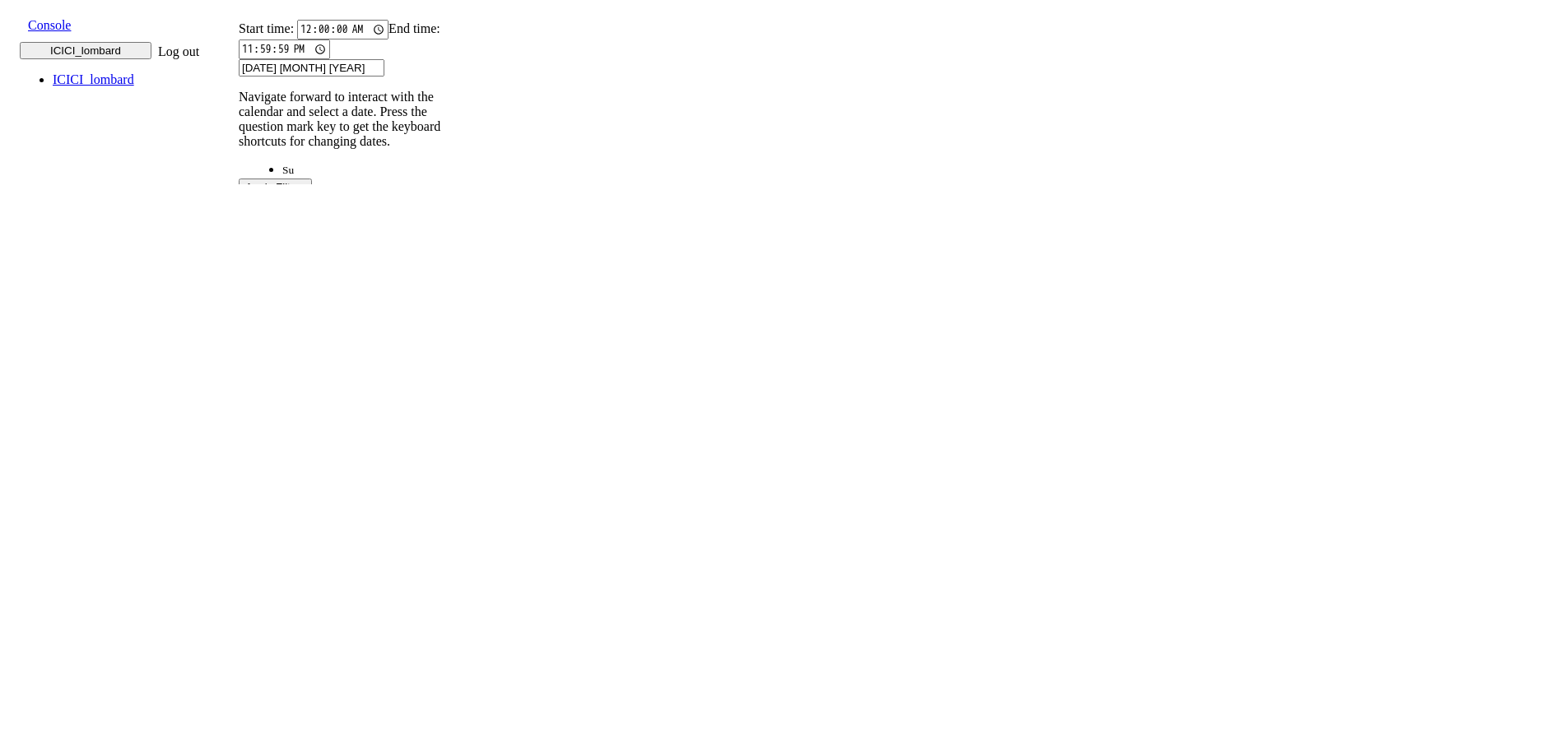 click on "20" at bounding box center (268, 1745) 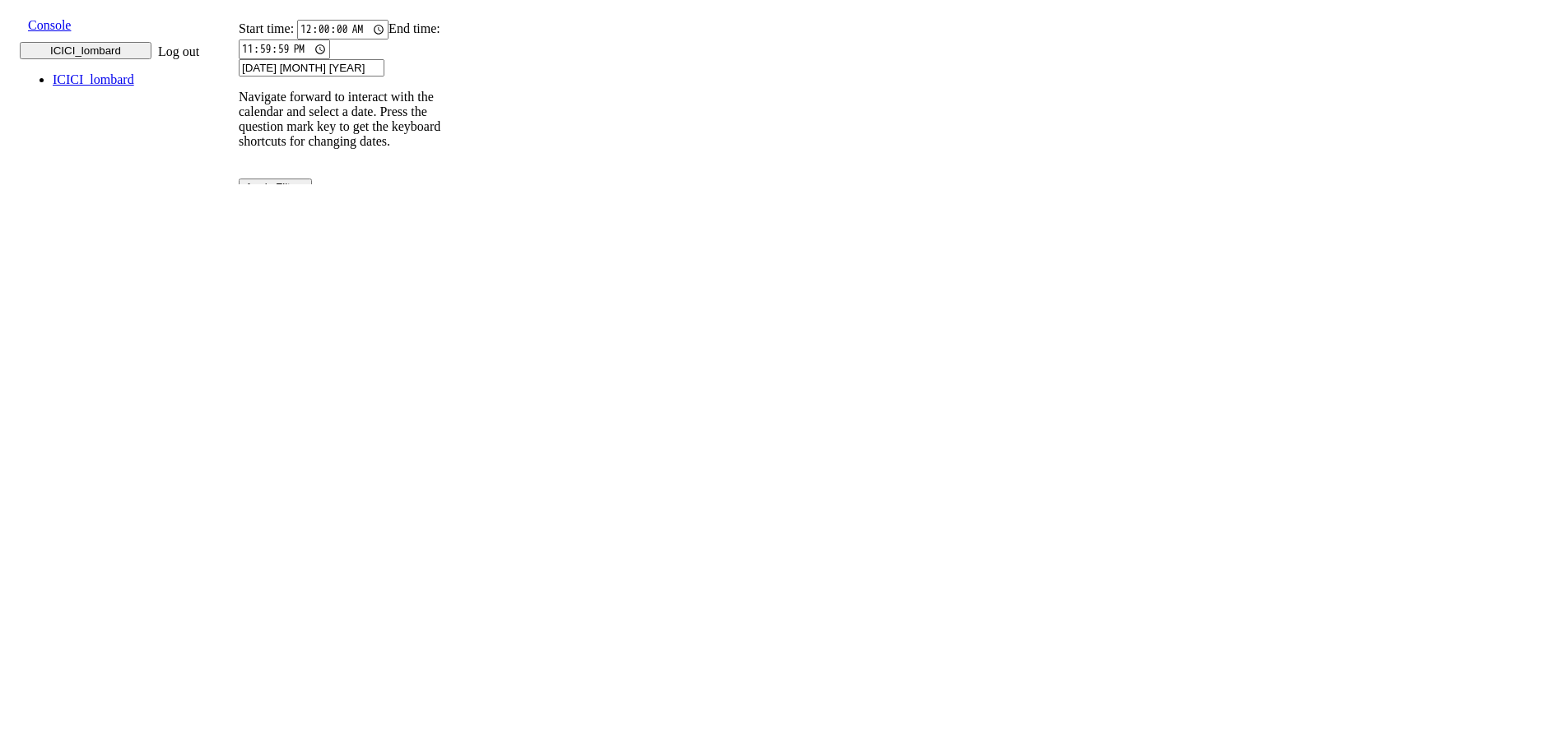 click on "[DATE] [MONTH] [YEAR]" at bounding box center [311, 67] 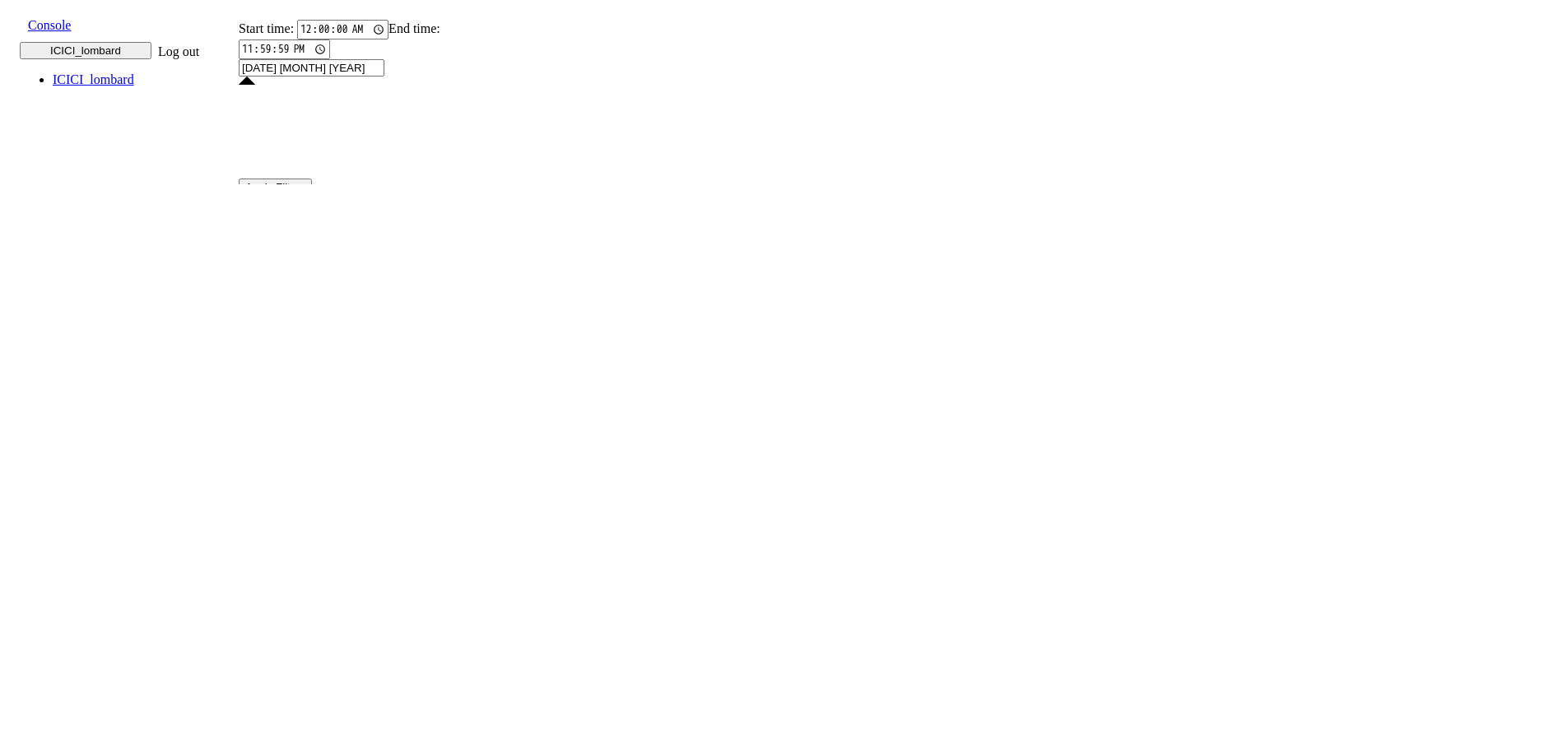 click on "18" at bounding box center [444, 1837] 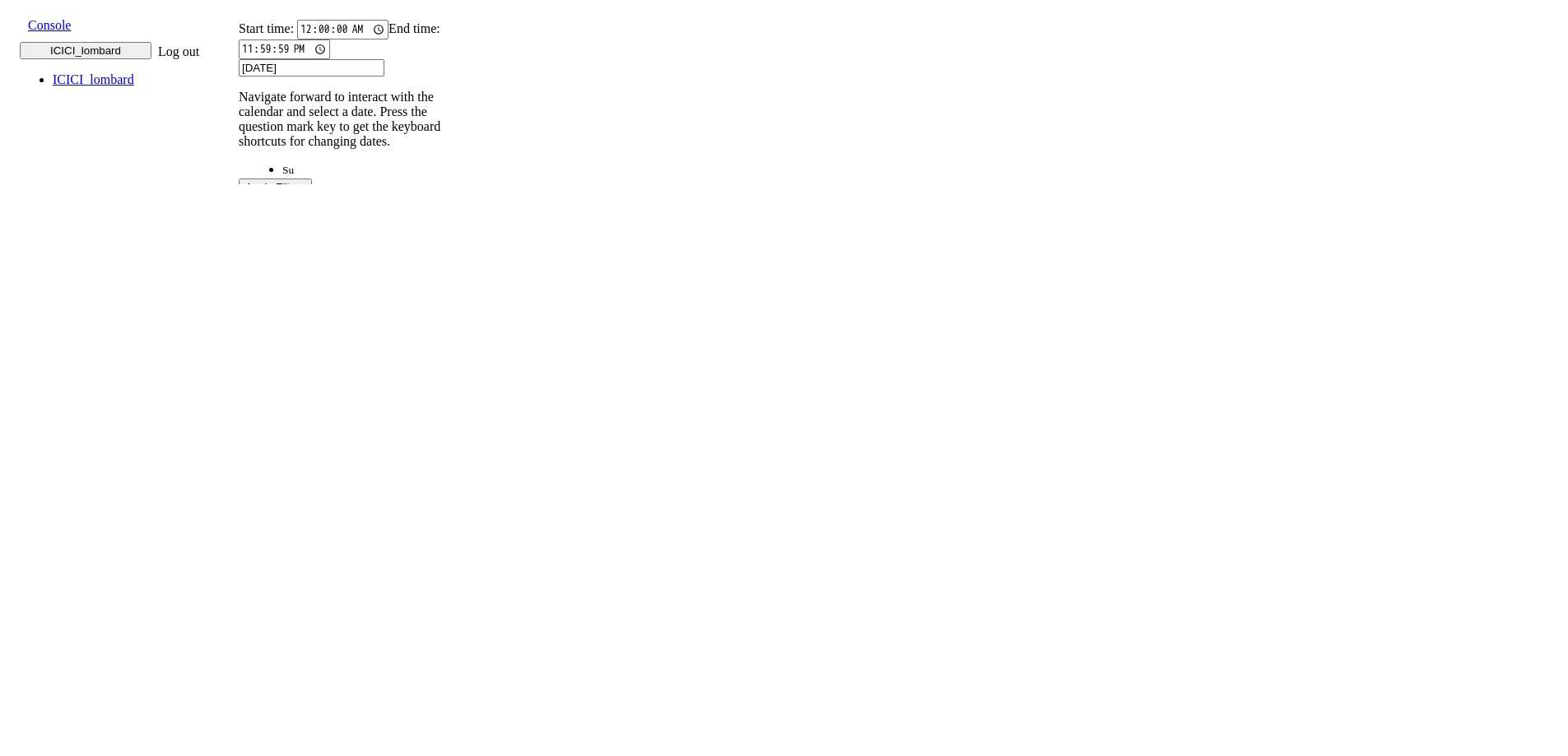 click on "18" at bounding box center [444, 1710] 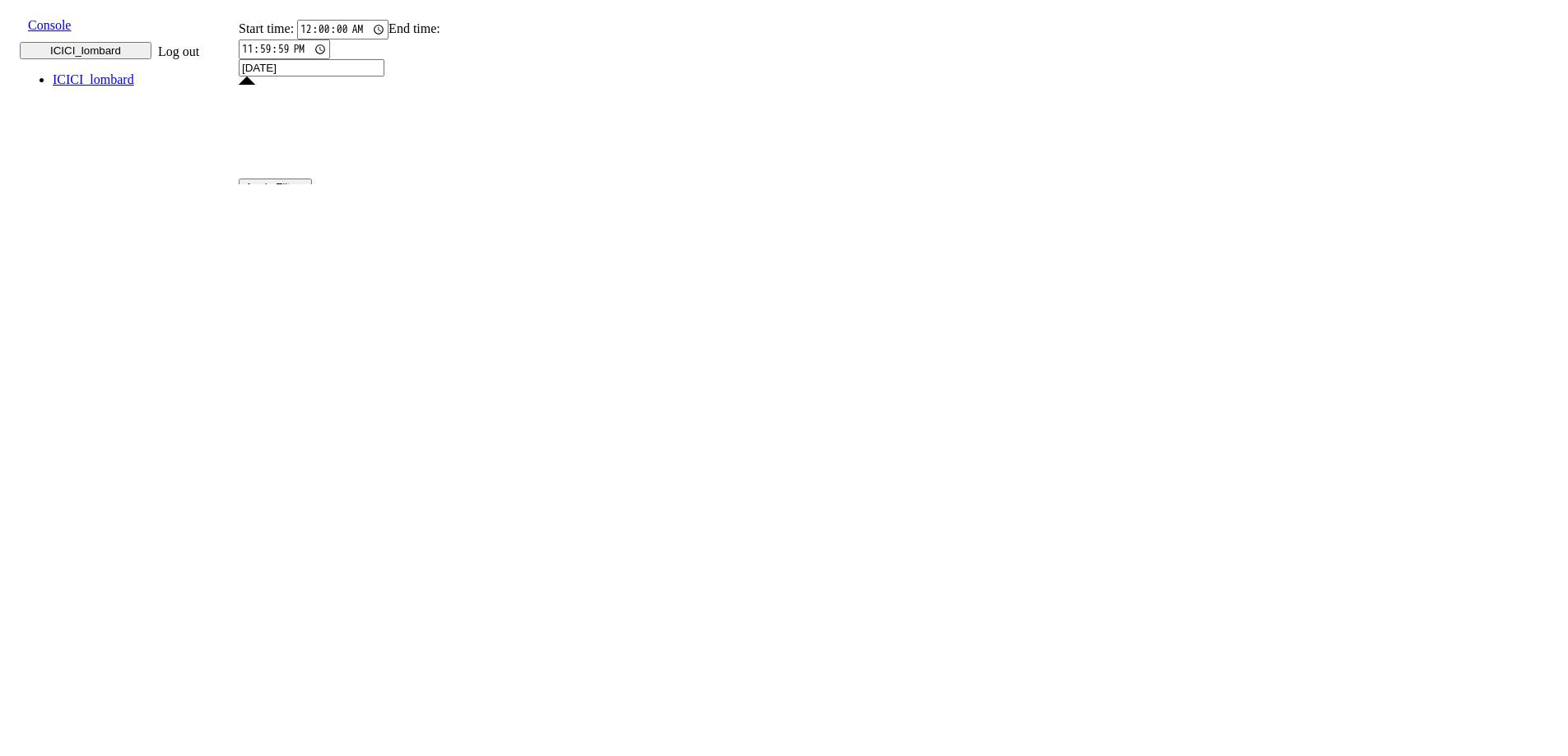 click on "[DATE]" at bounding box center [311, 67] 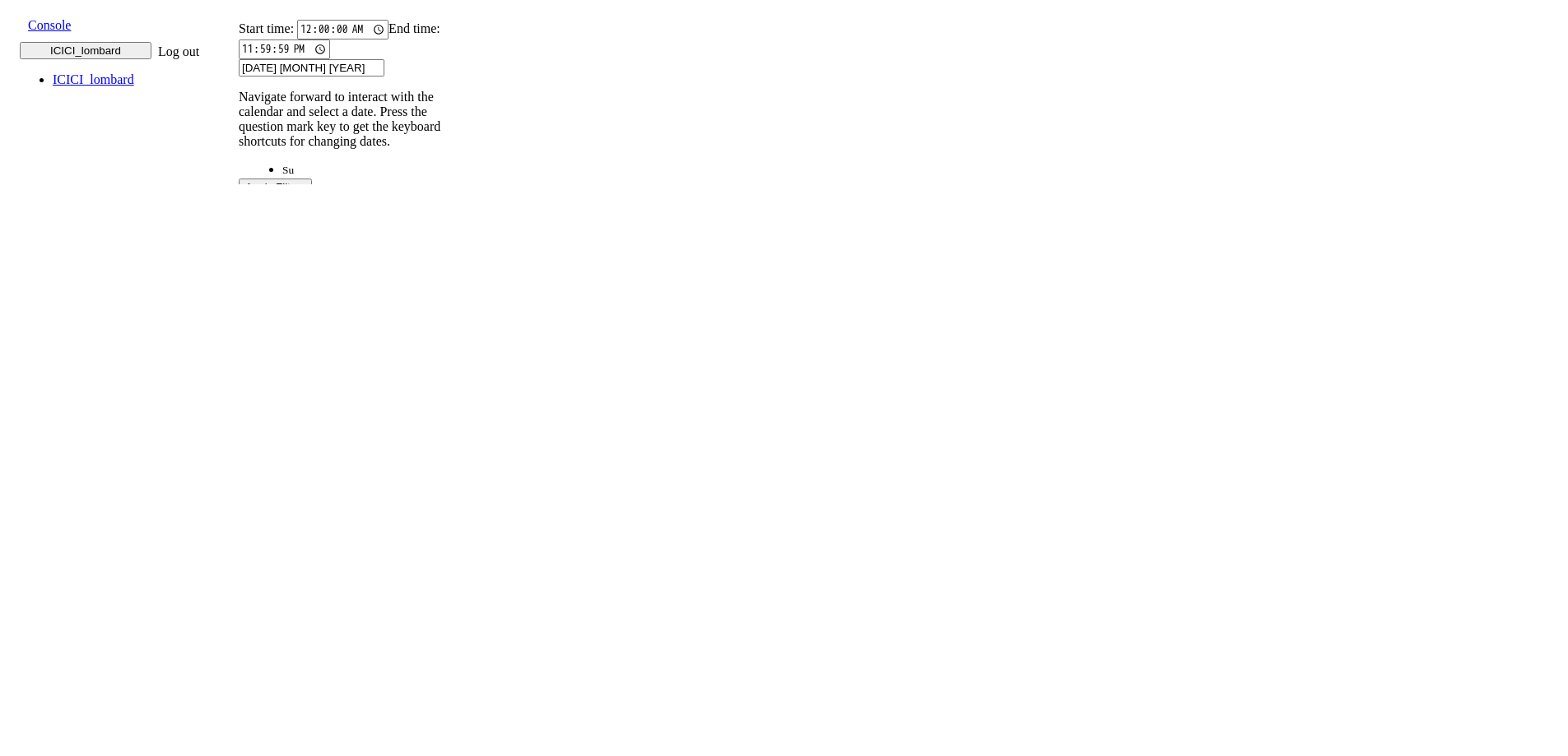 click on "16" at bounding box center [374, 1710] 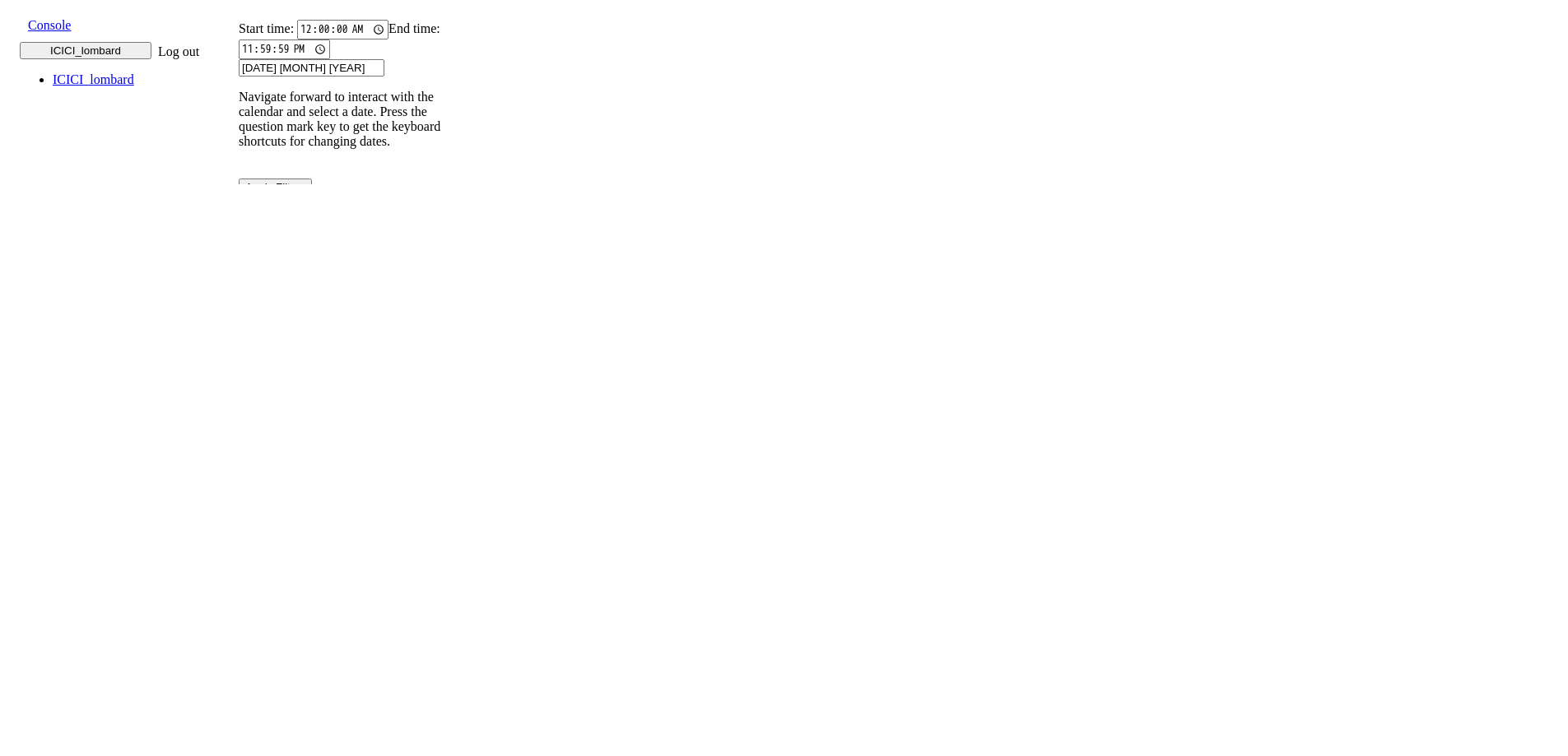 click on "[DATE] [MONTH] [YEAR]" at bounding box center [311, 67] 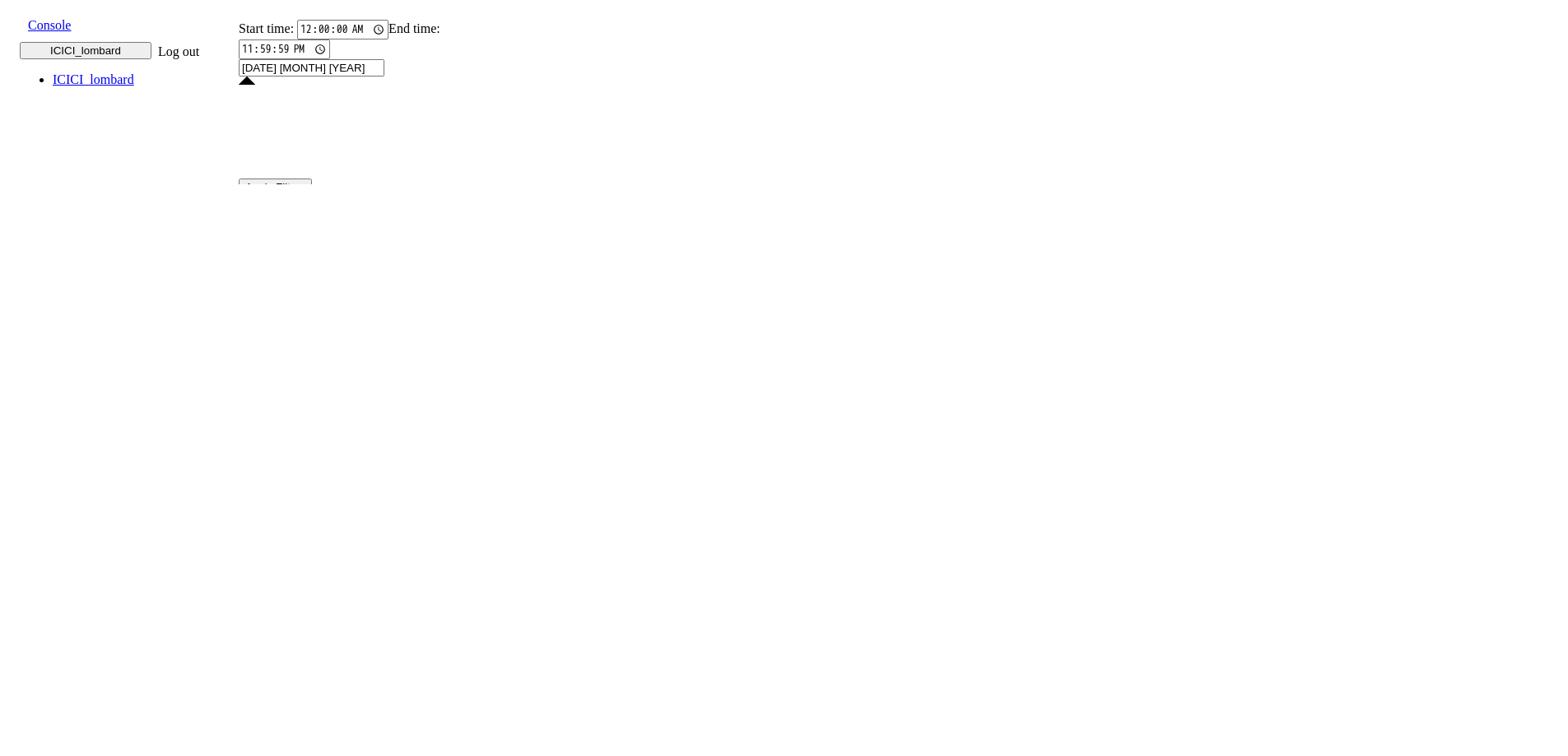 click on "15" at bounding box center [338, 1837] 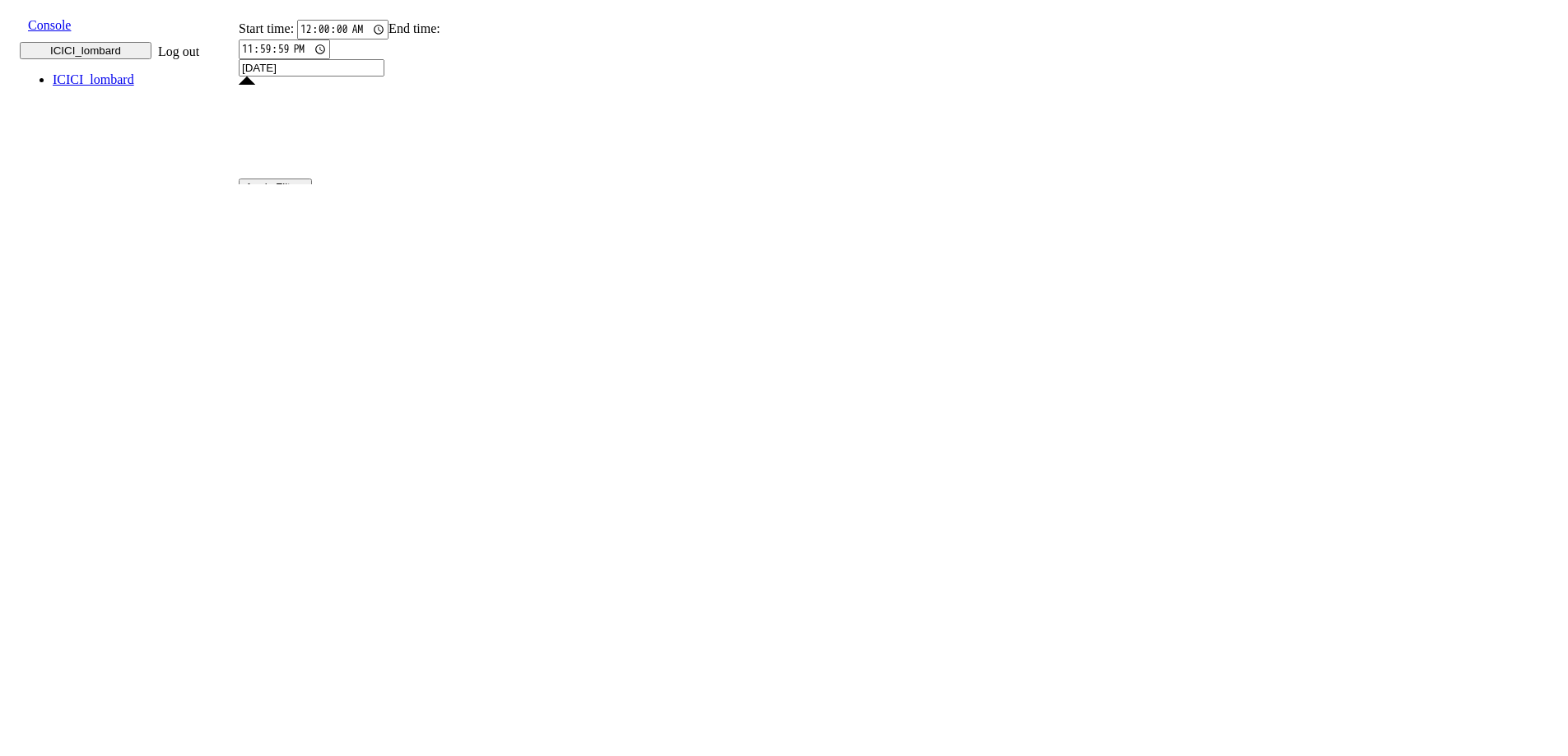 click on "15" at bounding box center [338, 1837] 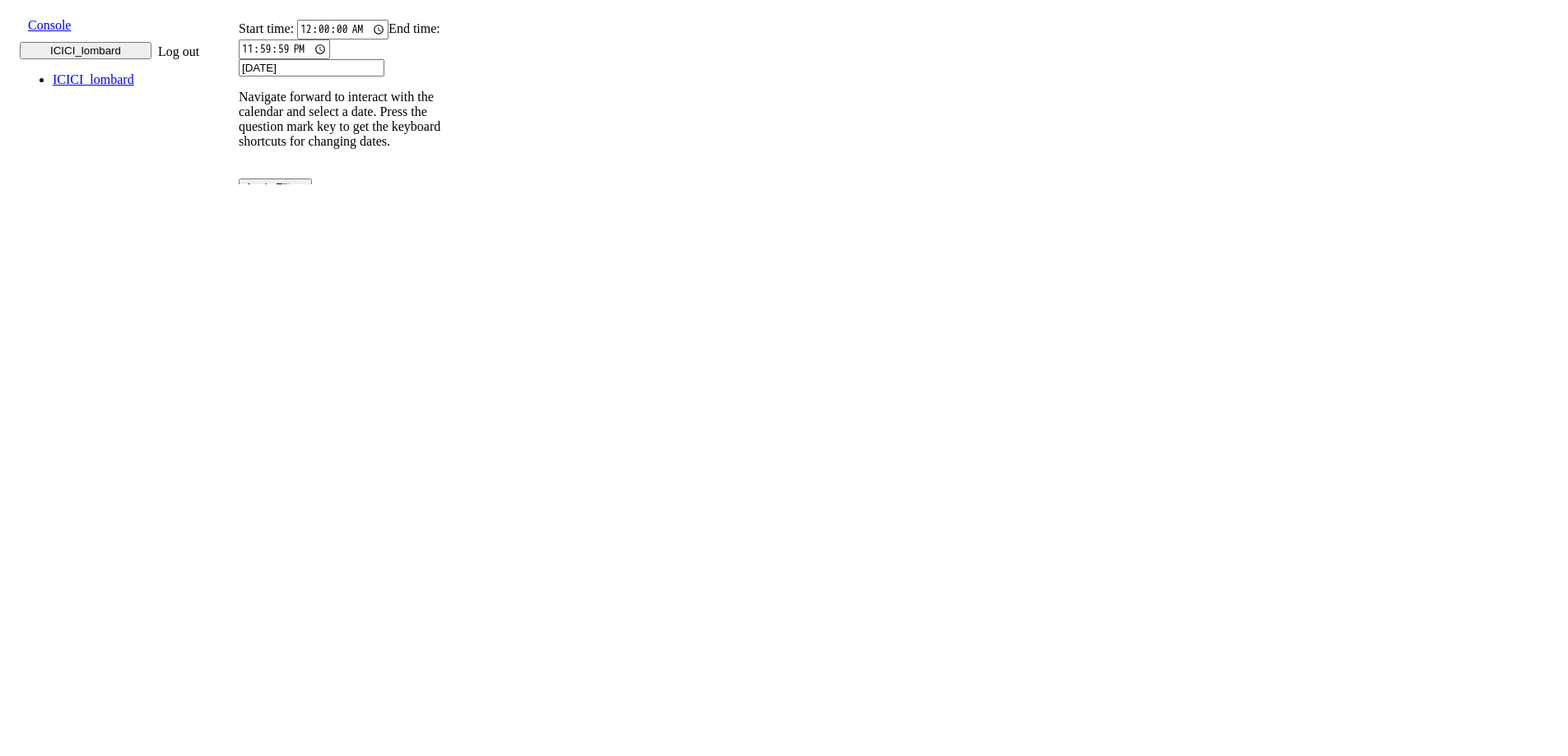 click on "[DATE]" at bounding box center (311, 67) 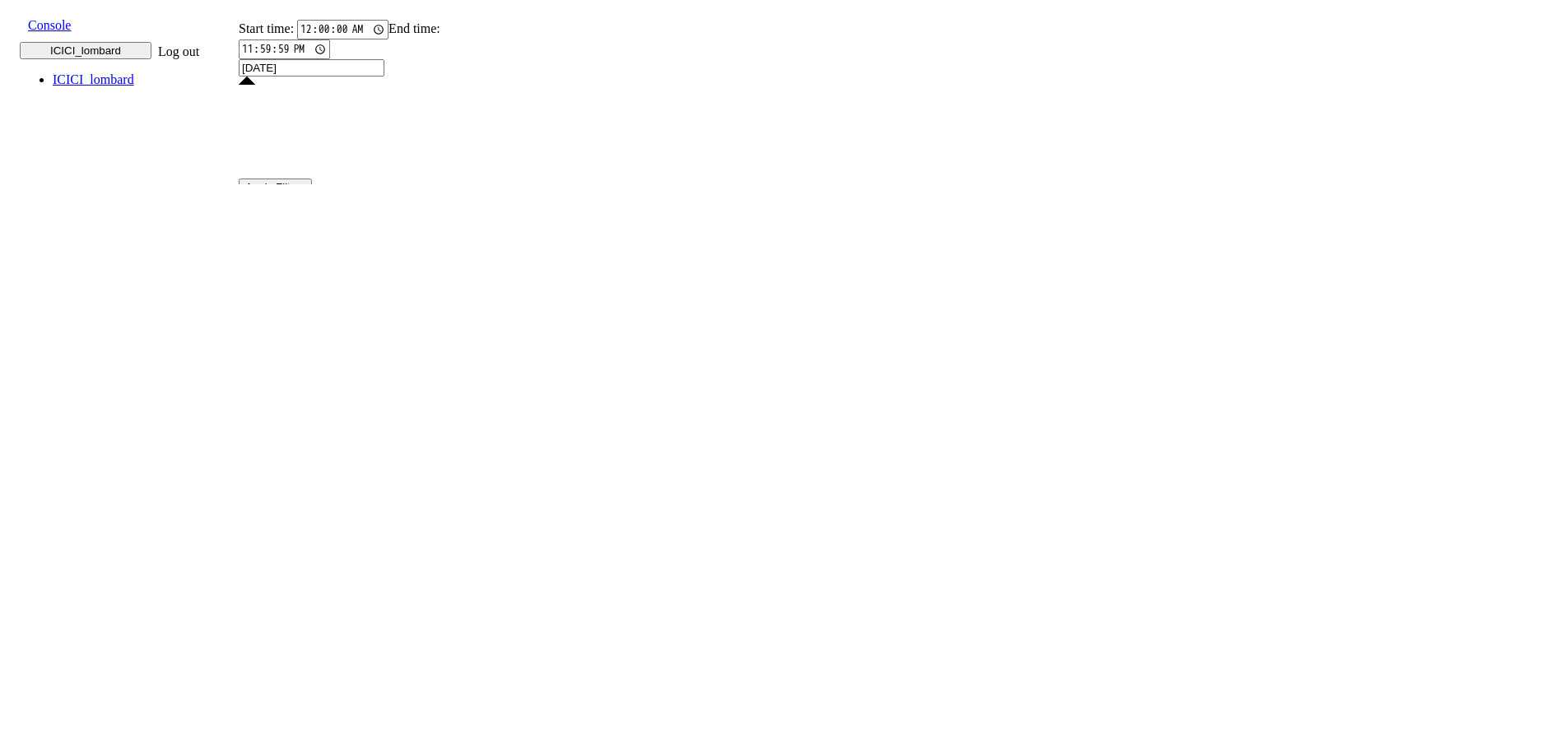 click on "13" at bounding box center [268, 1837] 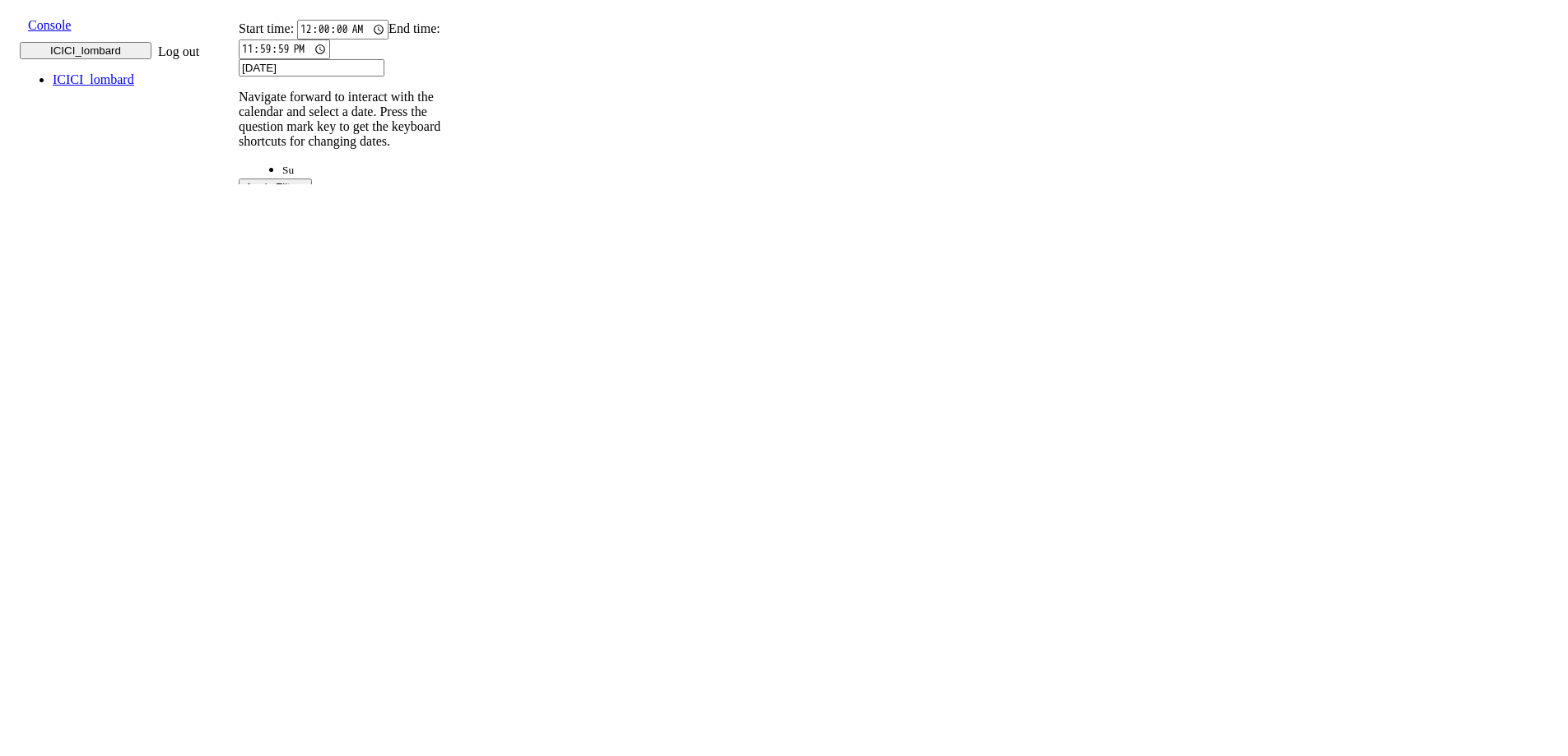 click on "13" at bounding box center (268, 1710) 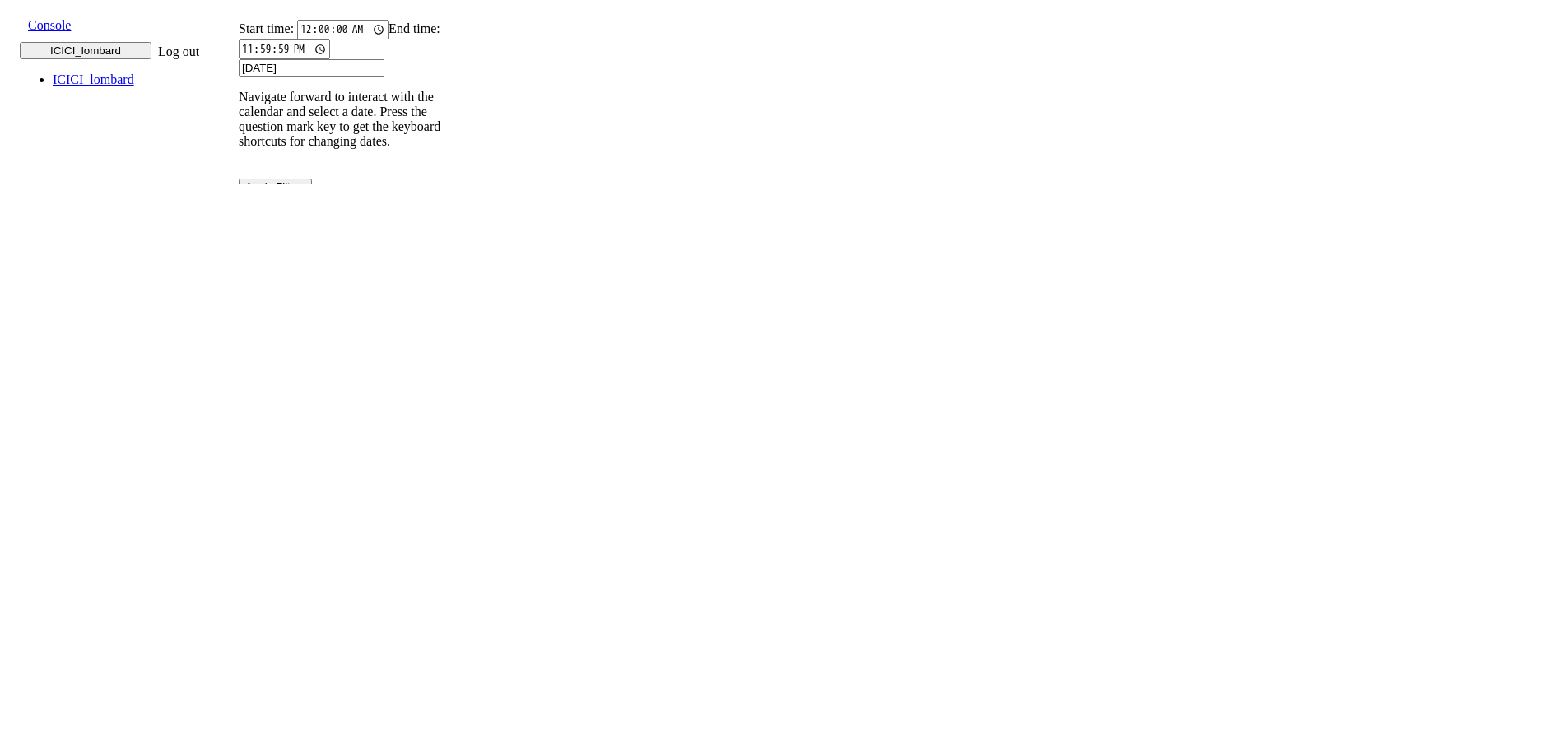 click on "[DATE]" at bounding box center (311, 67) 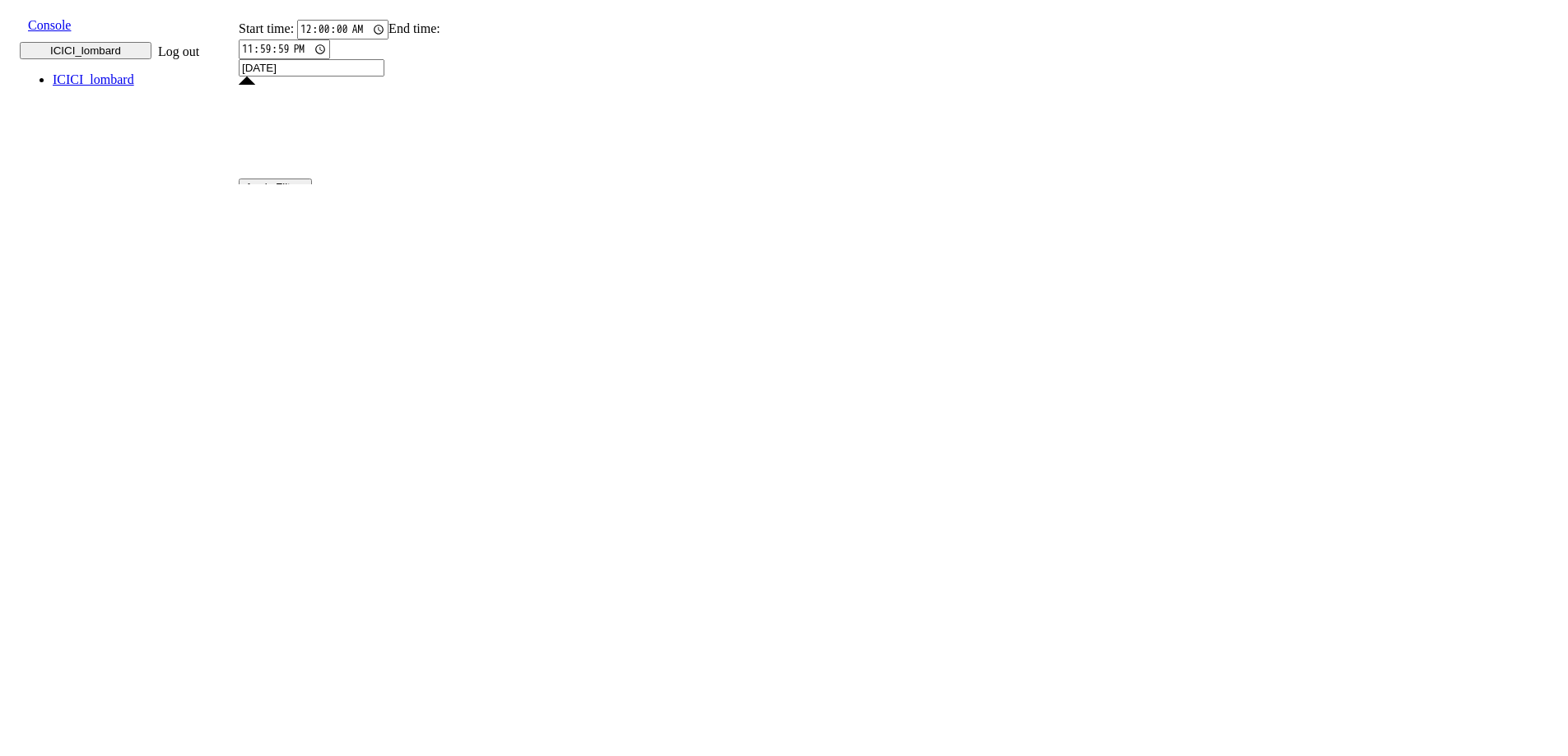 click on "12" at bounding box center [480, 1802] 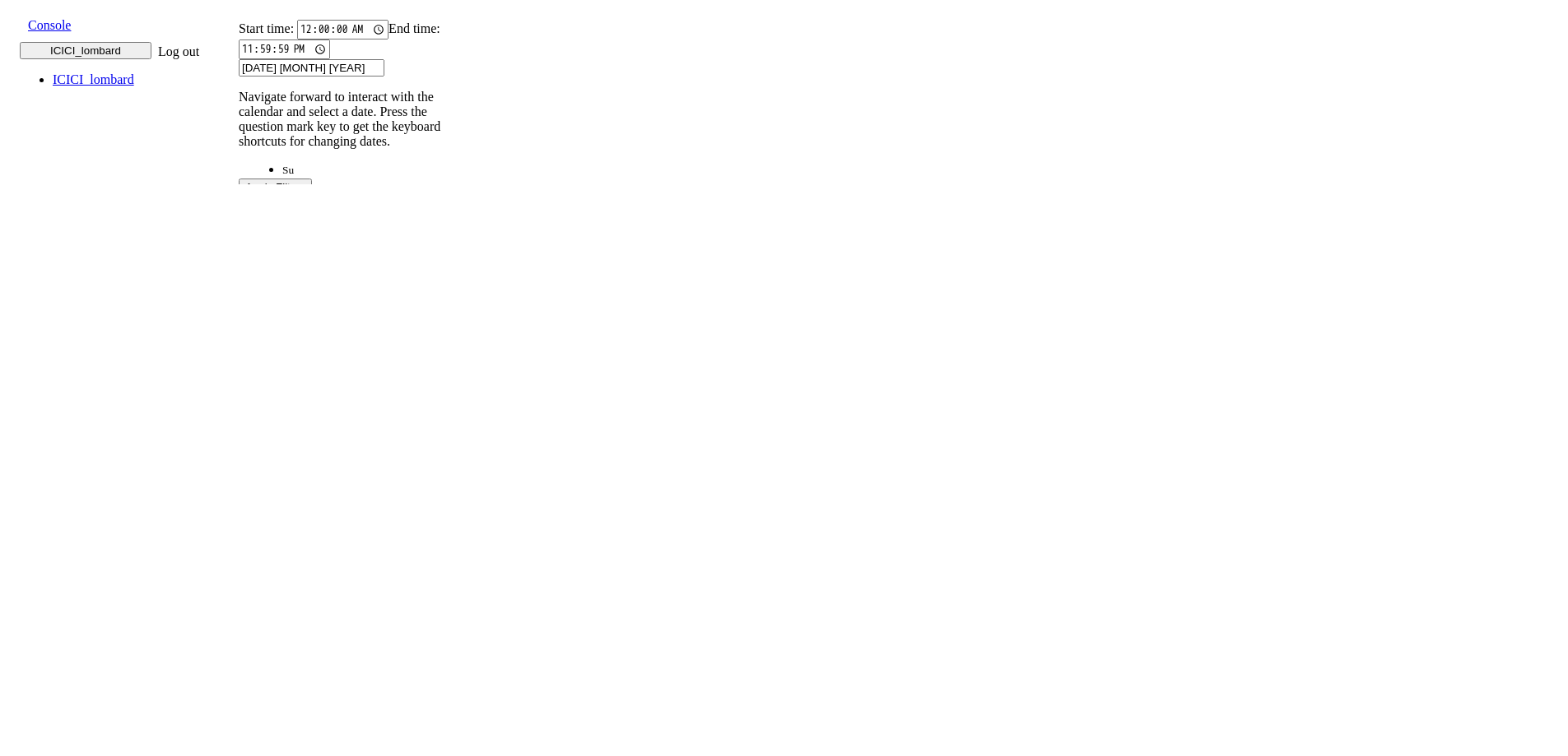 click on "12" at bounding box center [480, 1676] 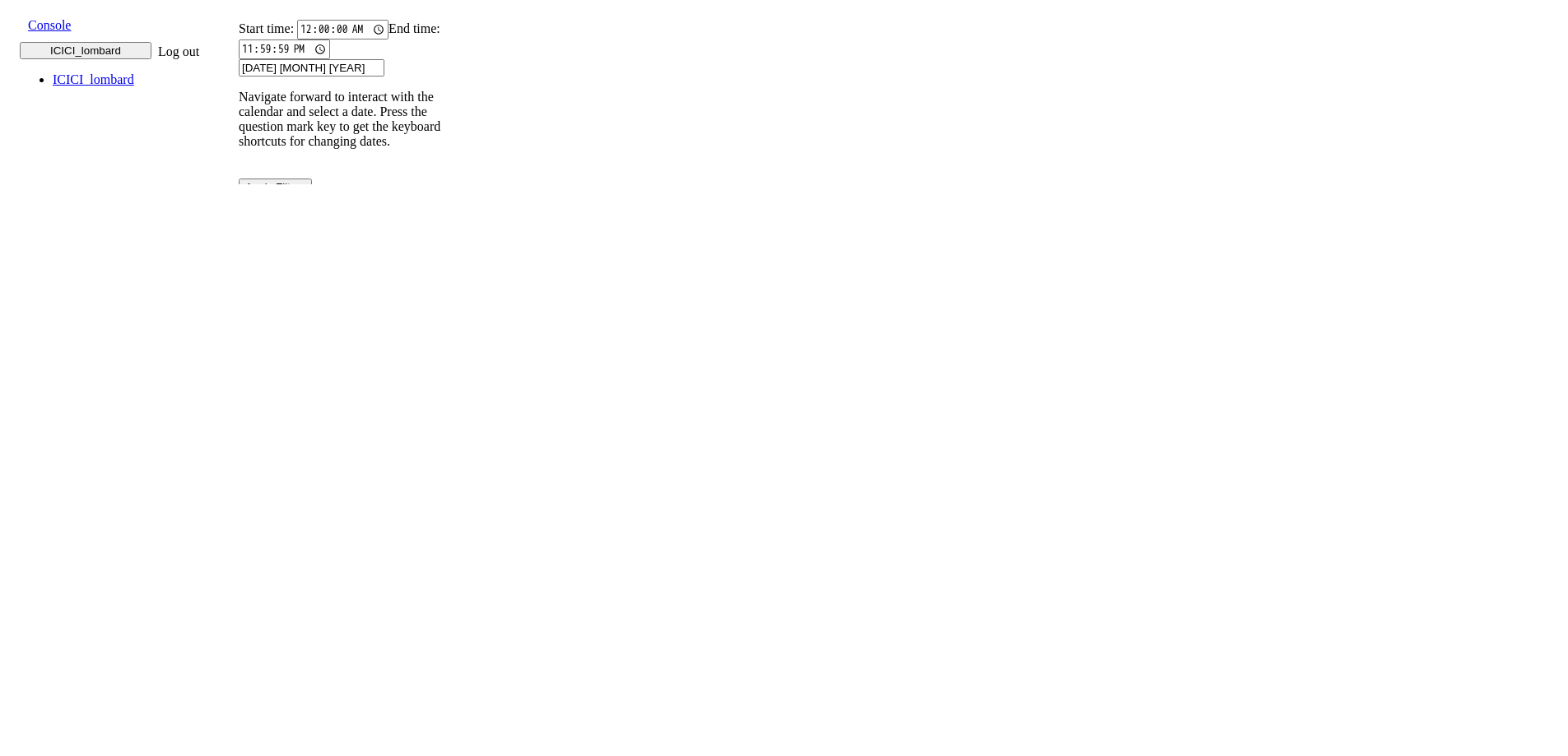 click on "[DATE] [MONTH] [YEAR]" at bounding box center (311, 67) 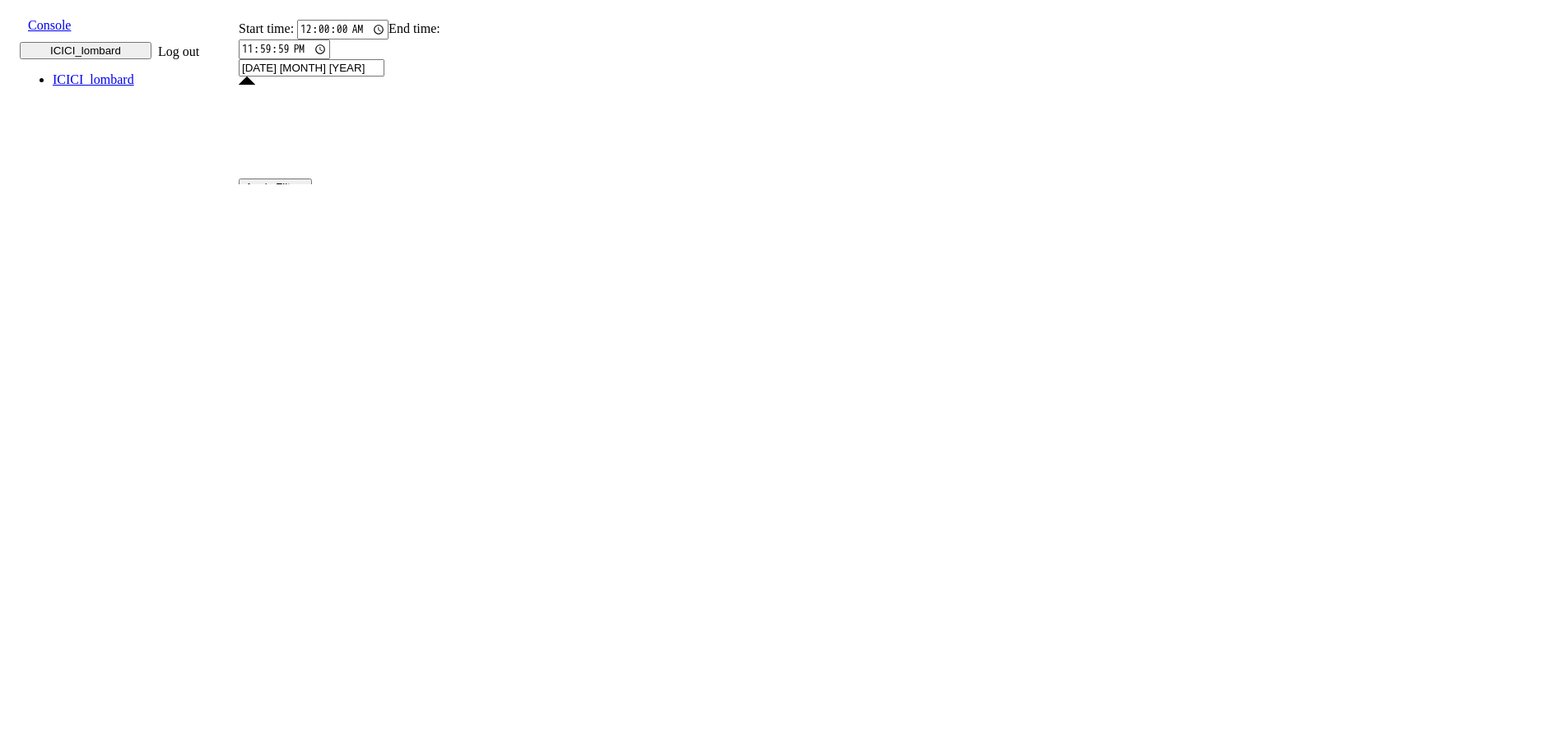 click on "10" at bounding box center (409, 1802) 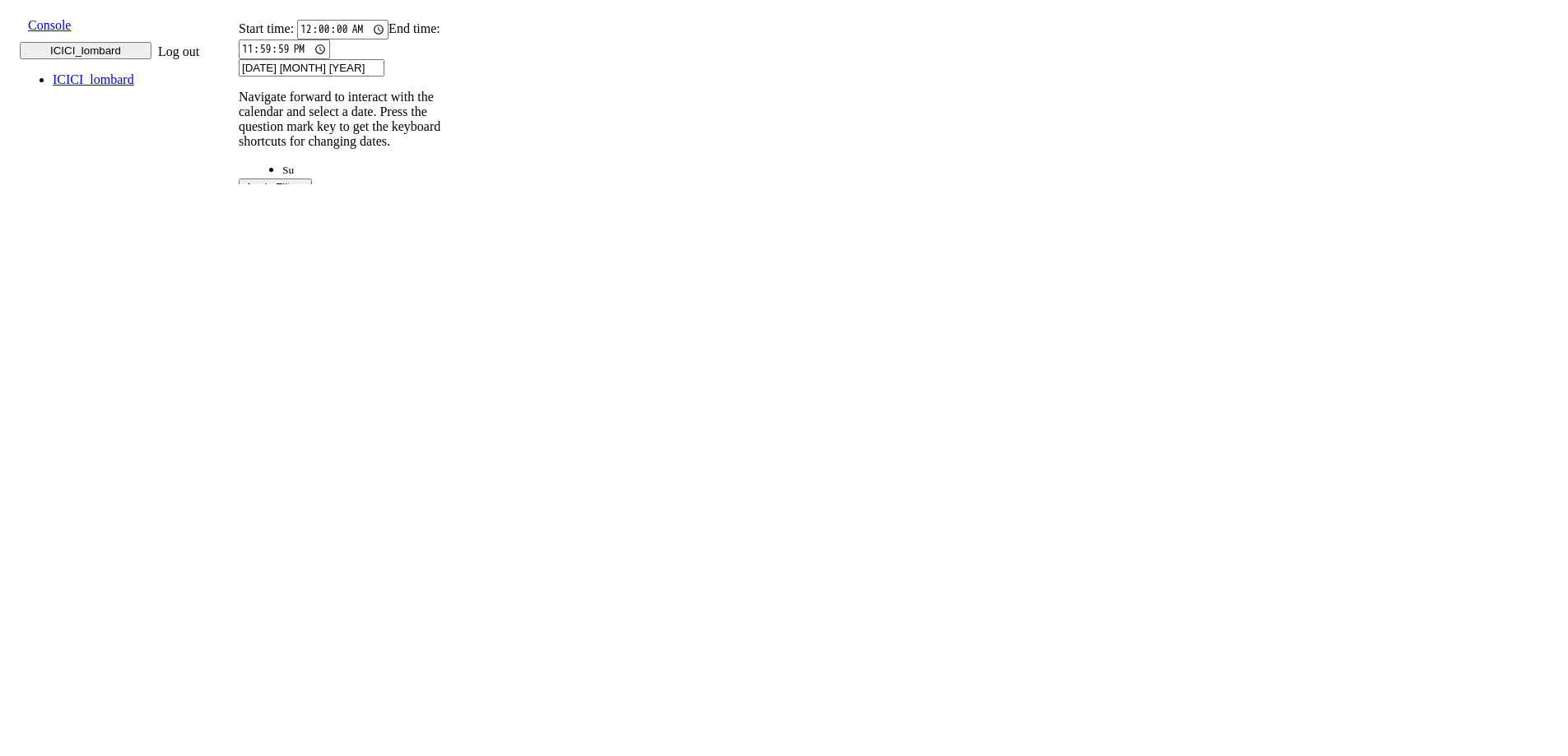 click on "10" at bounding box center (409, 1676) 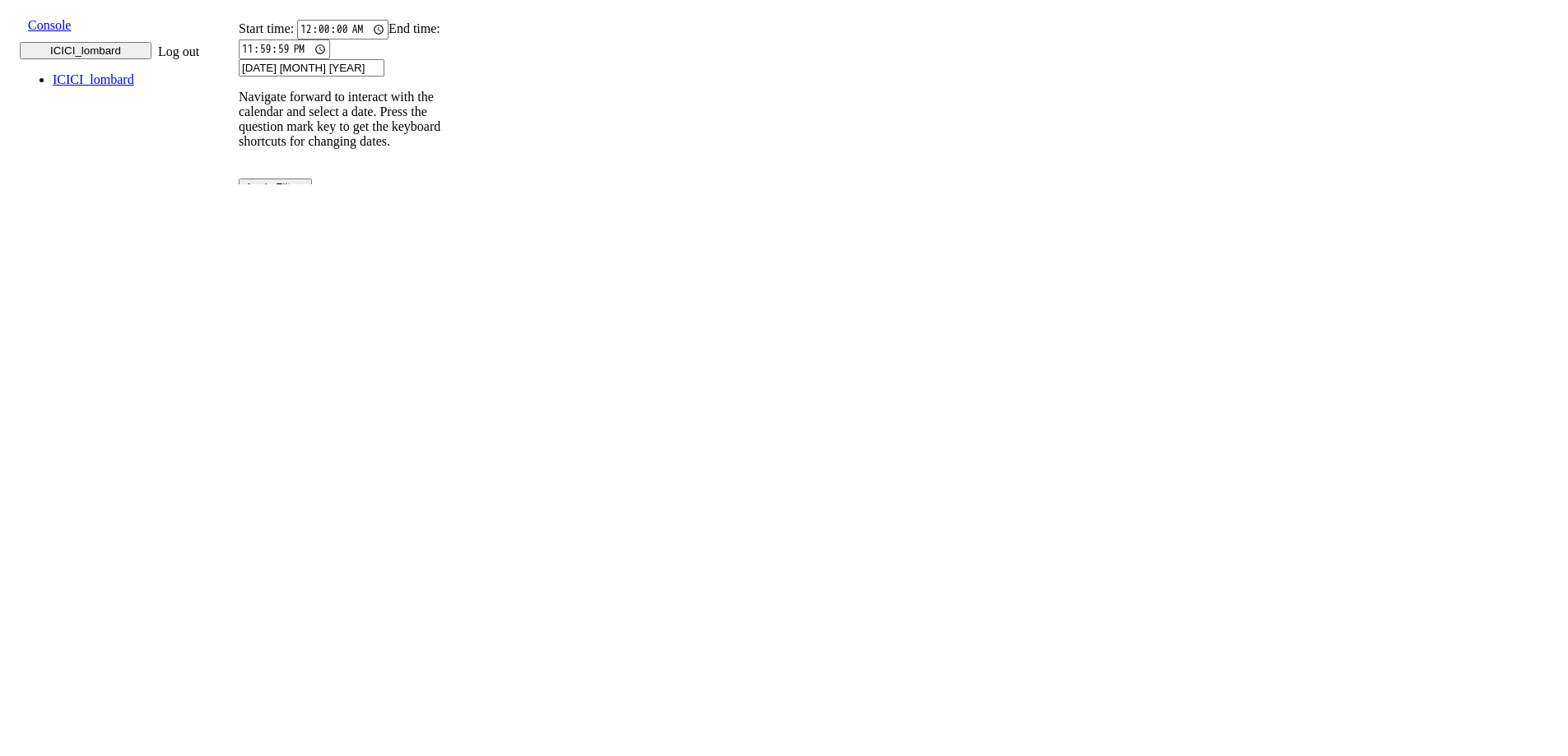 click on "[DATE] [MONTH] [YEAR]" at bounding box center [311, 67] 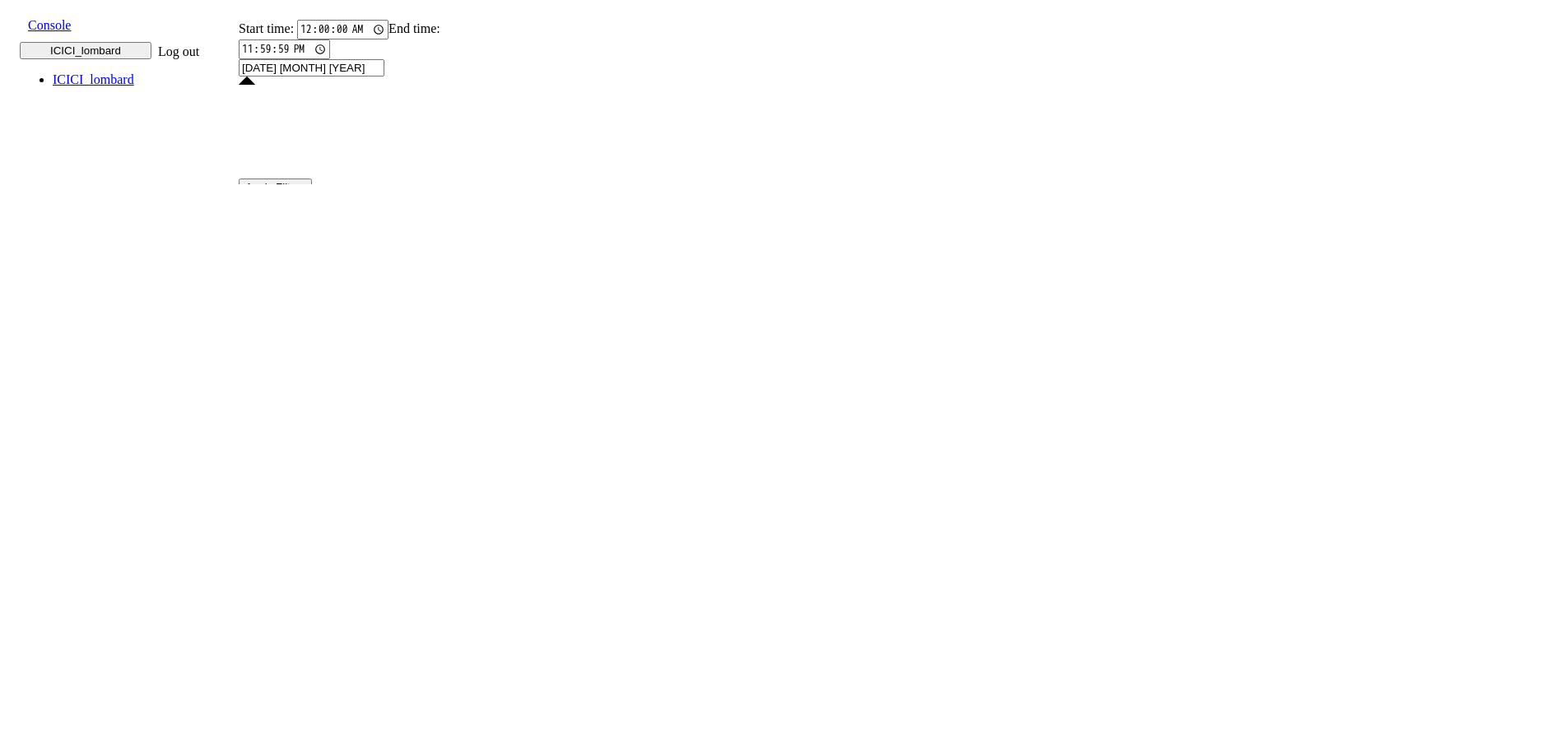 click on "8" at bounding box center (338, 1802) 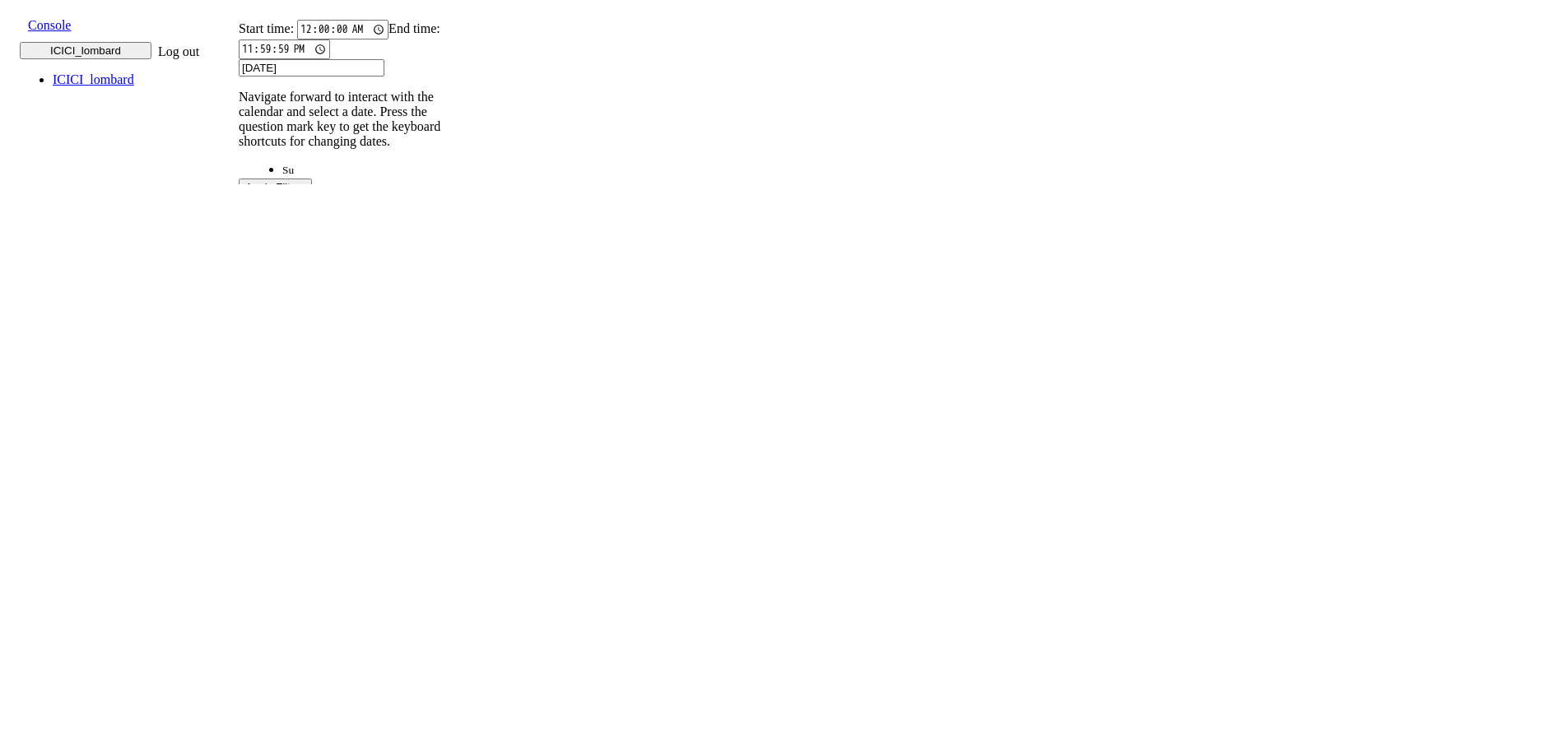 click on "8" at bounding box center (338, 1676) 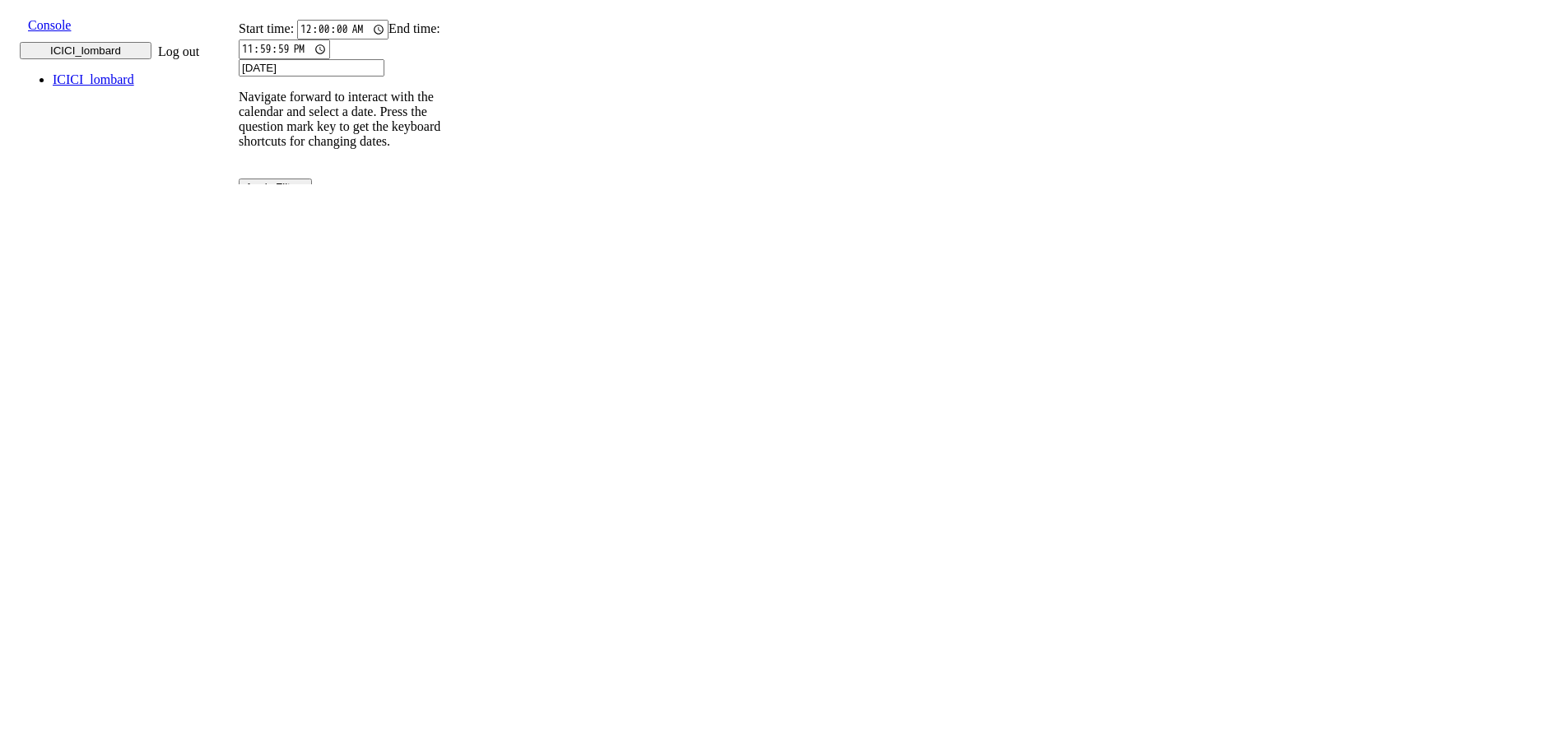 click on "[DATE]" at bounding box center (311, 67) 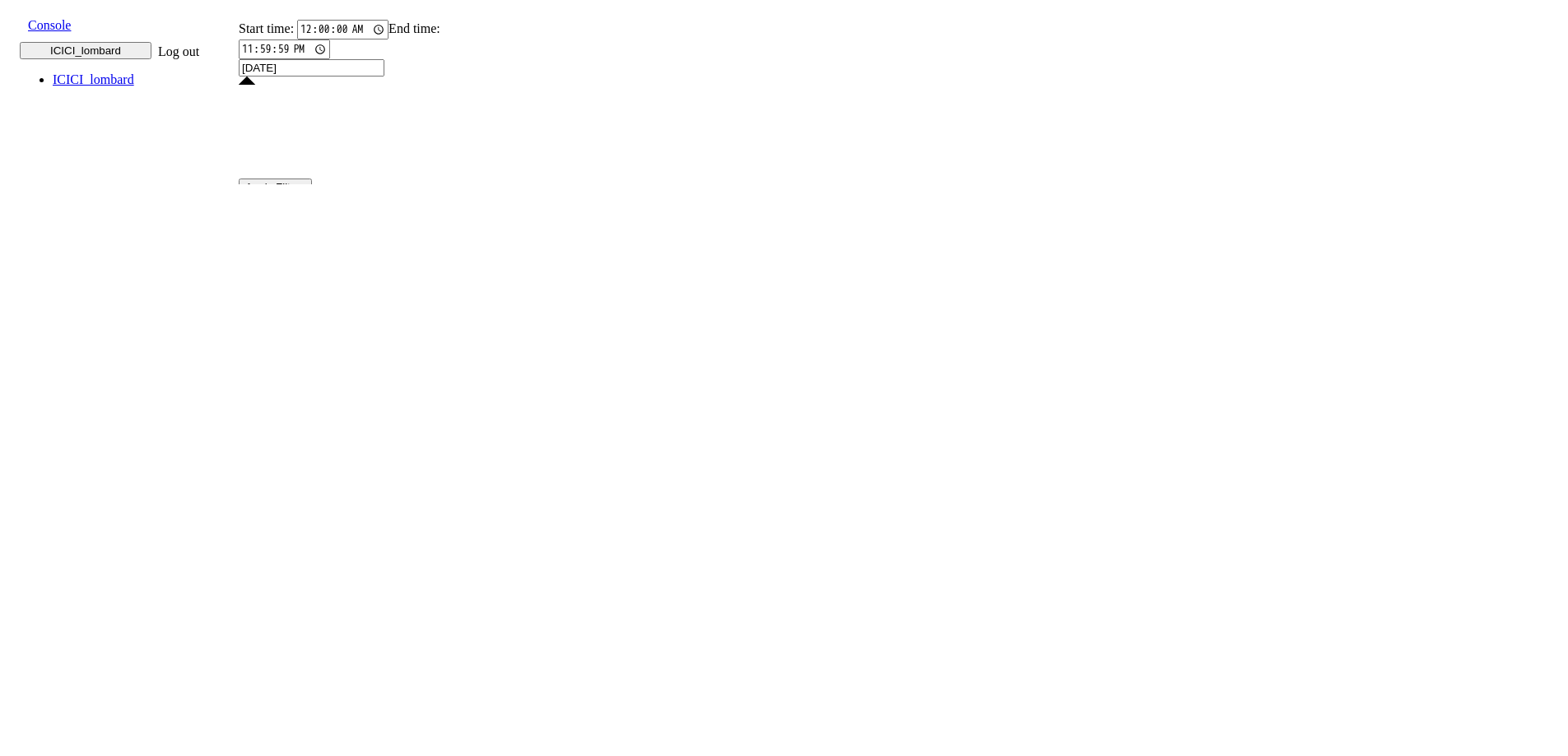 click on "5" at bounding box center [480, 1768] 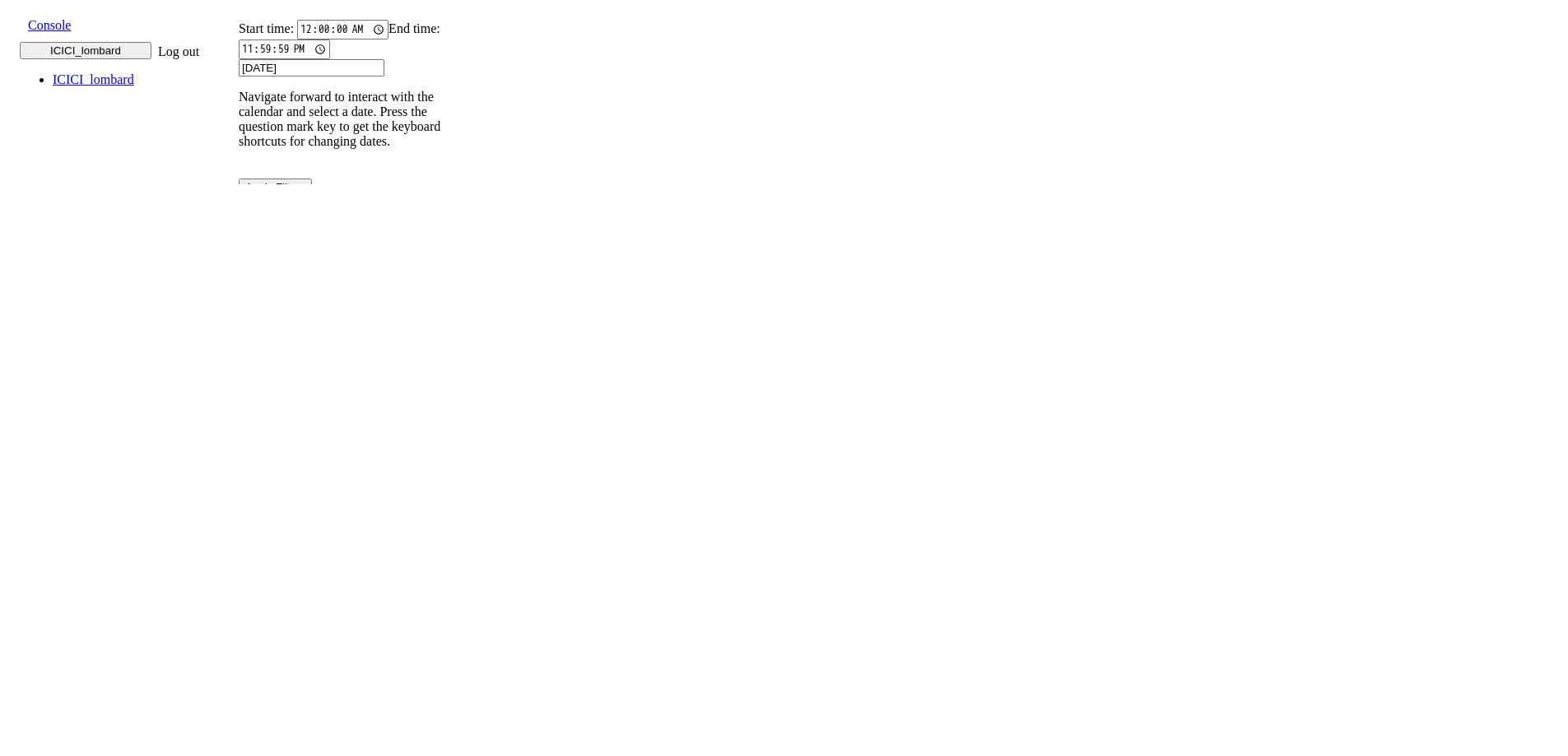 click on "[DATE]" at bounding box center [311, 67] 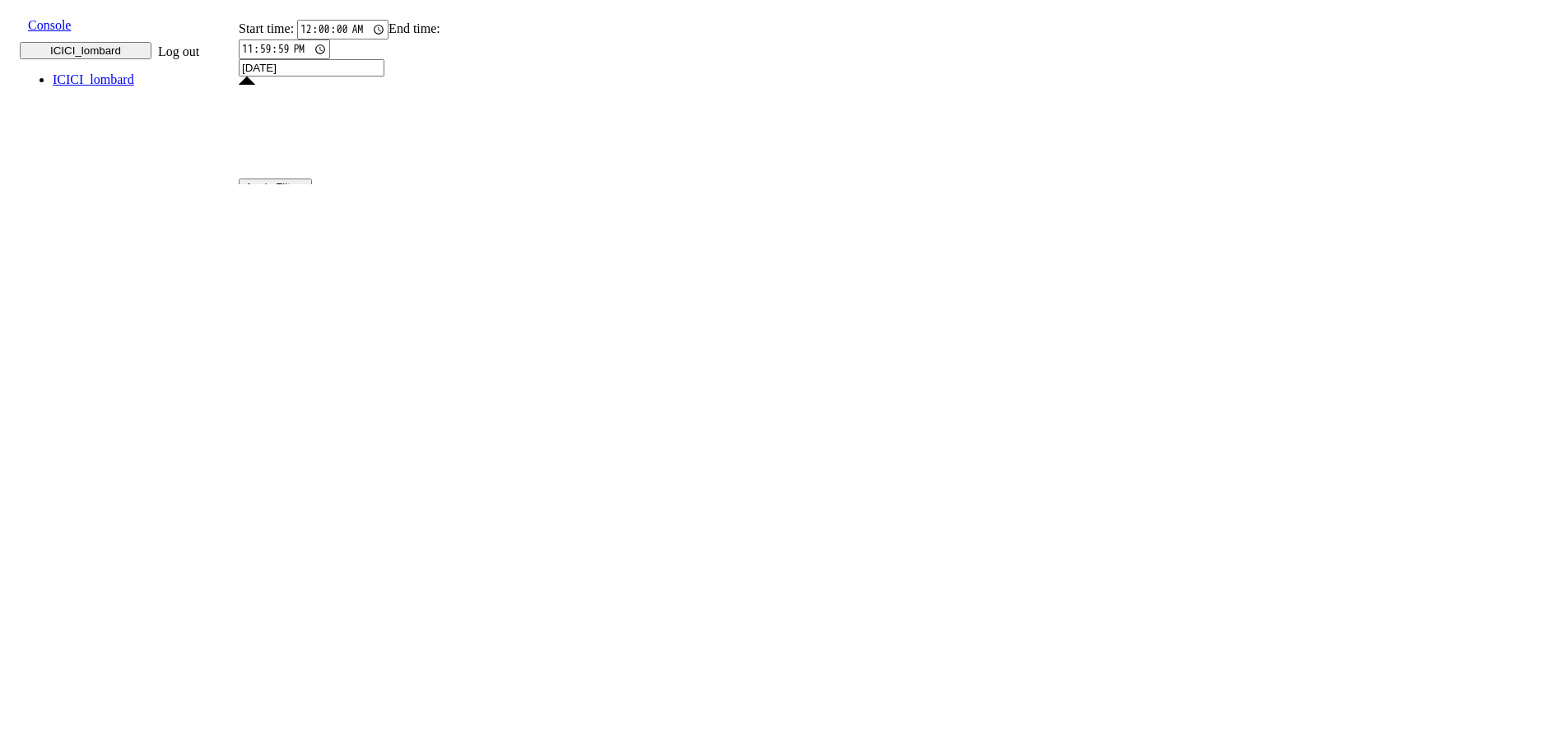 click on "7" at bounding box center [303, 1802] 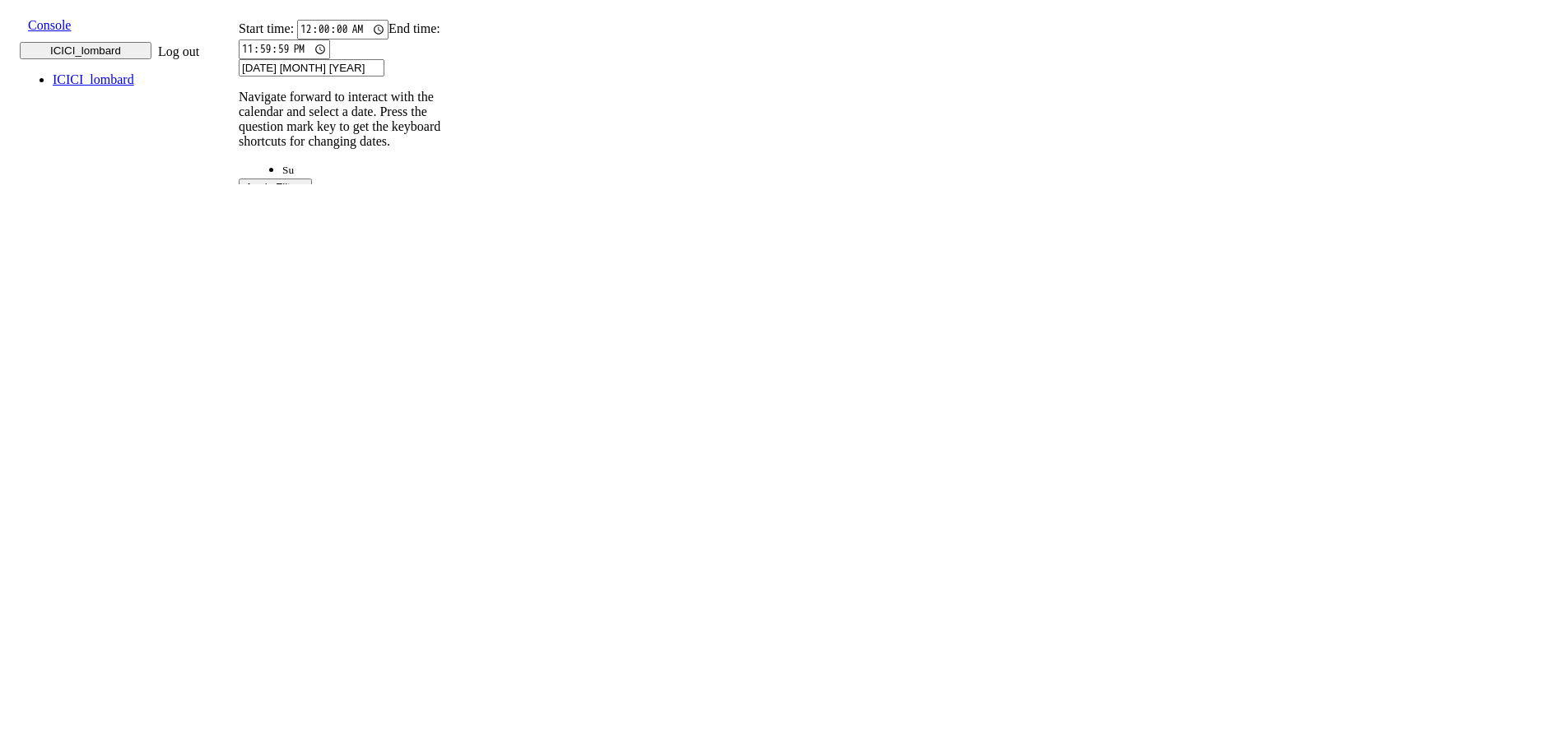 click on "7" at bounding box center (303, 1676) 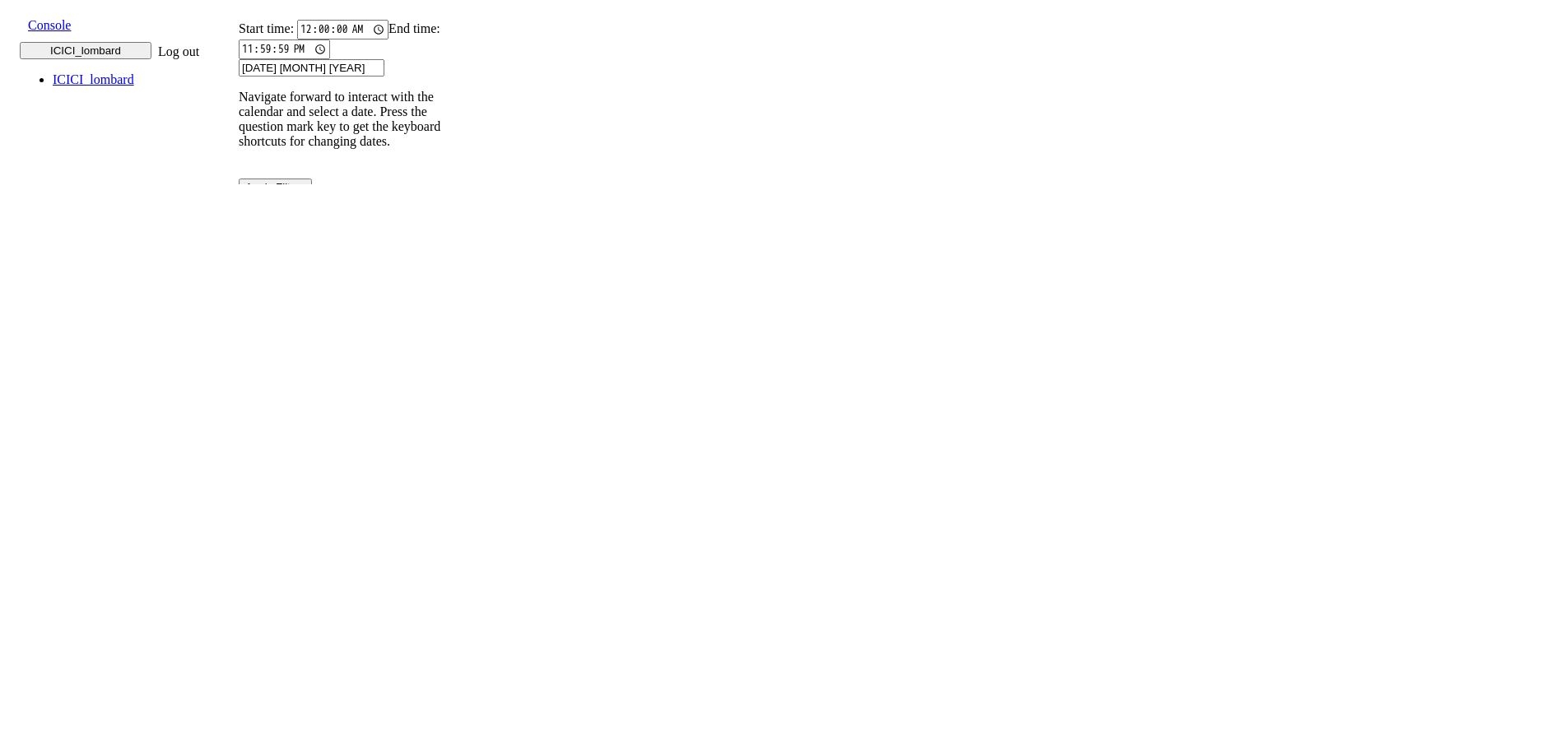 click on "[DATE] [MONTH] [YEAR]" at bounding box center (311, 67) 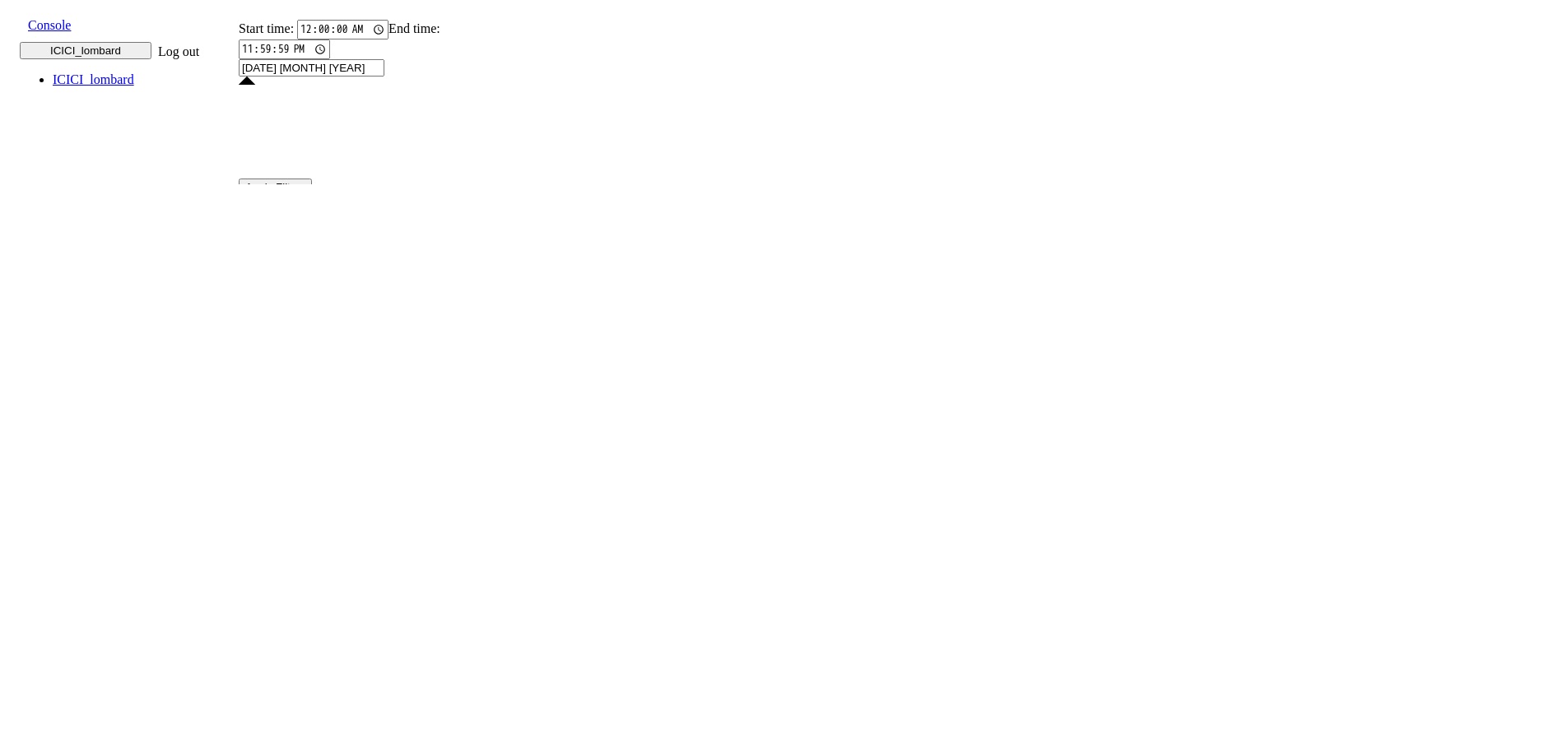 click on "6" at bounding box center [268, 1802] 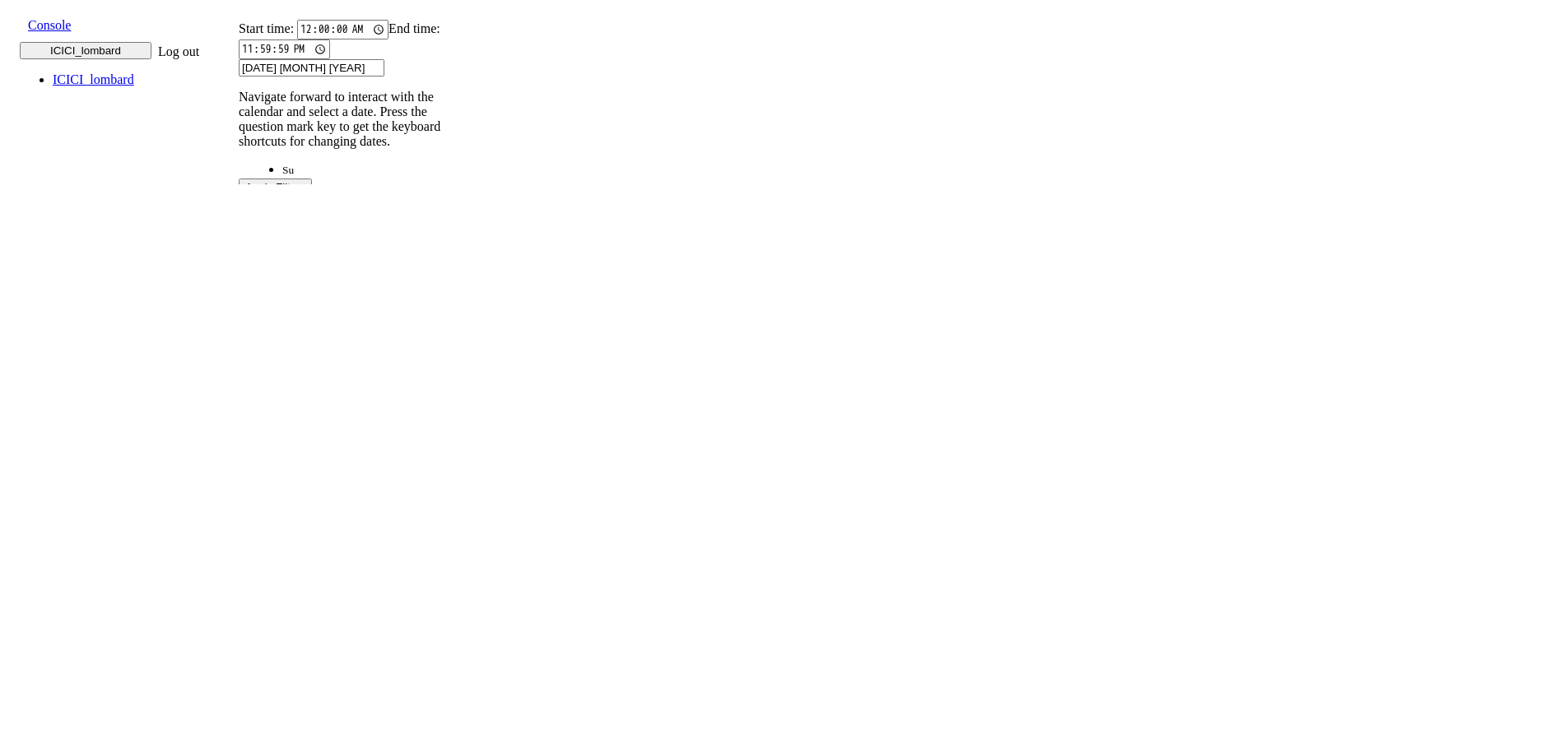 click on "6" at bounding box center [268, 1676] 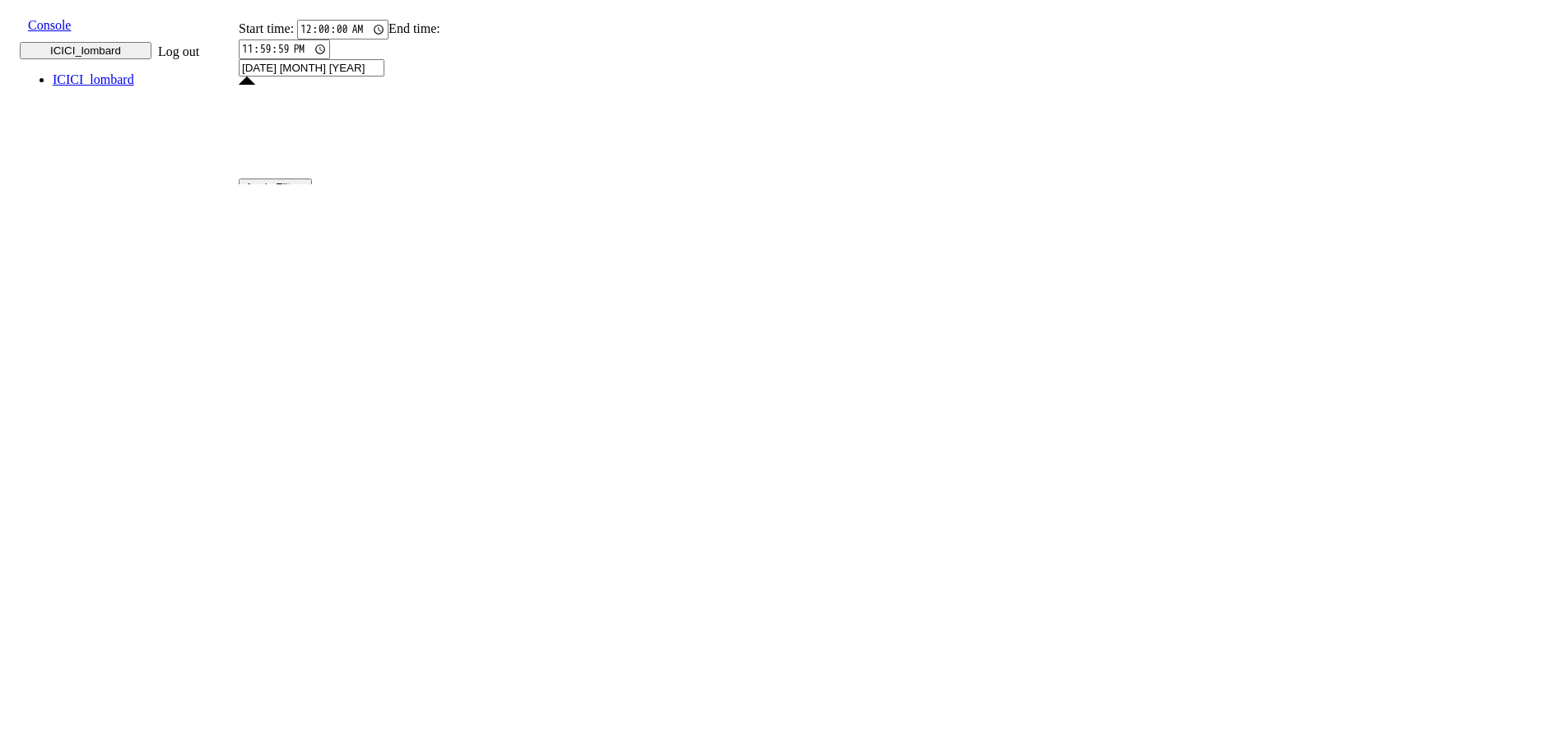 click on "[DATE] [MONTH] [YEAR]" at bounding box center (311, 67) 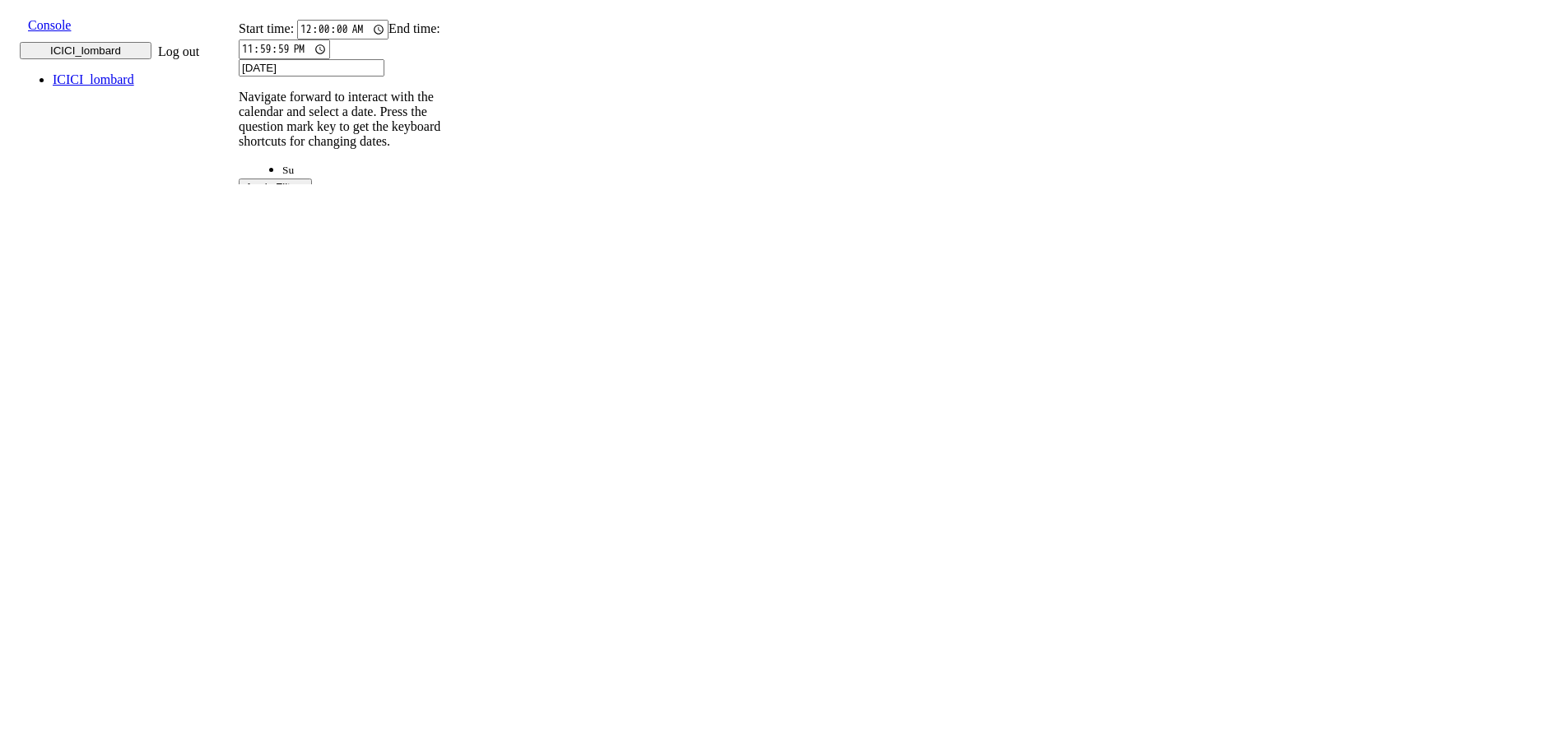 click on "5" at bounding box center (480, 1641) 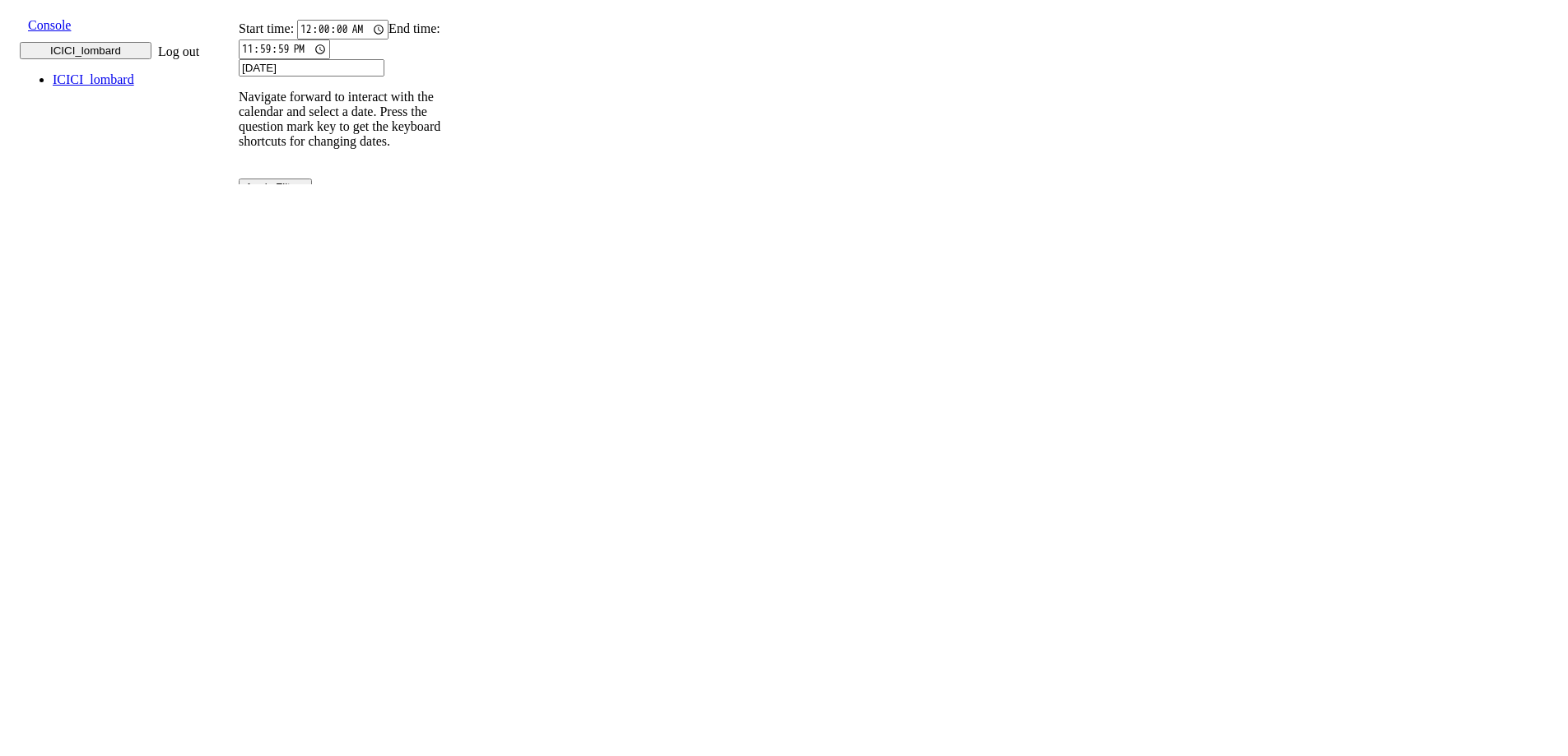 click on "[DATE]" at bounding box center [311, 67] 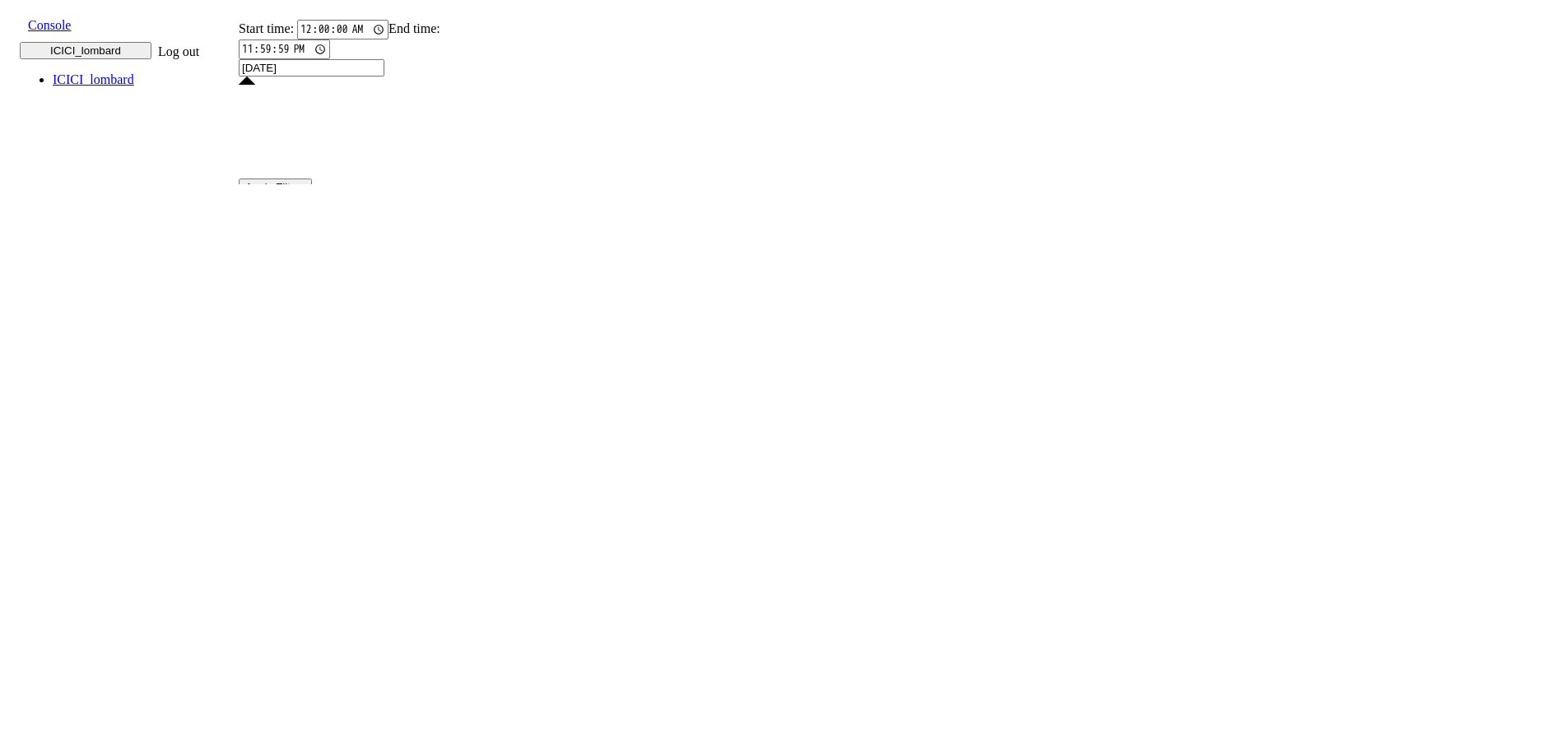 click on "4" at bounding box center [444, 1768] 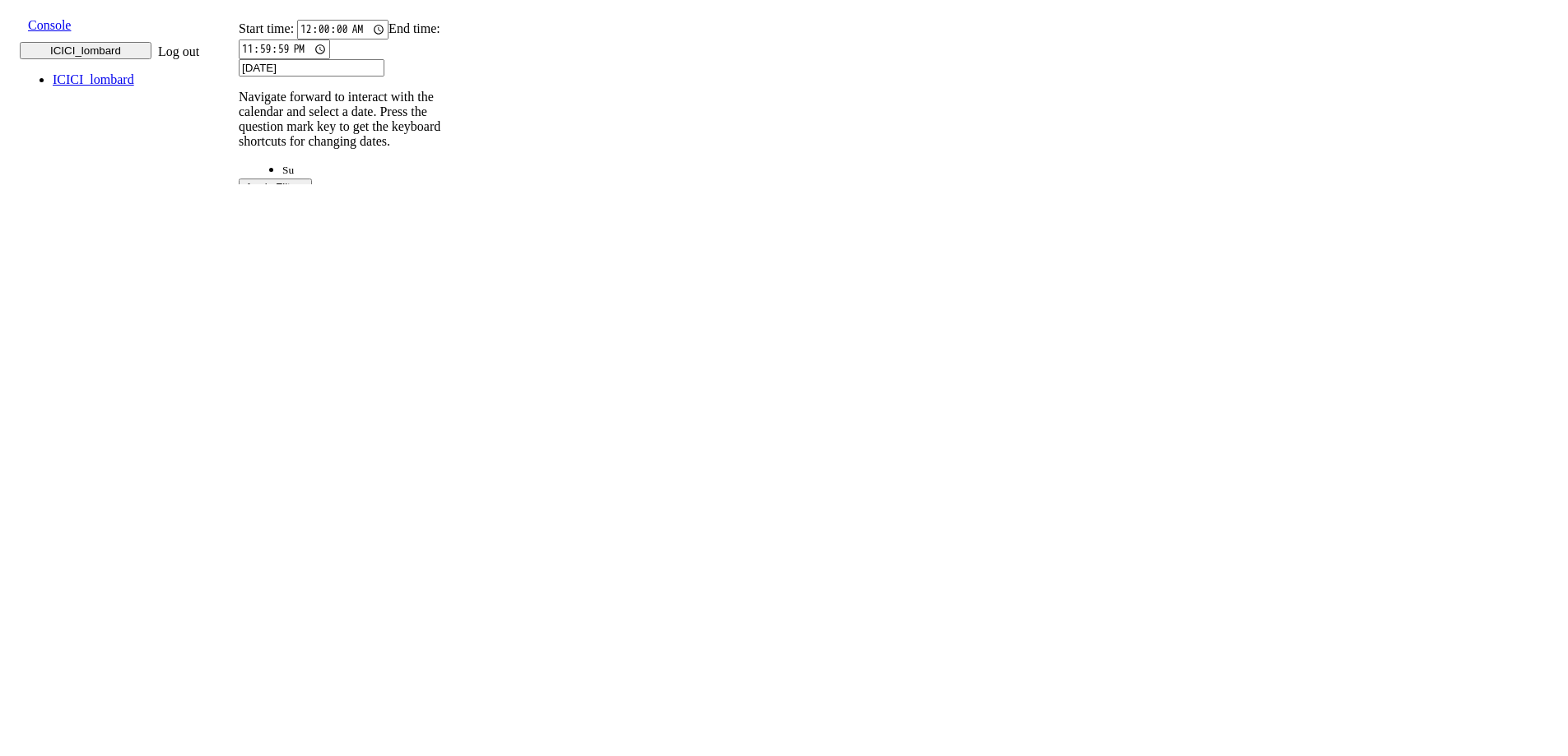 click on "4" at bounding box center [444, 1641] 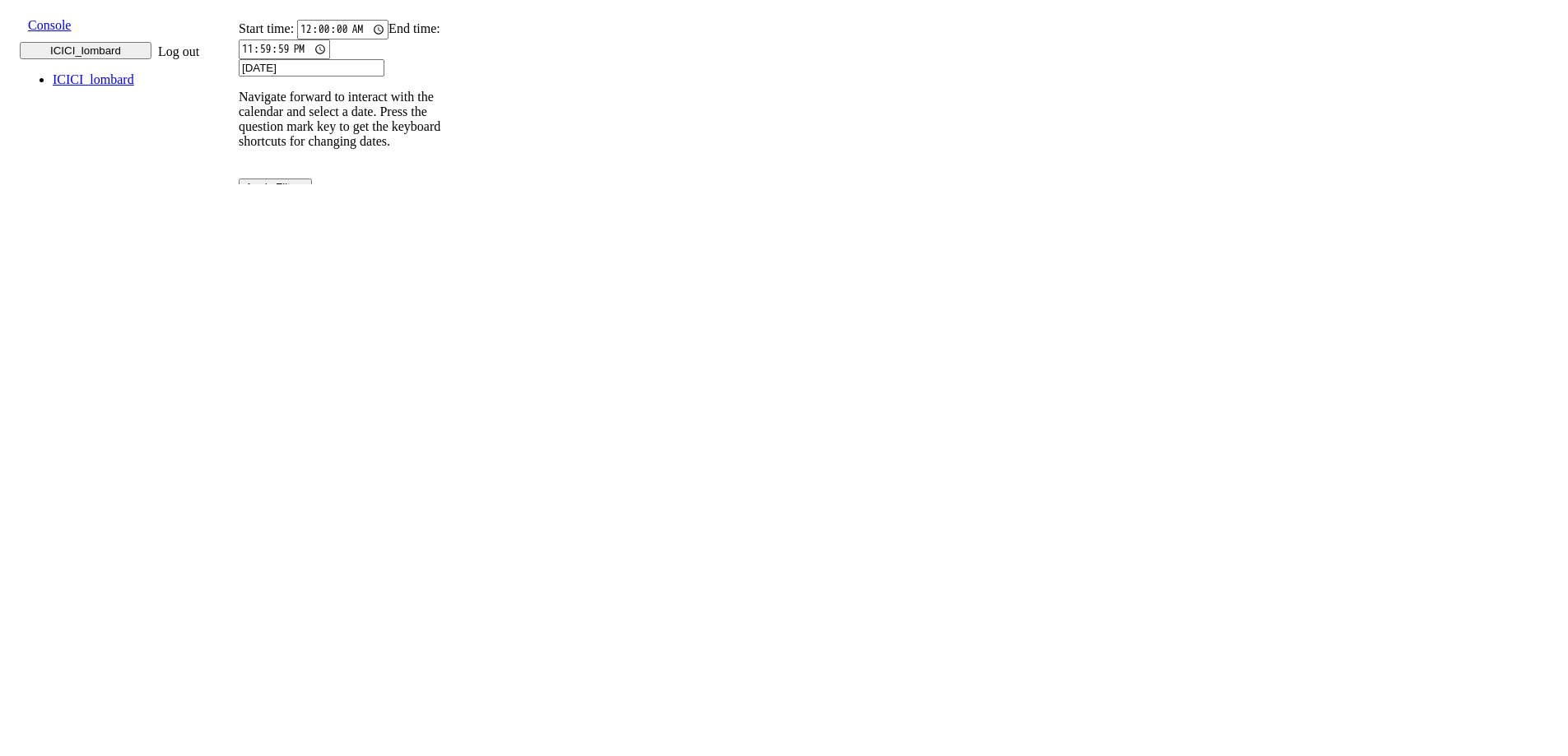 click on "[DATE]" at bounding box center [311, 67] 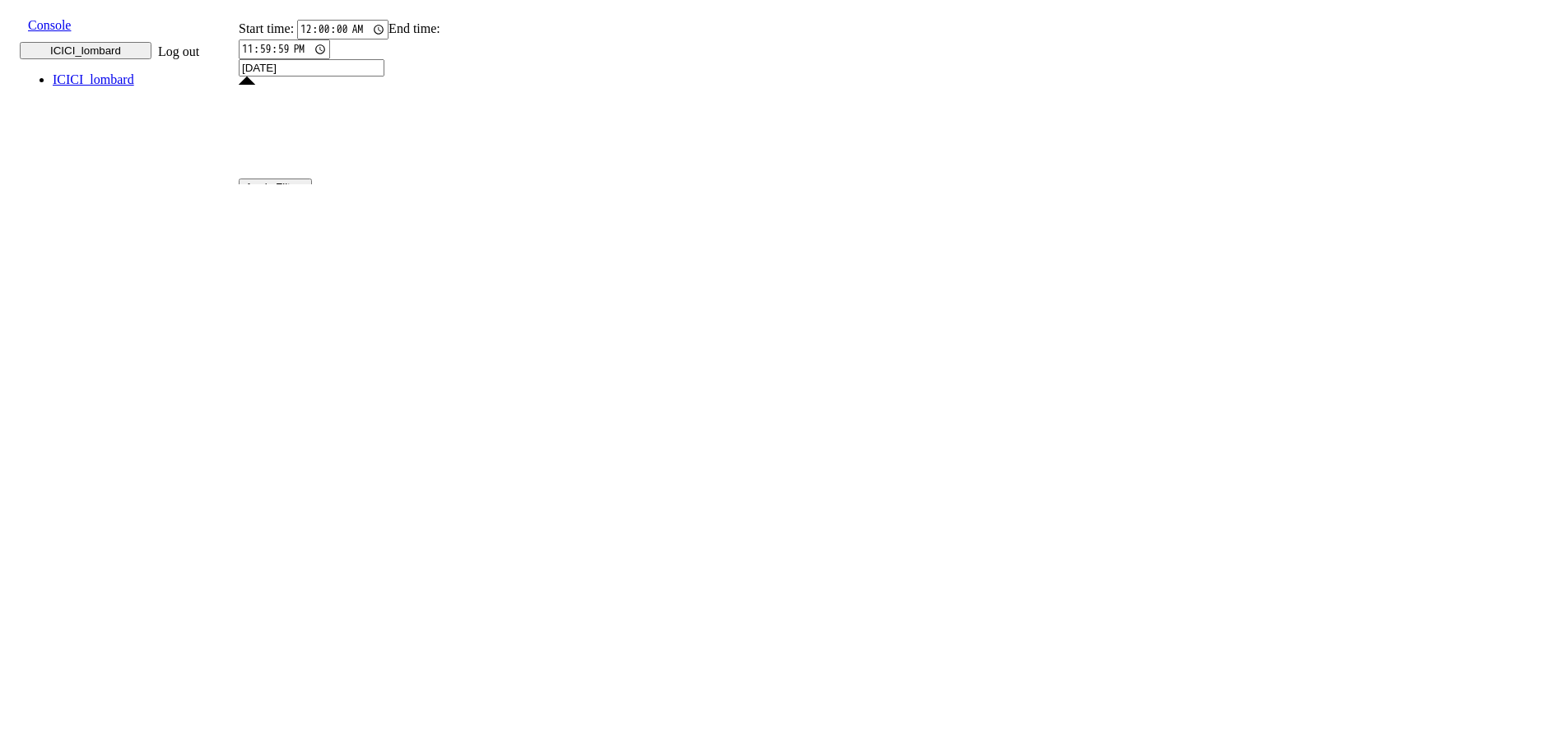 click on "3" at bounding box center [409, 1768] 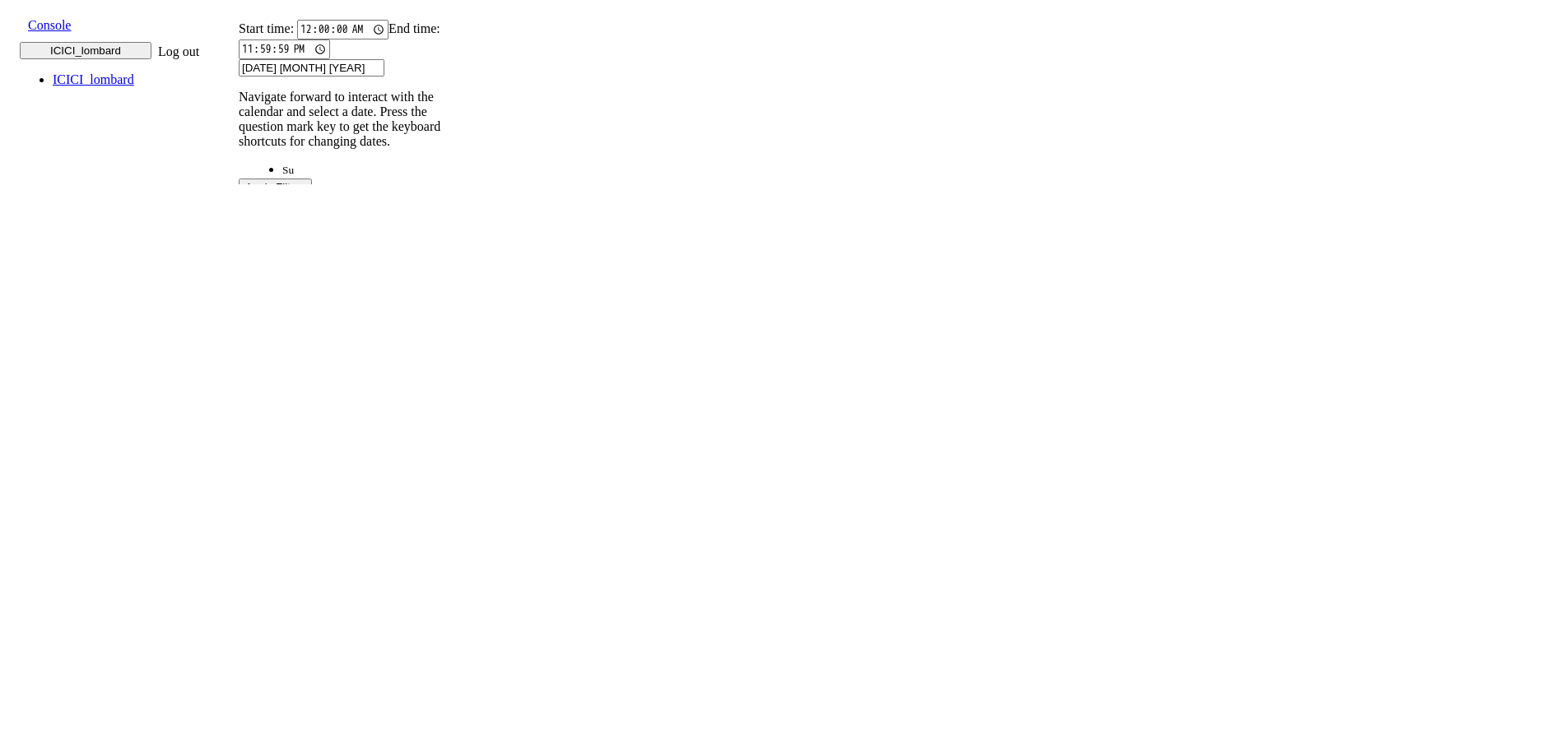 click on "3" at bounding box center [409, 1641] 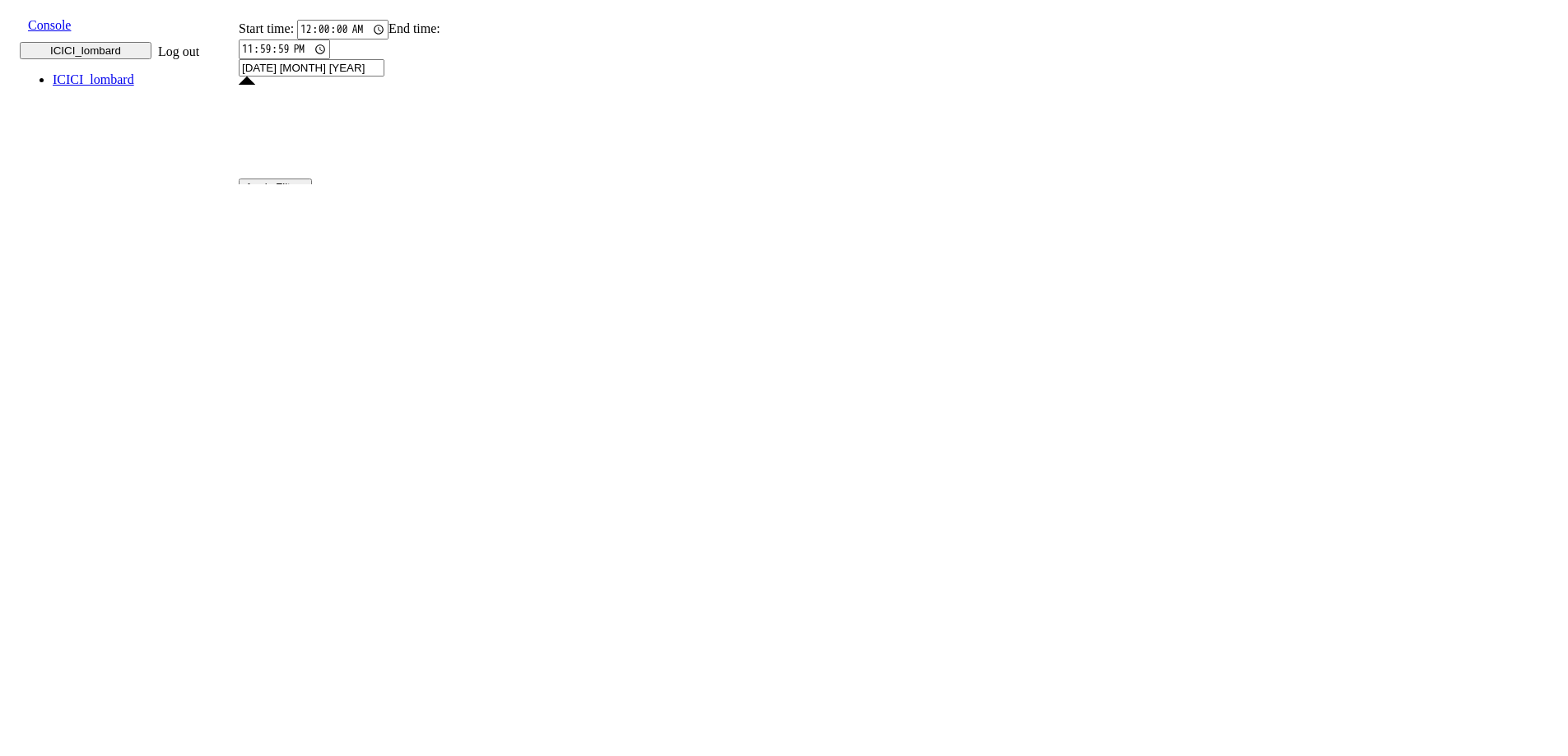 click on "[DATE] [MONTH] [YEAR]" at bounding box center (311, 67) 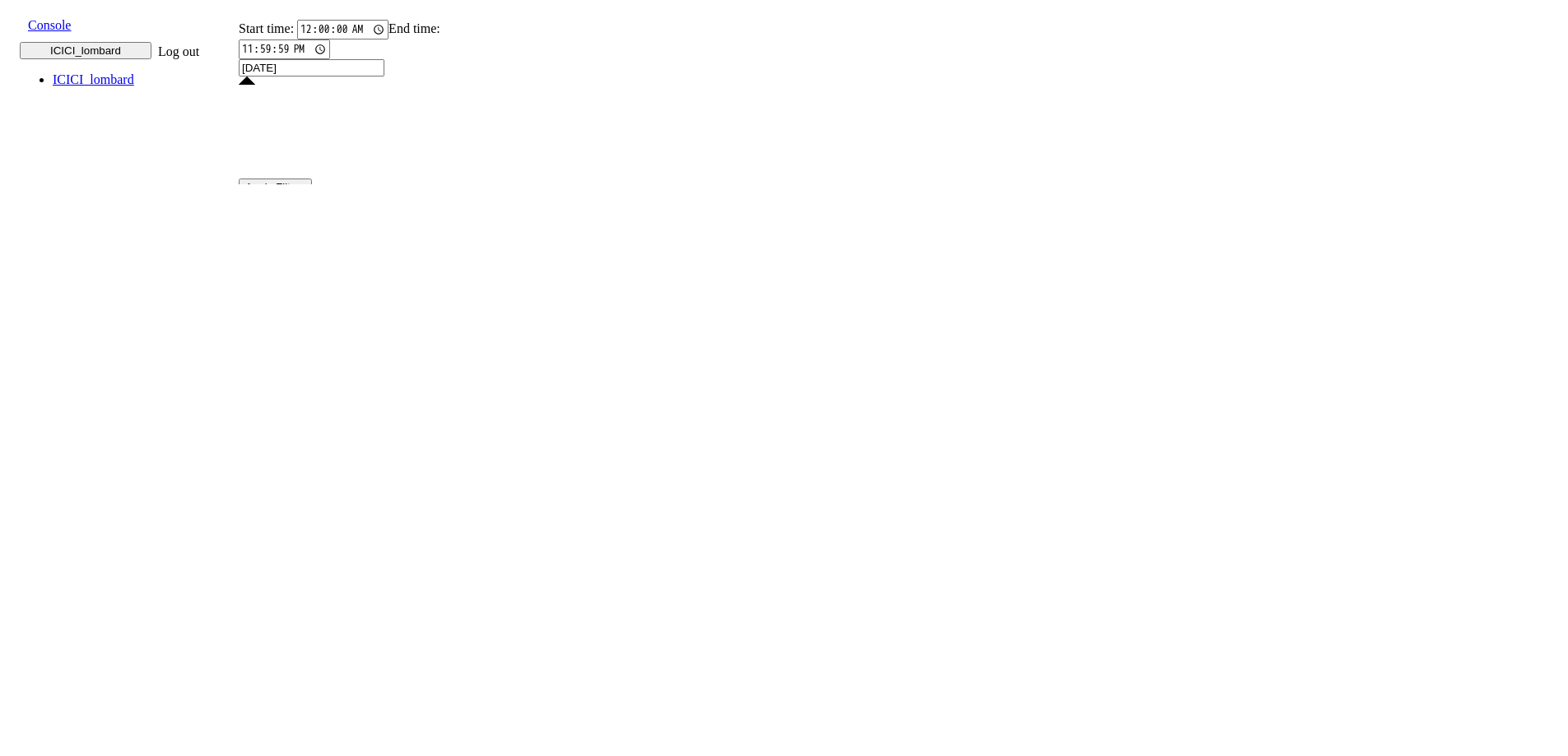 click on "2" at bounding box center [374, 1768] 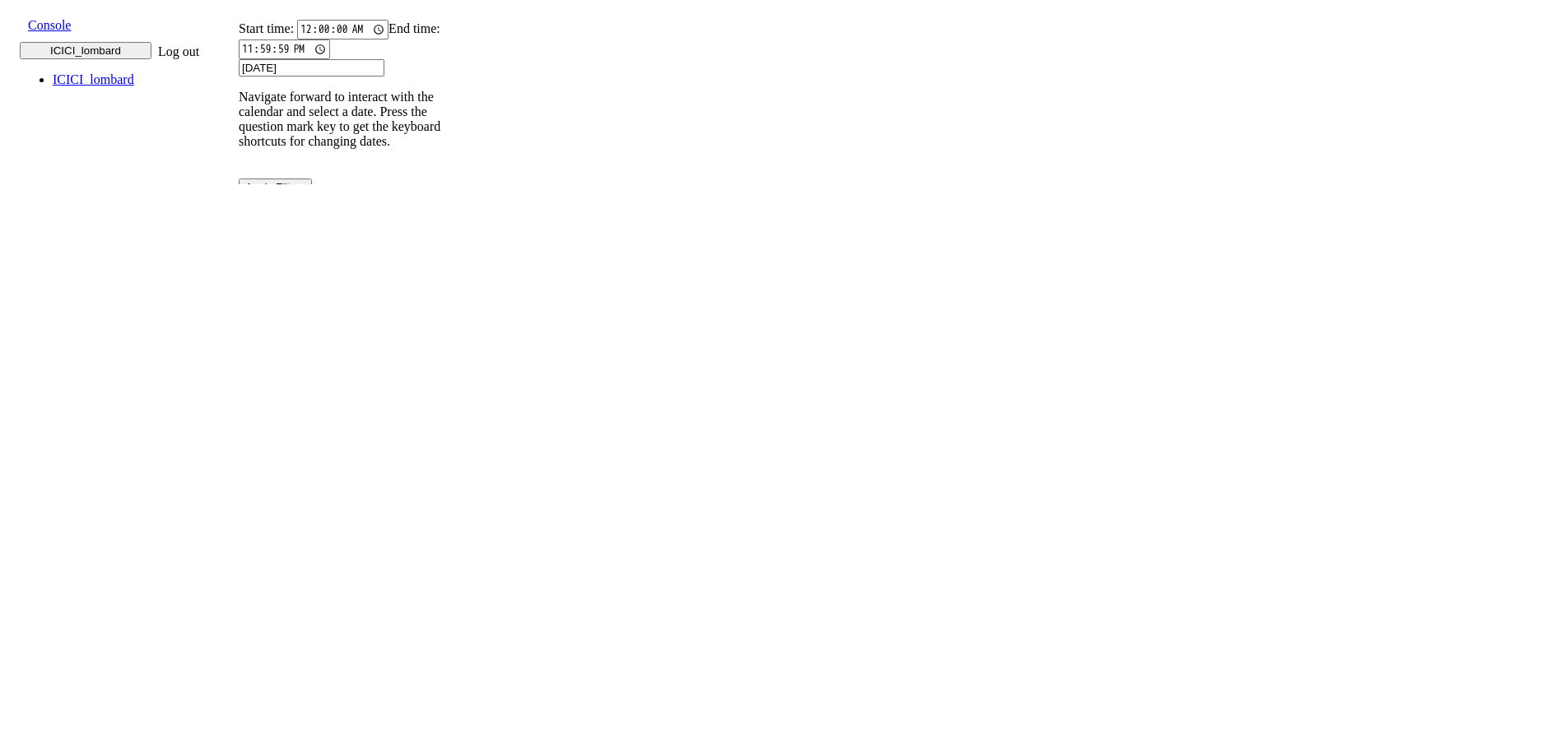 click on "[DATE]" at bounding box center (311, 67) 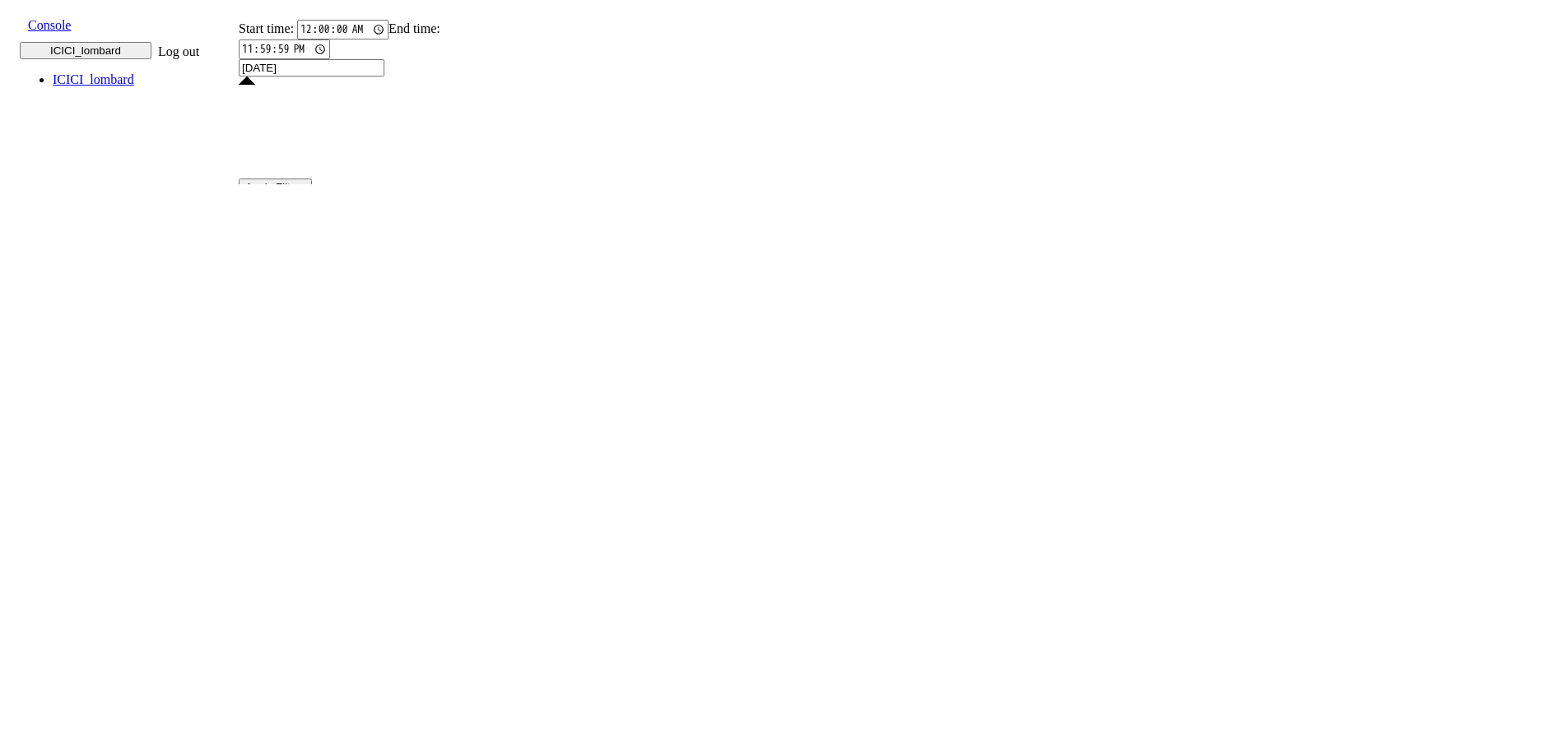 click on "1" at bounding box center (338, 1768) 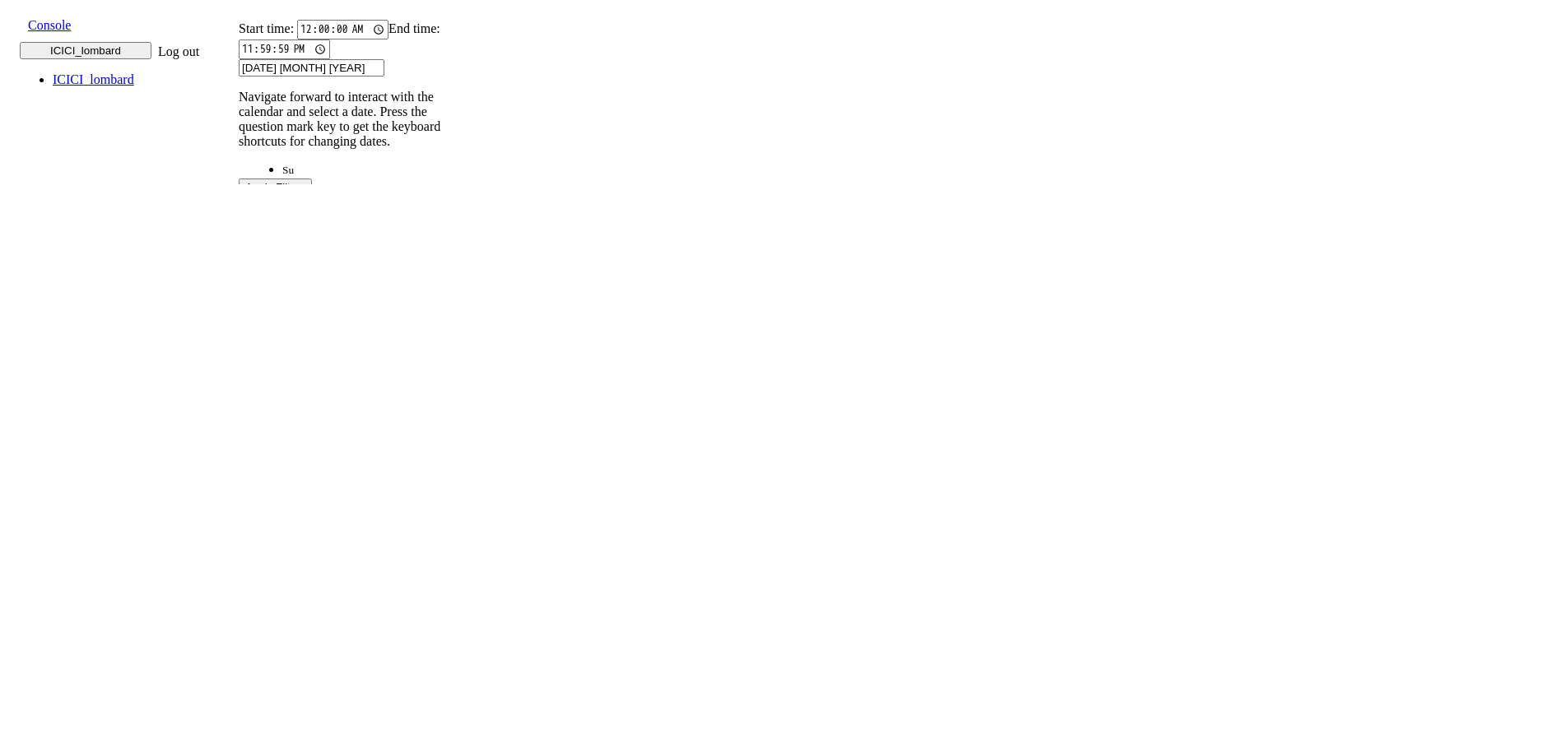 click on "1" at bounding box center [338, 1641] 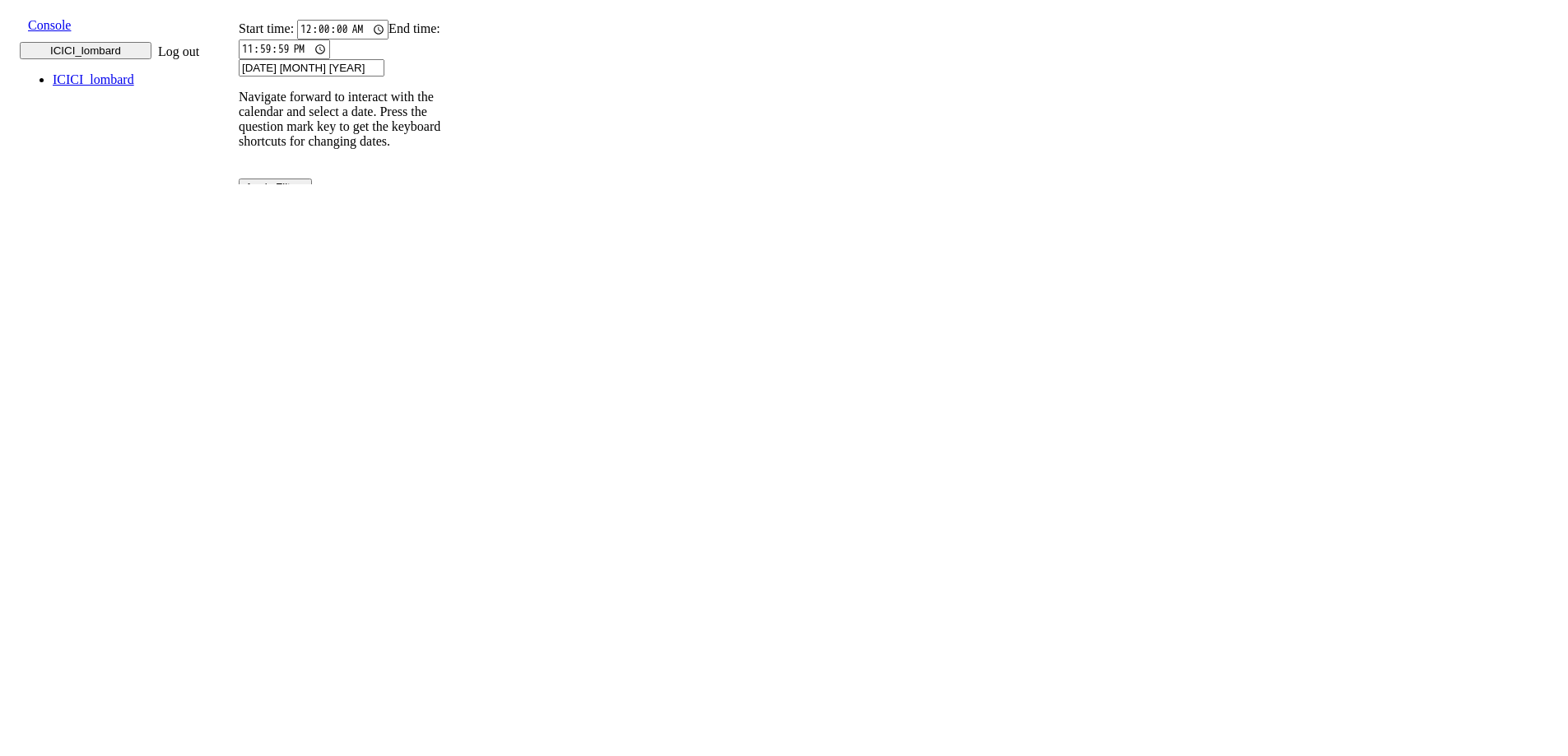 click on "Start time:   [TIME] End time:   [TIME] [DATE] [MONTH] [YEAR] Navigate forward to interact with the calendar and select a date. Press the question mark key to get the keyboard shortcuts for changing dates. [DATE] [MONTH] [YEAR] Navigate backward to interact with the calendar and select a date. Press the question mark key to get the keyboard shortcuts for changing dates. All Reported Resolved Live Calls Sub Testing Calls Status No status selected HANGUP USER_HANGUP TRANSFER UNKNOWN Language Code No language selected Hindi English Tamil Telugu Kanada Marathi Malayalam Gujarati Bengali Indonesian Malay English US English GB Flow Version End State Errors  Quick Report  Flow  UX  Latency  Content  Intent  Entity  Transcription  Miscellaneous" at bounding box center (351, 364) 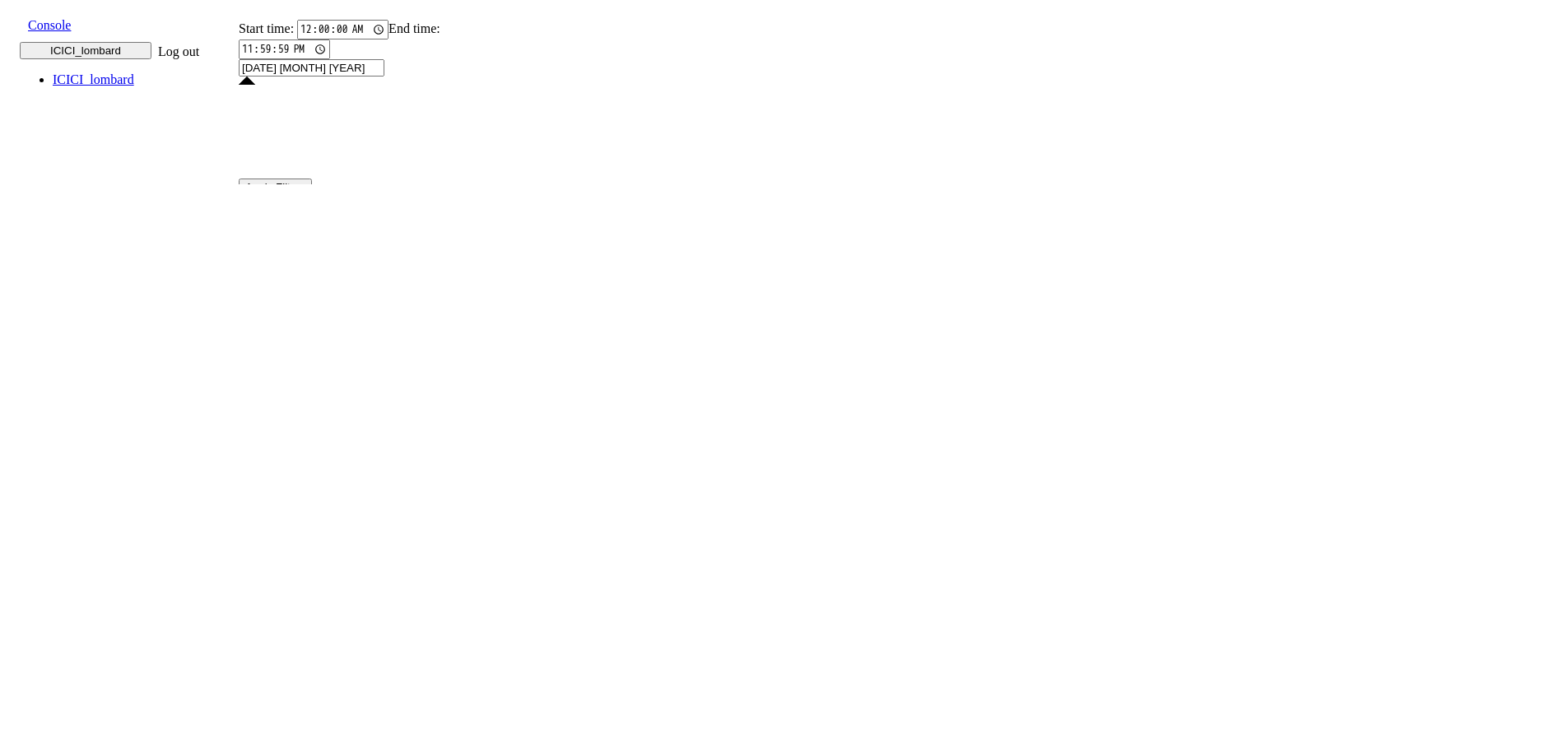 click 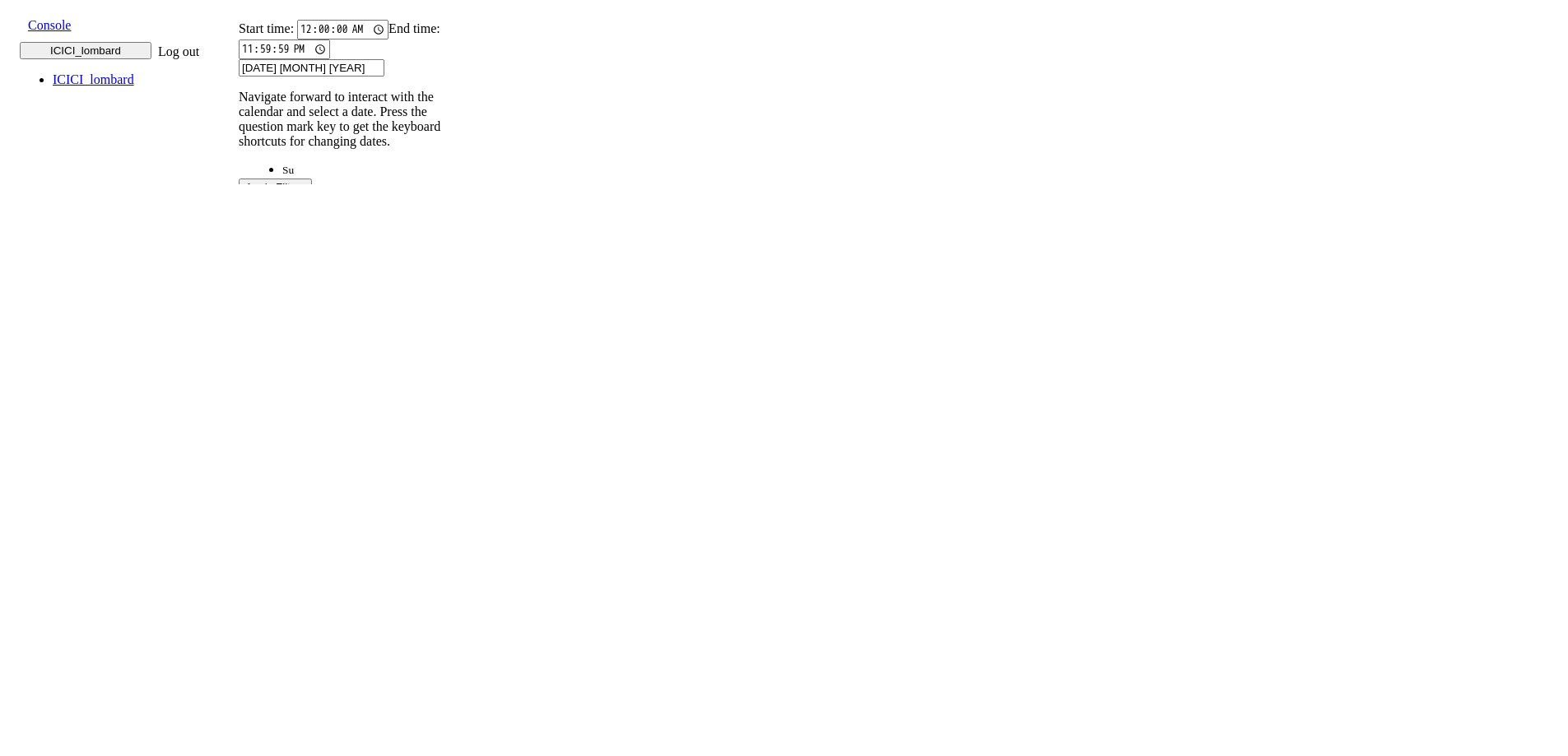 click on "30" at bounding box center [303, 1779] 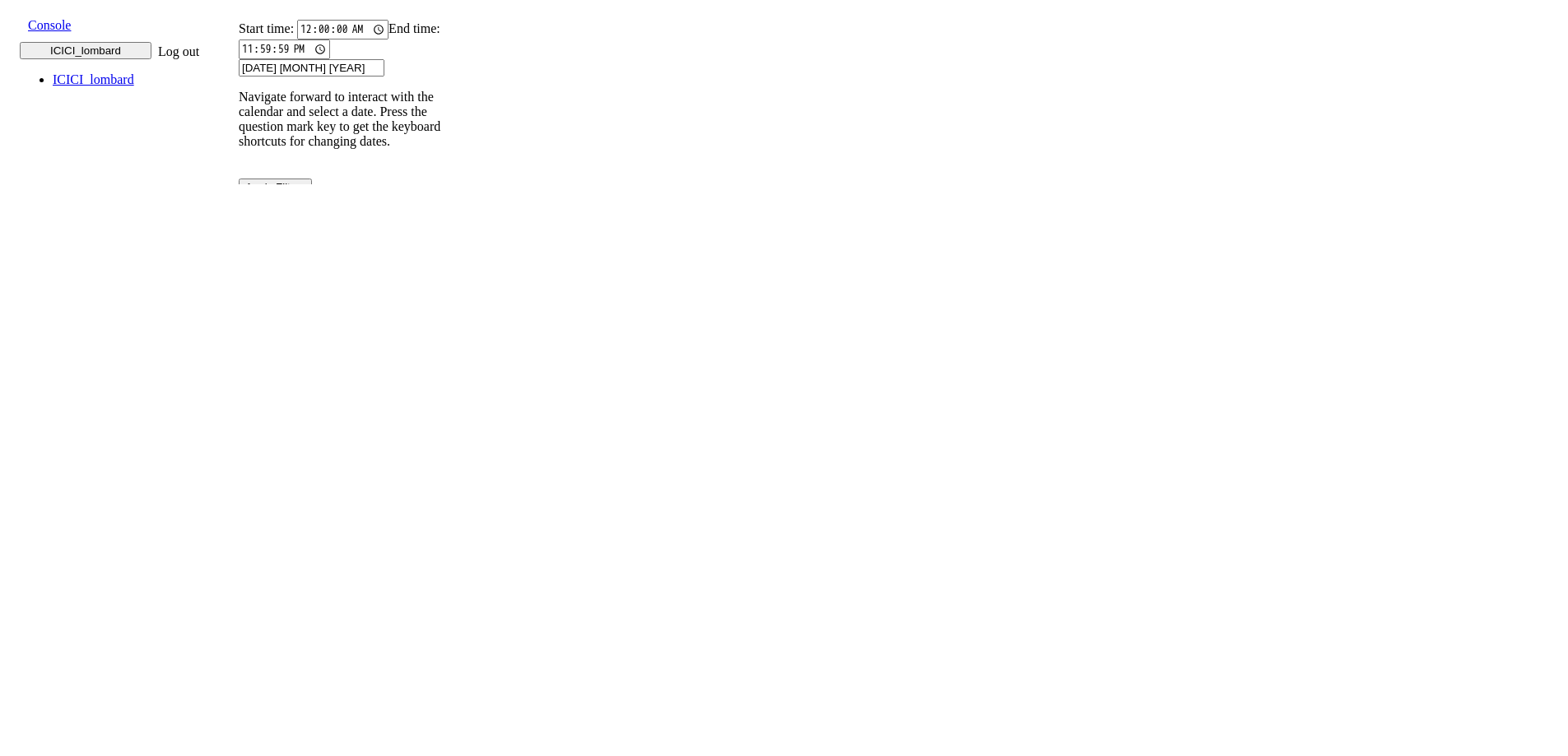 click on "[DATE] [MONTH] [YEAR]" at bounding box center [311, 67] 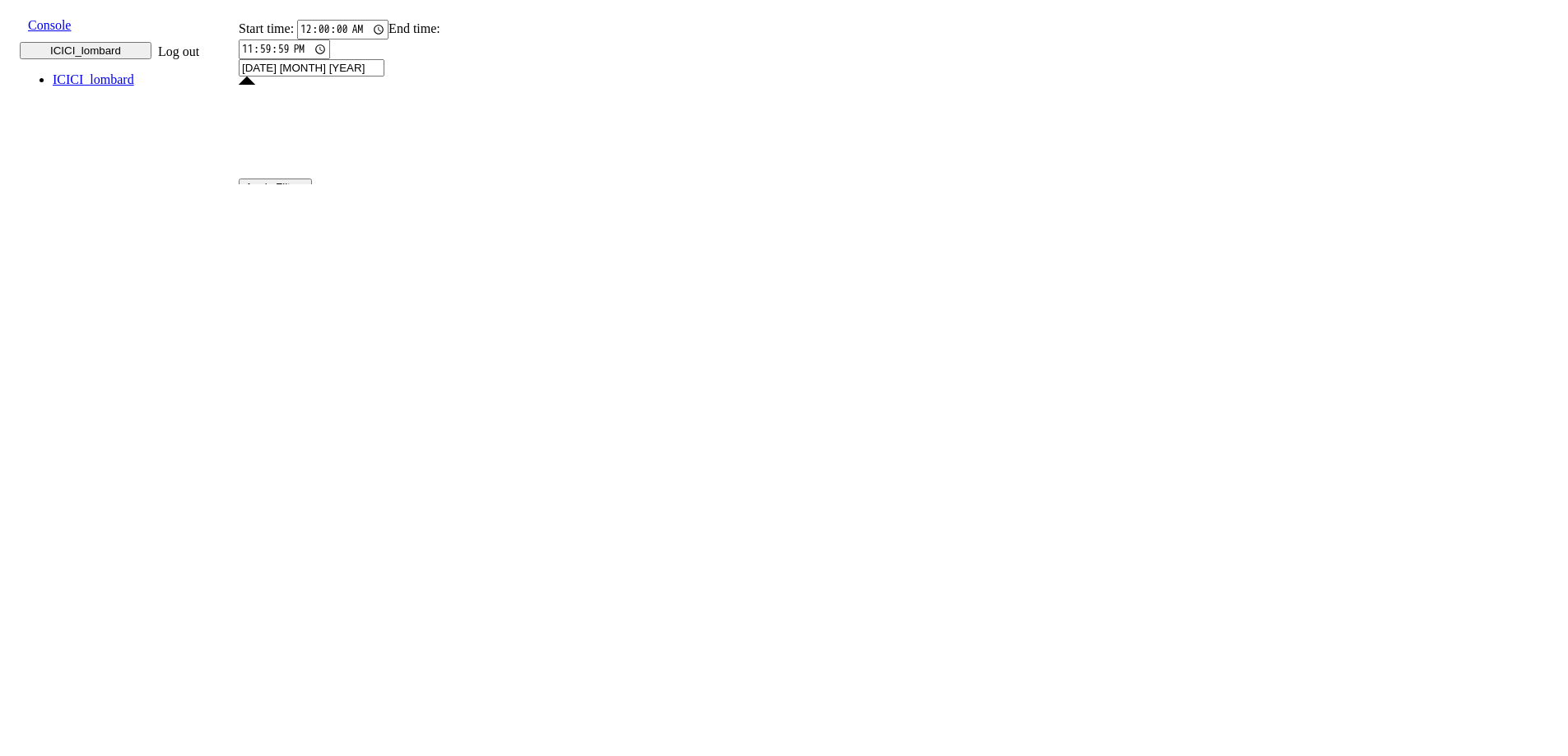 click on "29" at bounding box center (268, 1906) 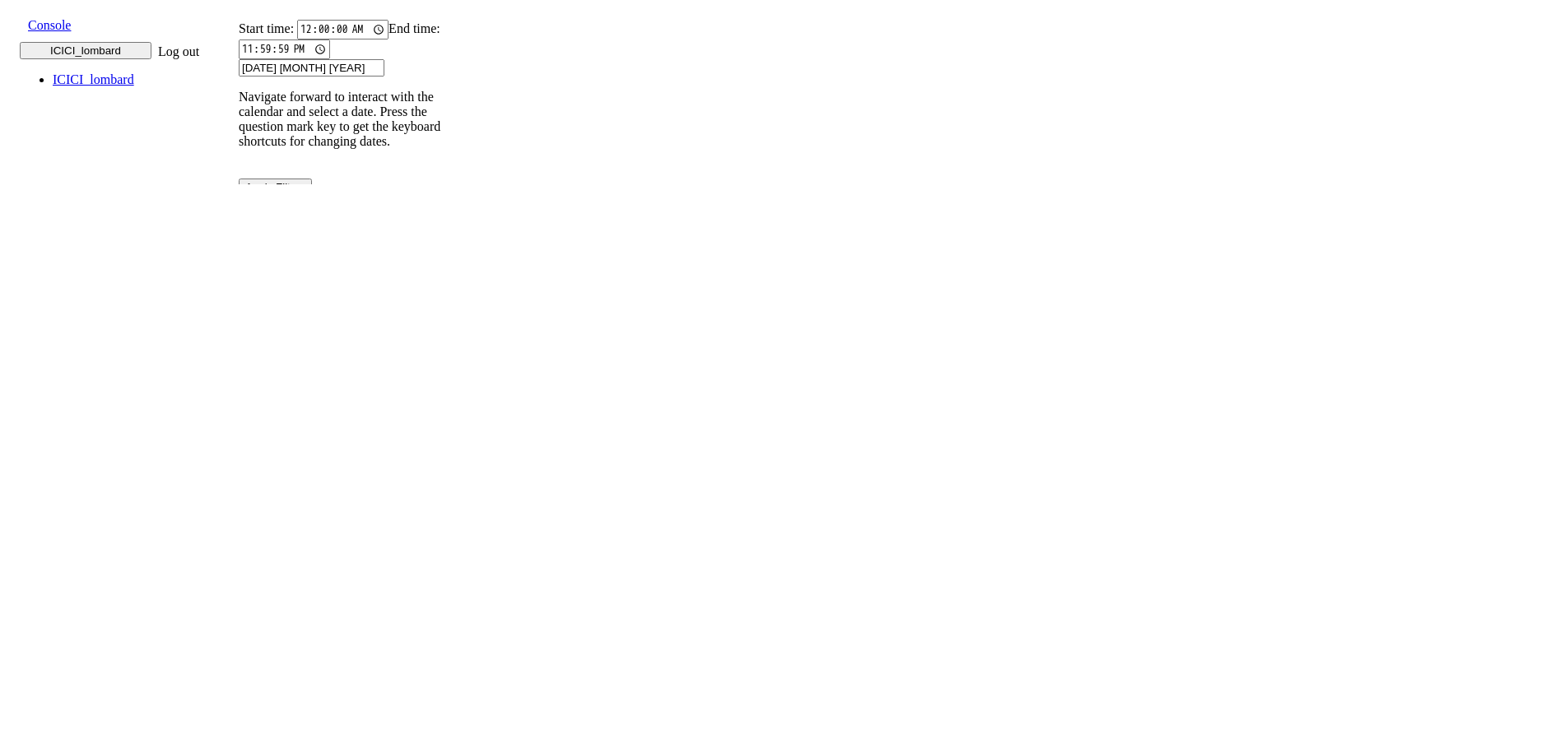click on "[DATE] [MONTH] [YEAR]" at bounding box center [311, 67] 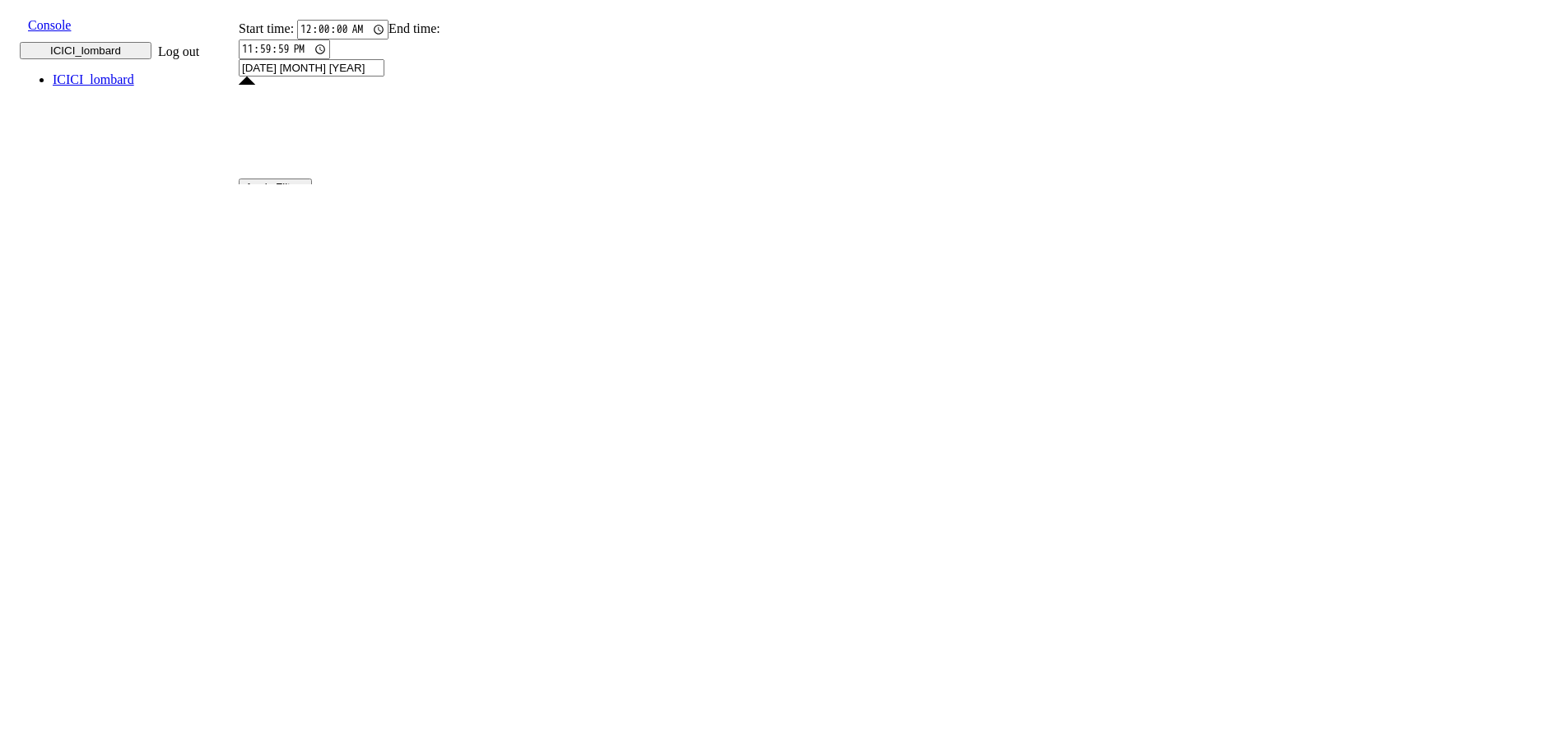 click on "28" at bounding box center [480, 1871] 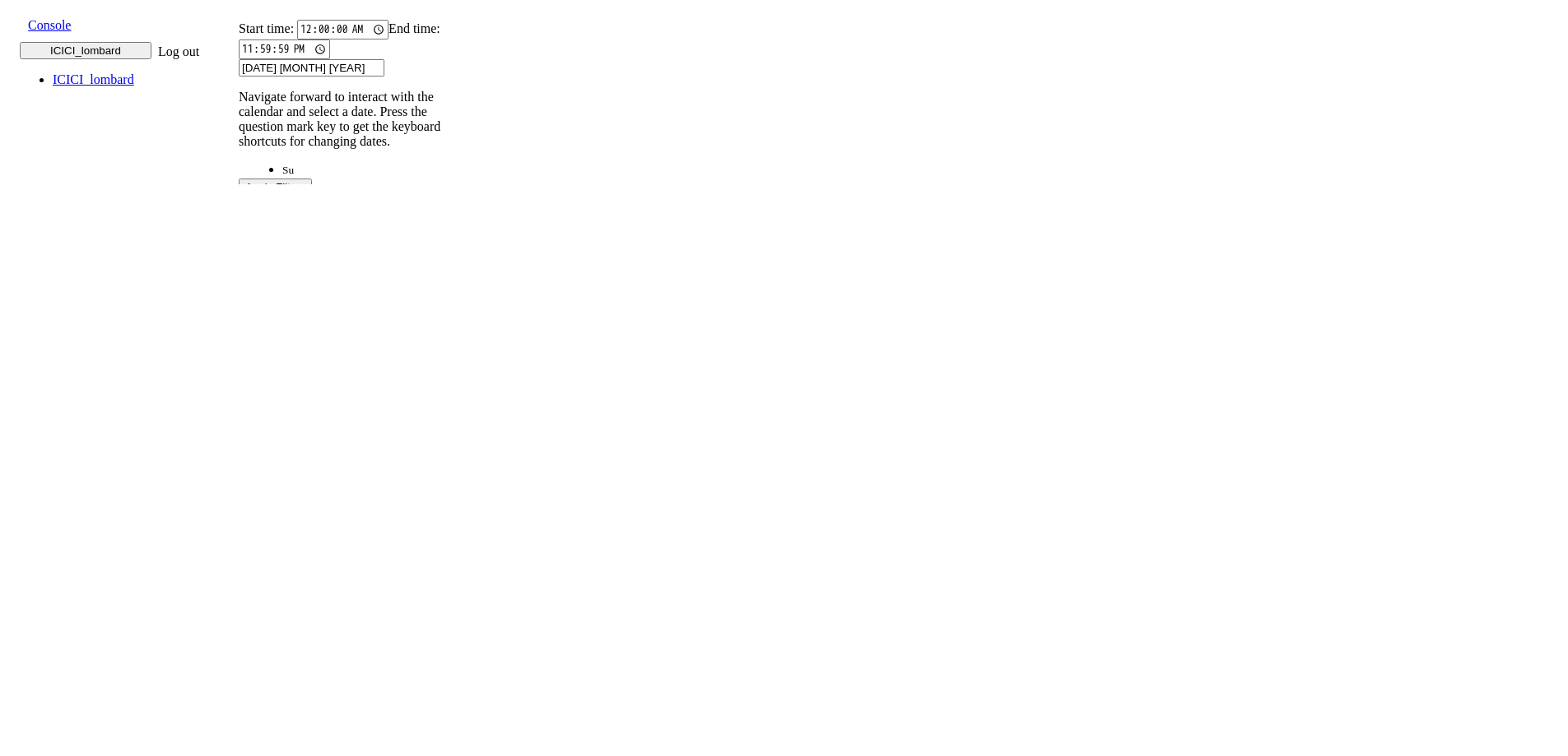 click on "28" at bounding box center [480, 1745] 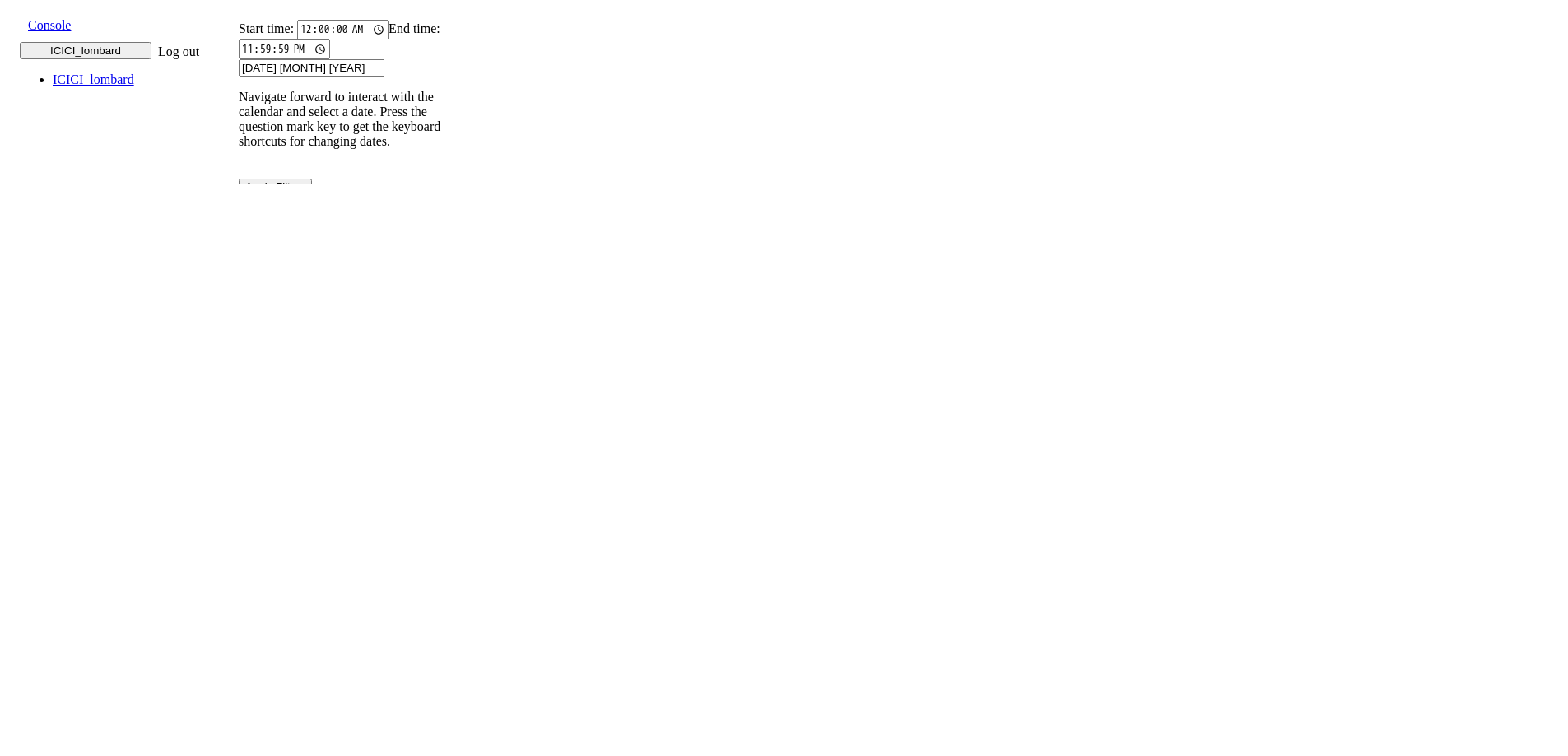 type on "[DATE] [MONTH] [YEAR]" 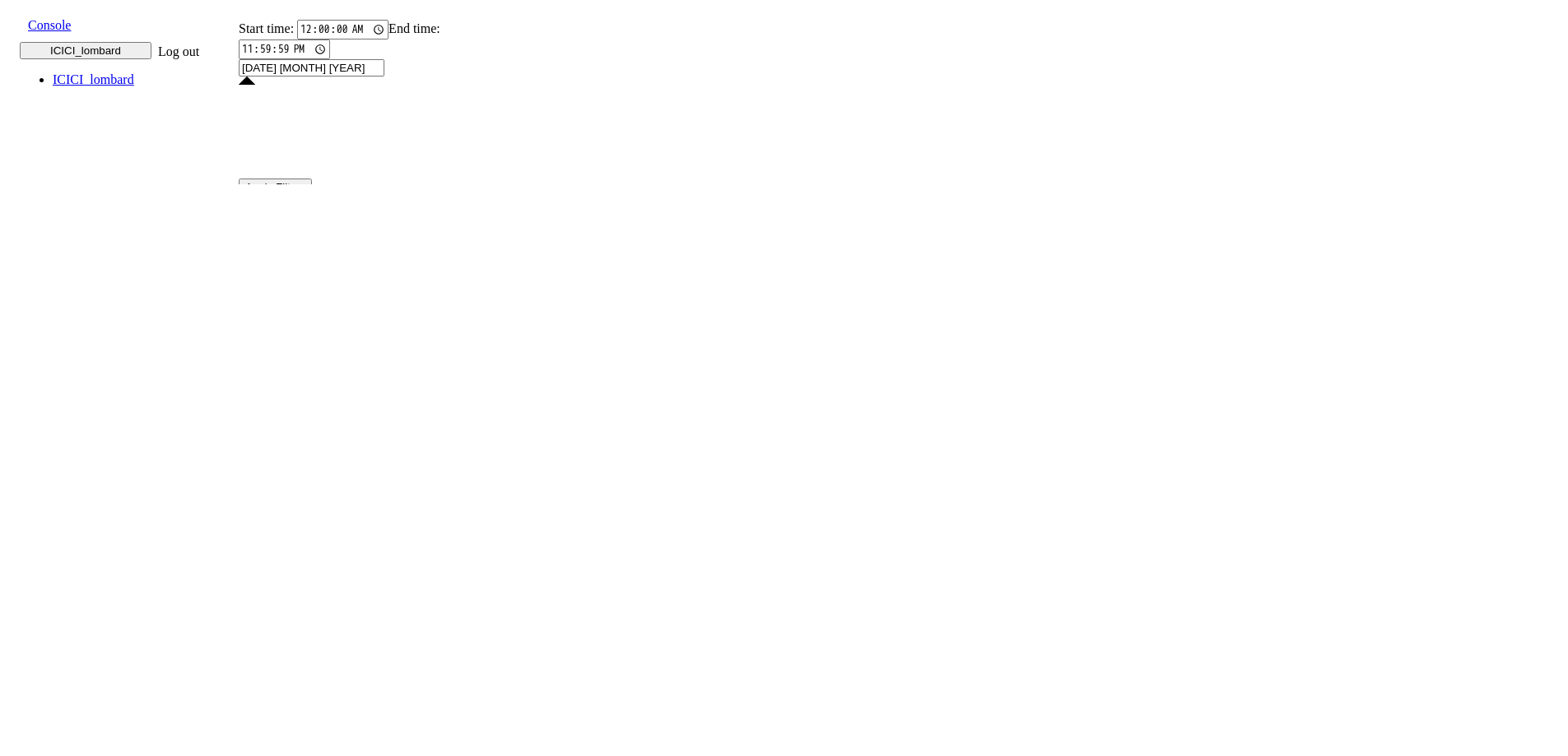 click on "27" at bounding box center (444, 1871) 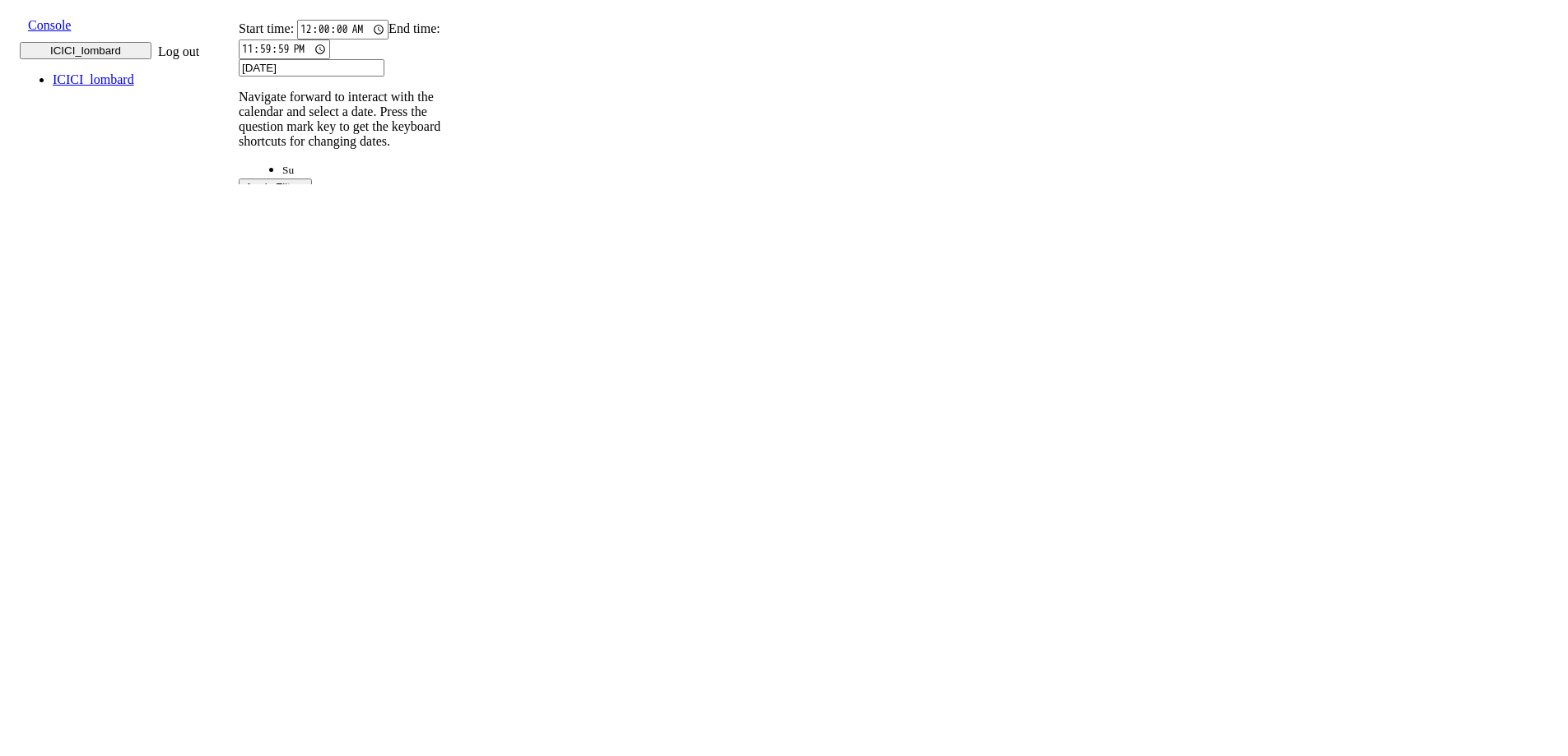 click on "27" at bounding box center (444, 1745) 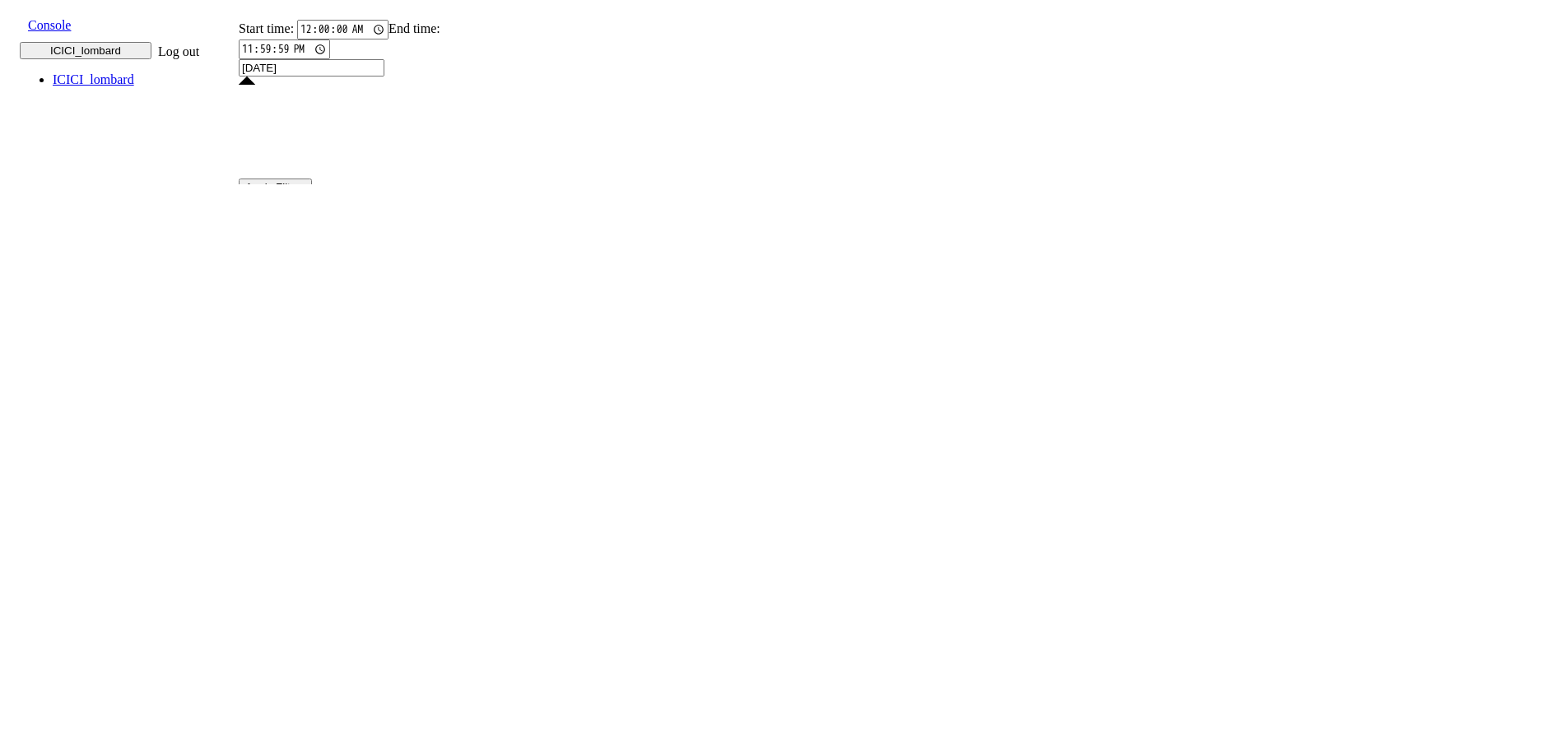 click on "[DATE]" at bounding box center (311, 67) 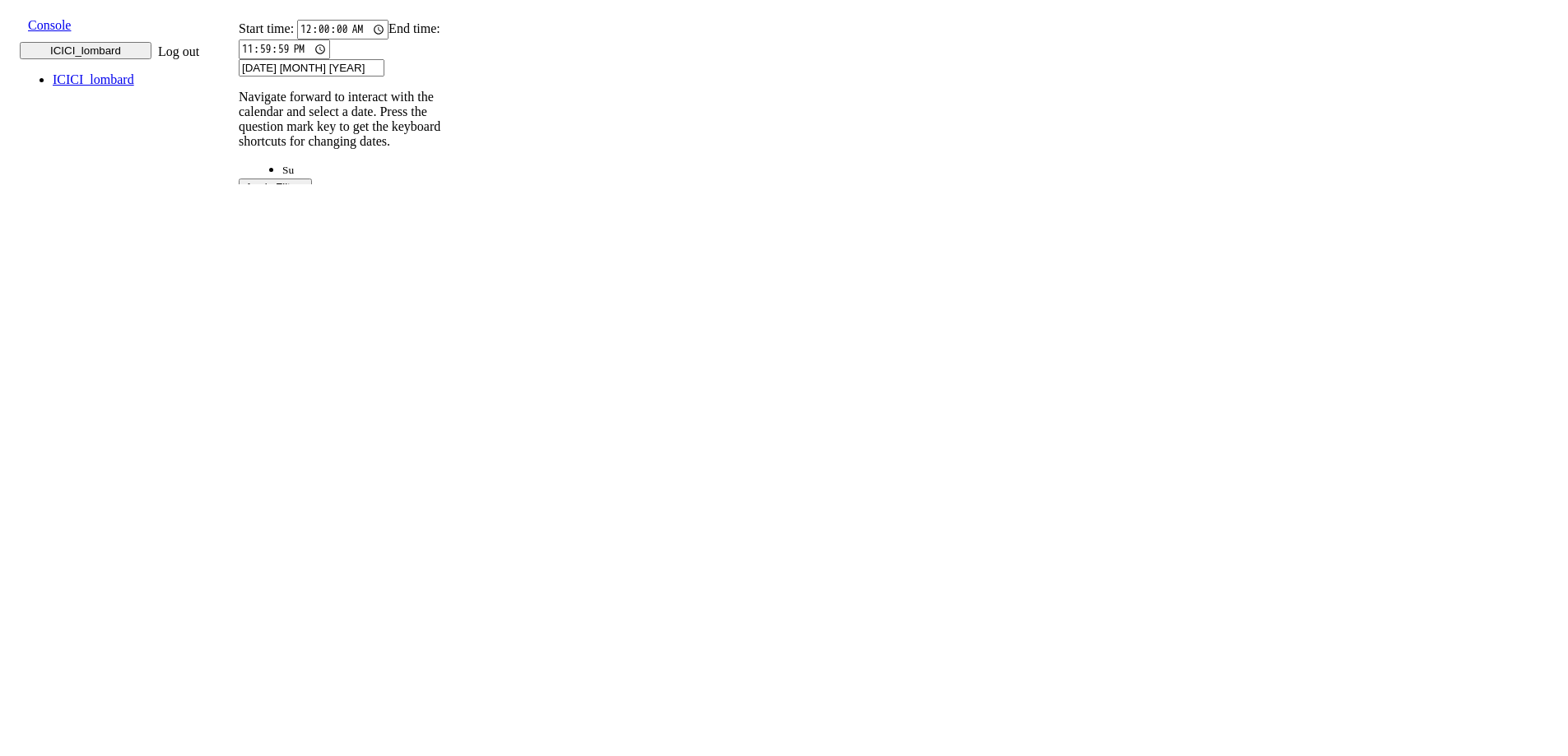 click on "25" at bounding box center [374, 1745] 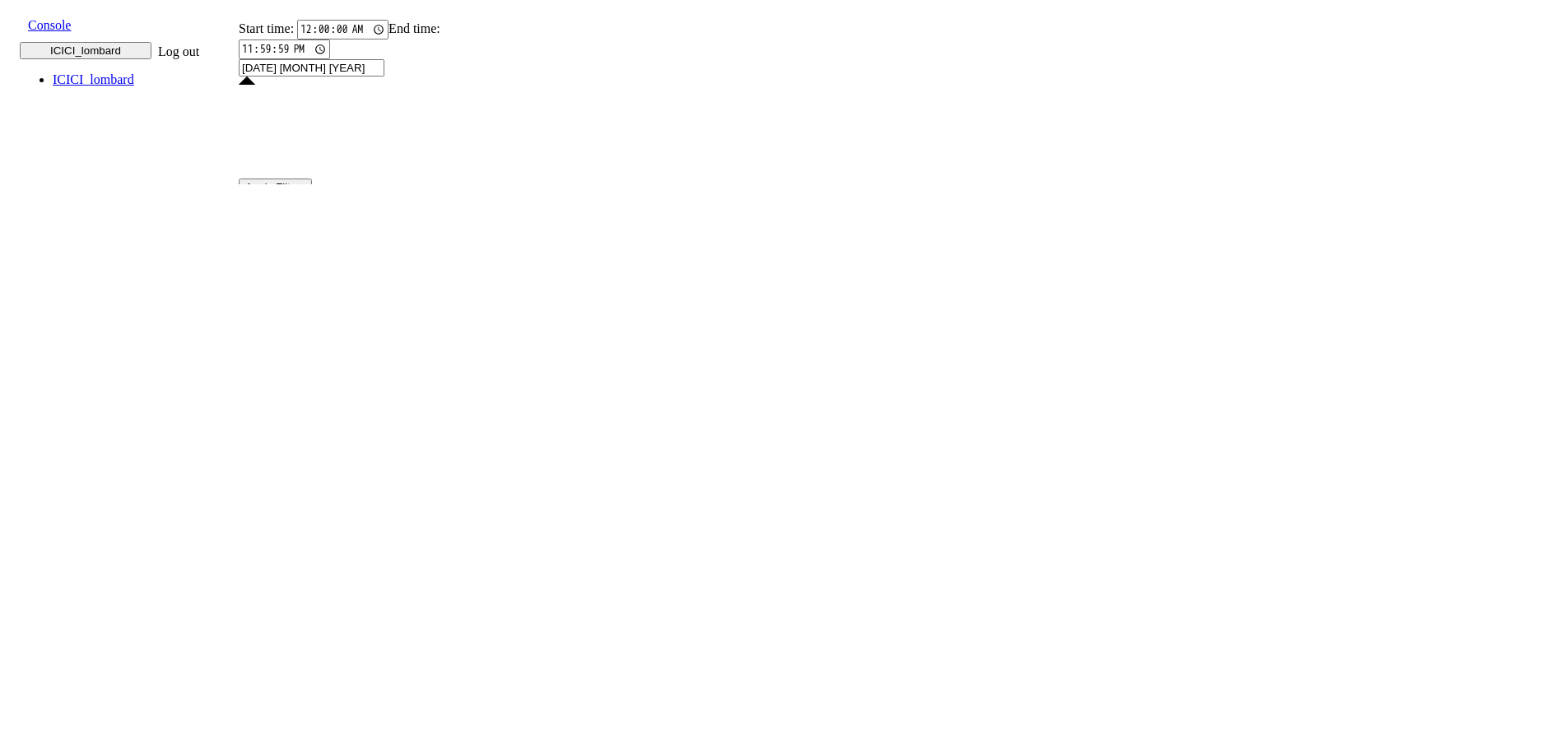 click on "[DATE] [MONTH] [YEAR]" at bounding box center (311, 67) 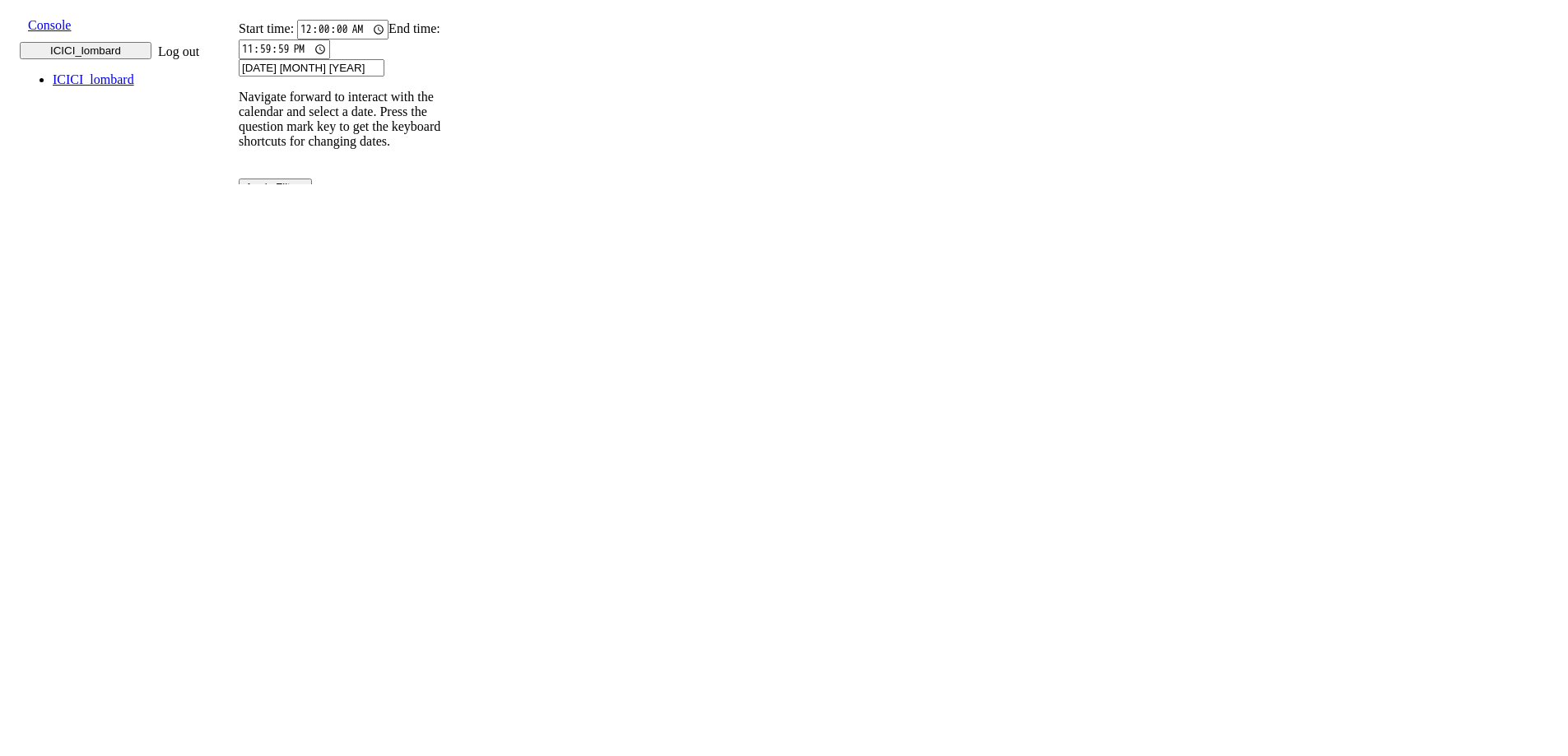 click on "[DATE] [MONTH] [YEAR]" at bounding box center [311, 67] 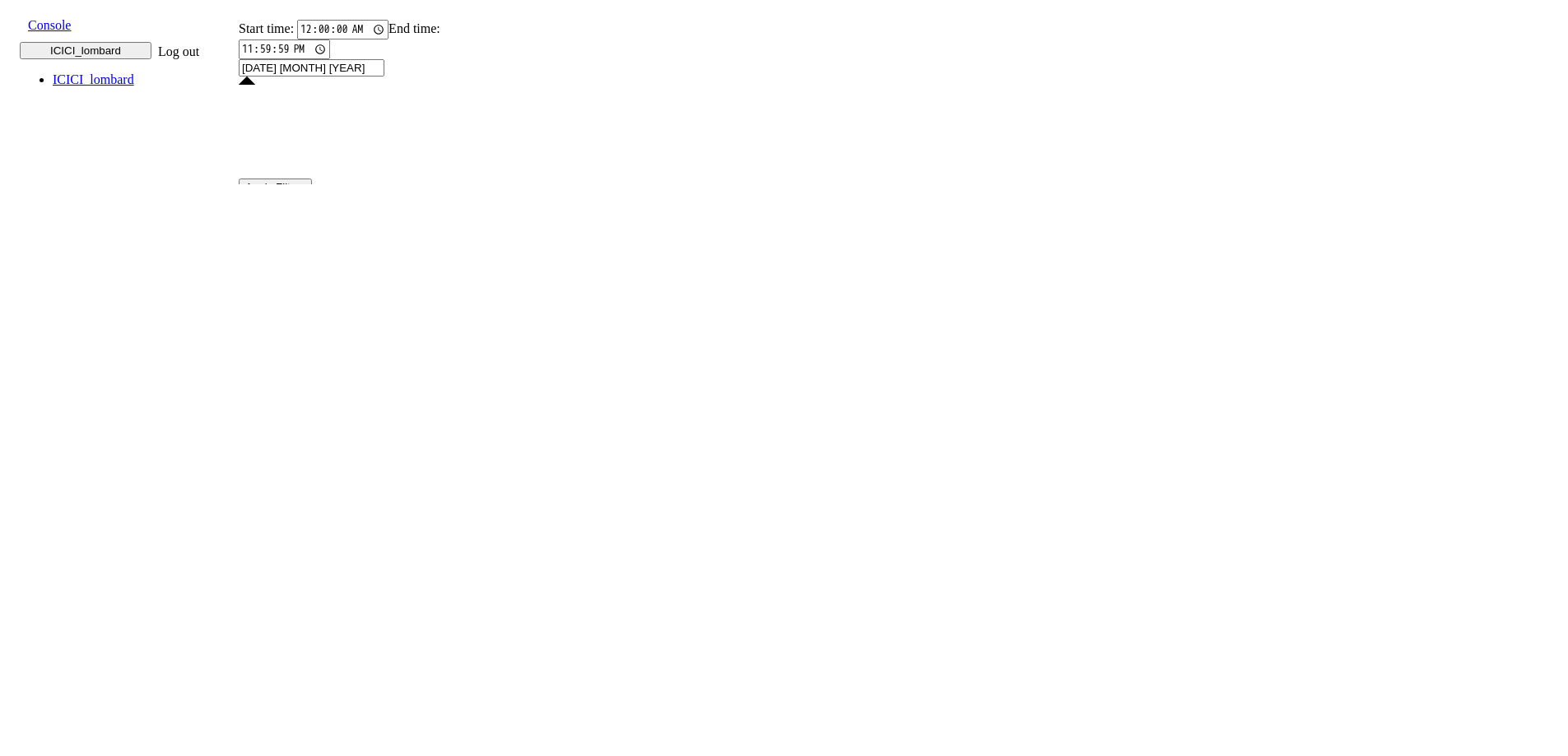click on "12" at bounding box center [409, 1802] 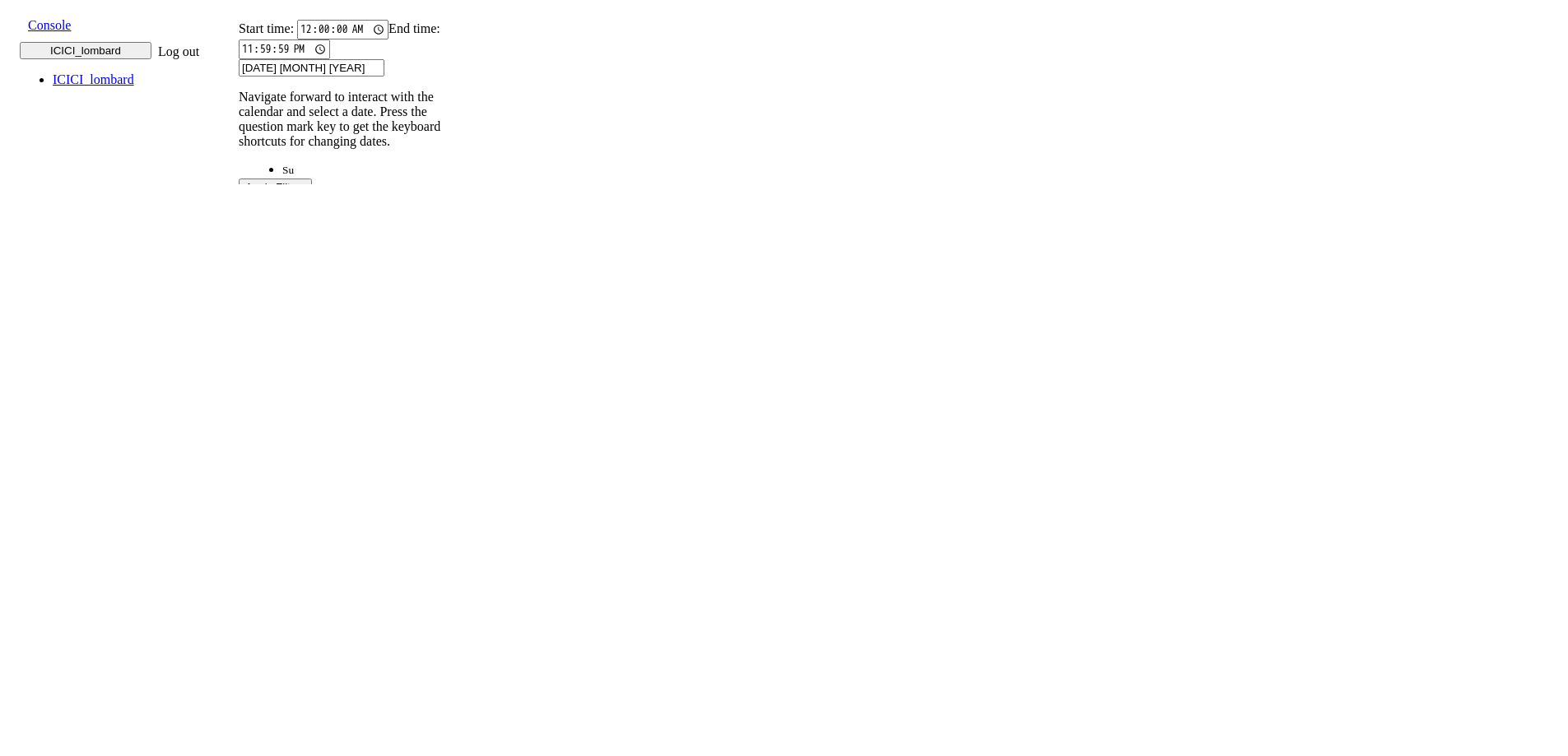 click on "12" at bounding box center (409, 1676) 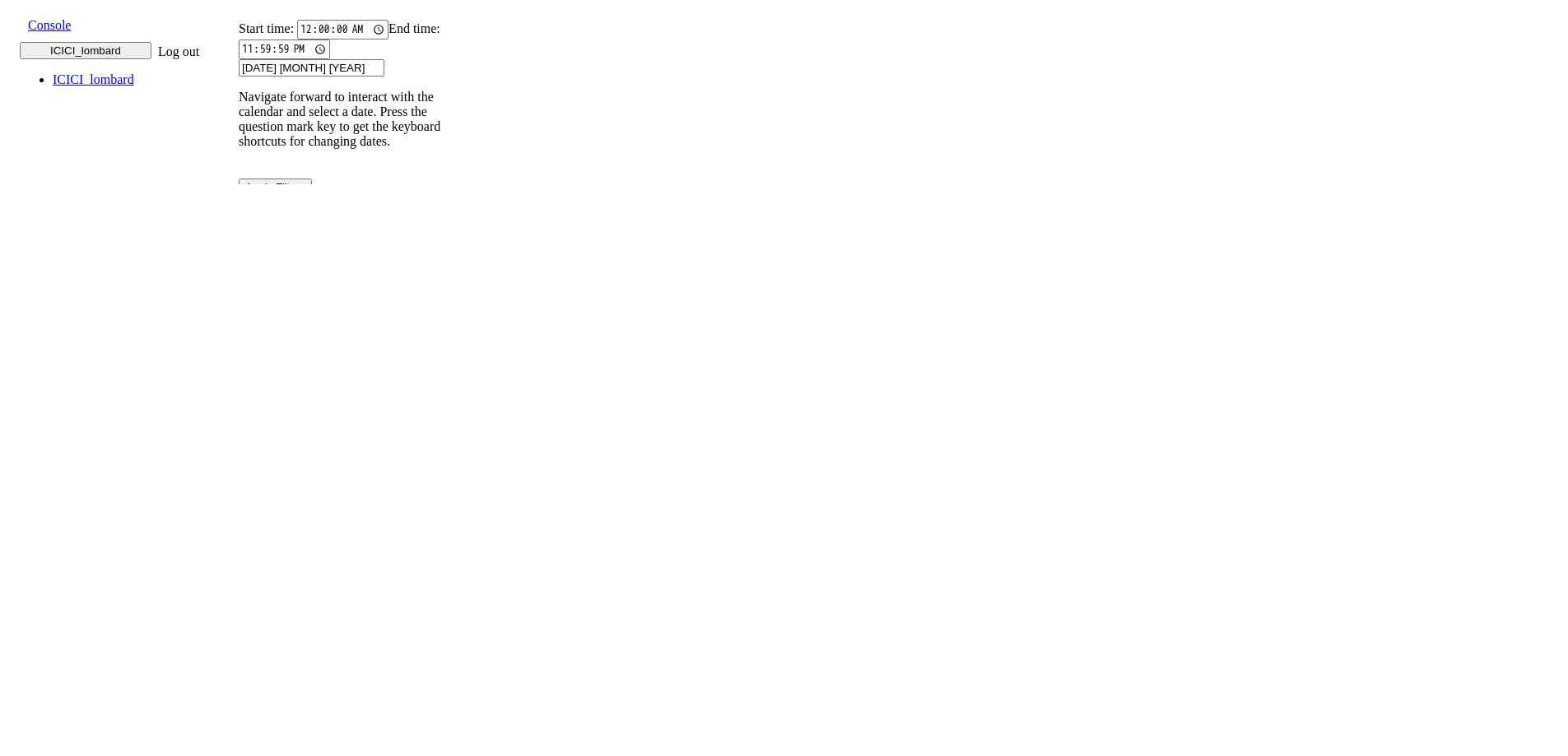 click on "[DATE] [MONTH] [YEAR]" at bounding box center (311, 67) 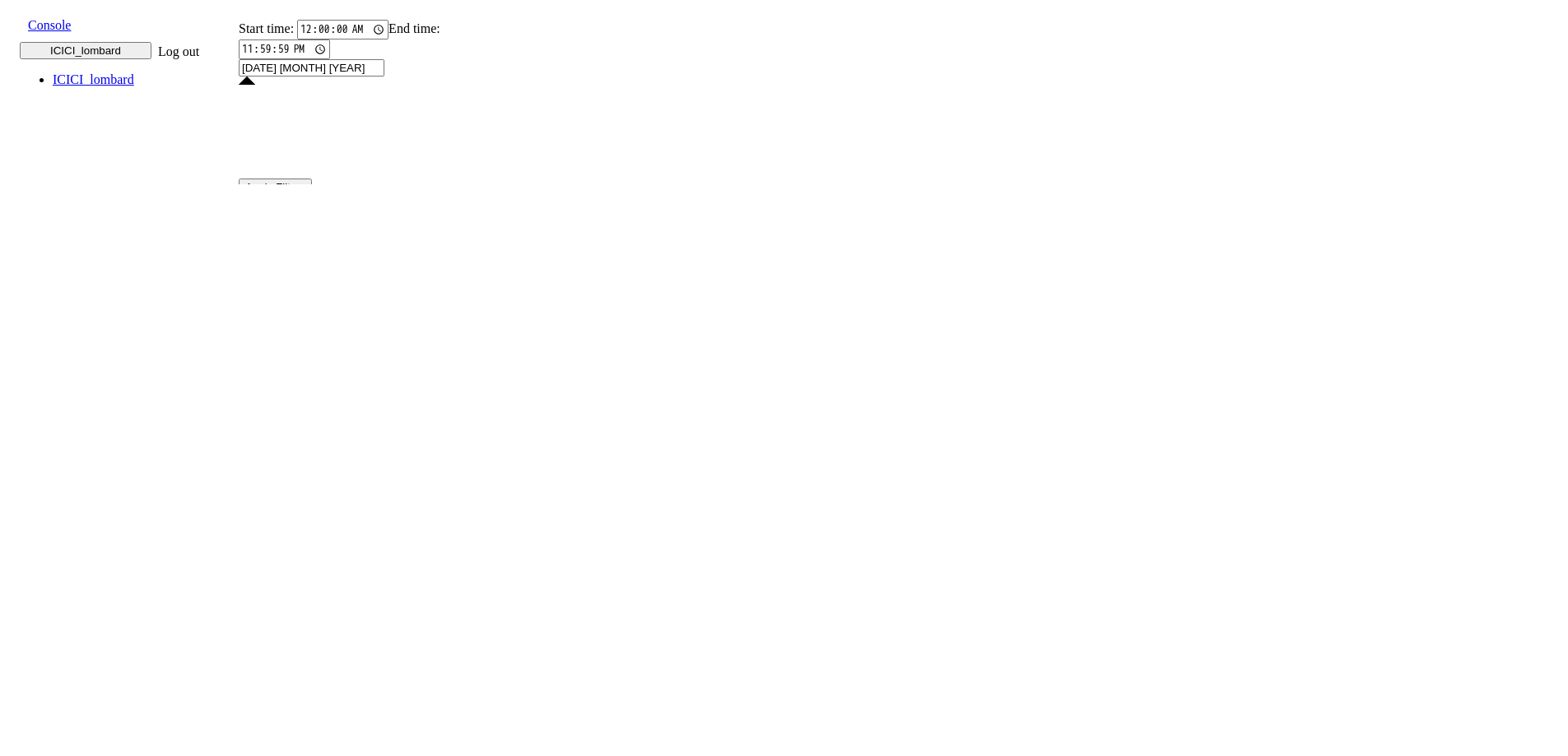 click on "7" at bounding box center (480, 1768) 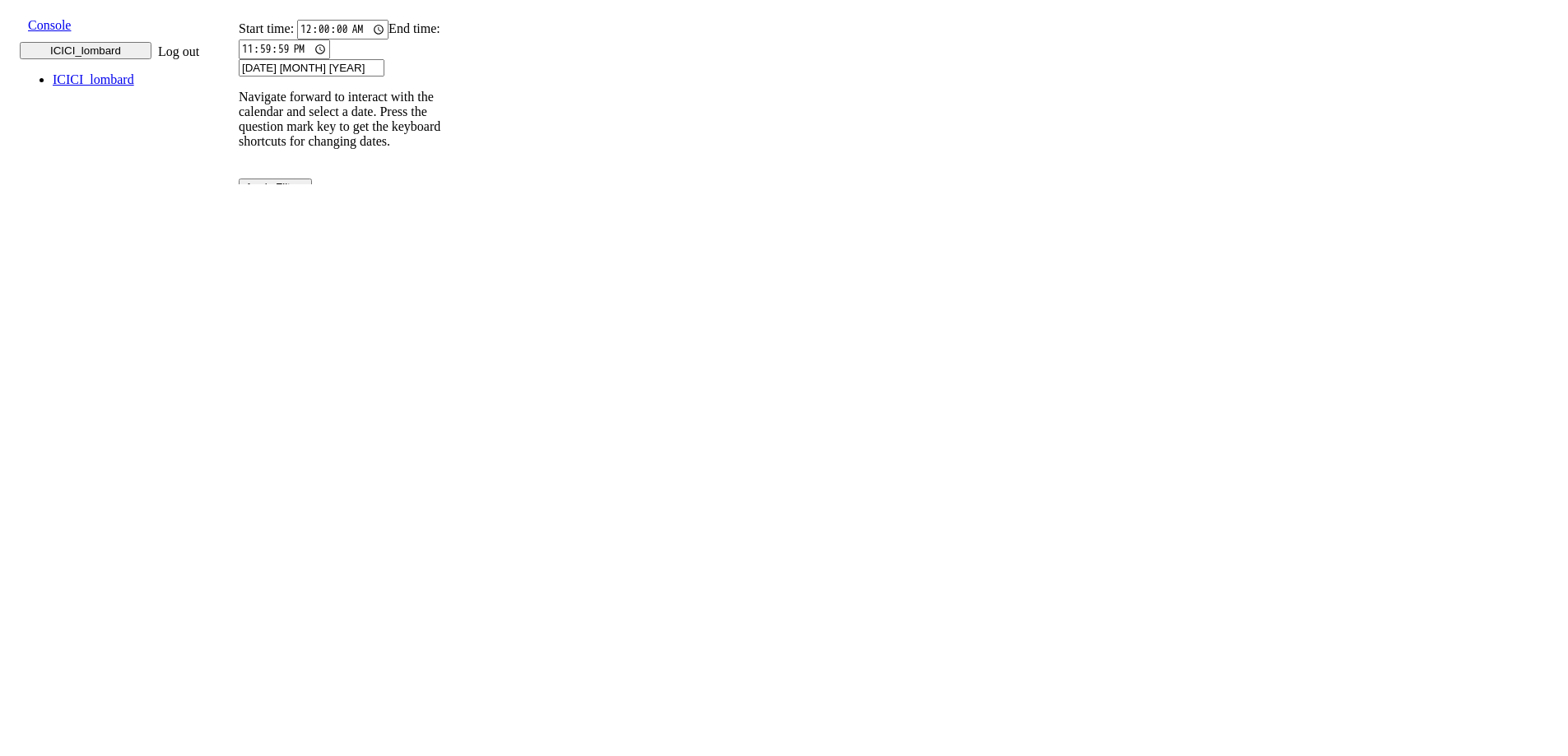 click on "[DATE] [MONTH] [YEAR]" at bounding box center [311, 67] 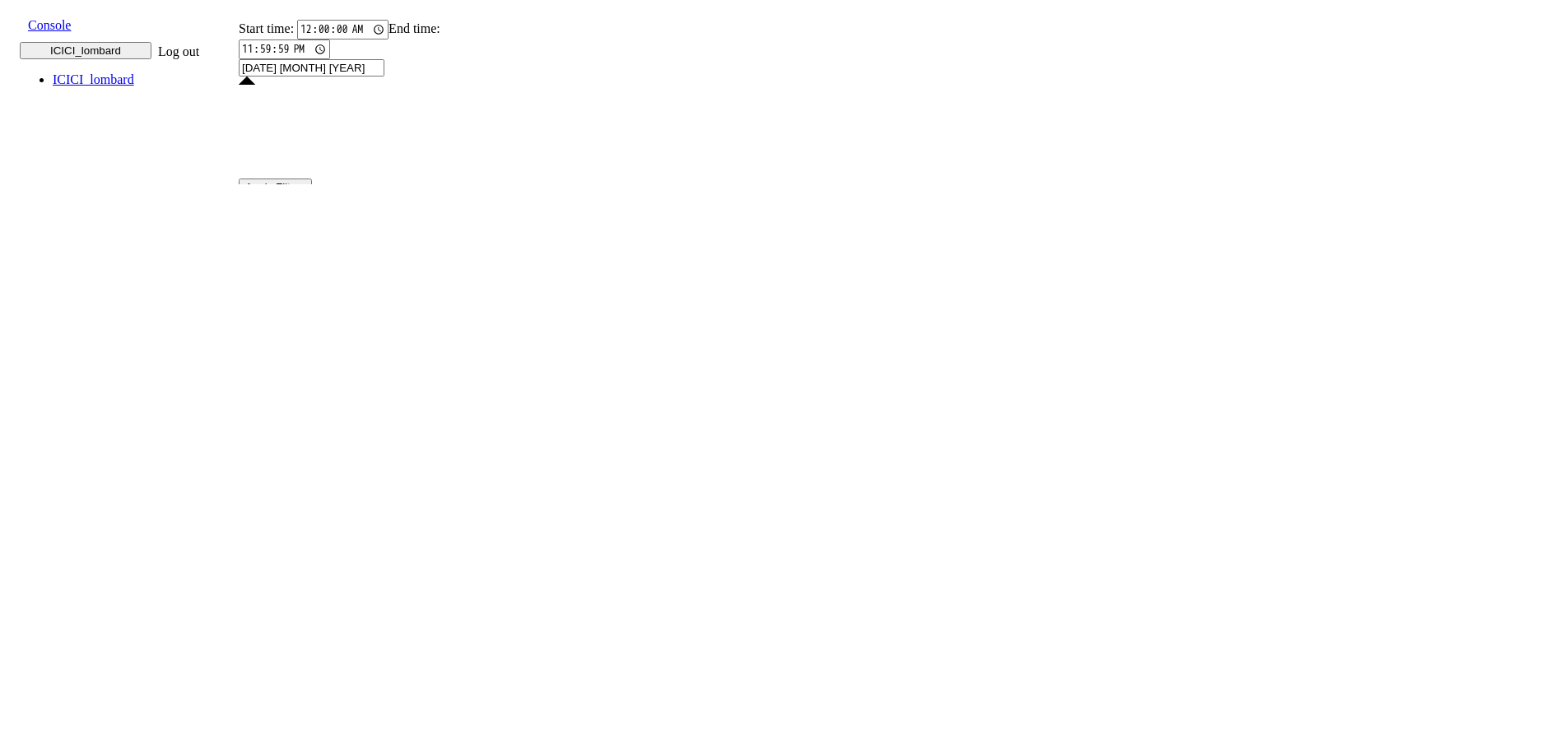 click on "4" at bounding box center [374, 1768] 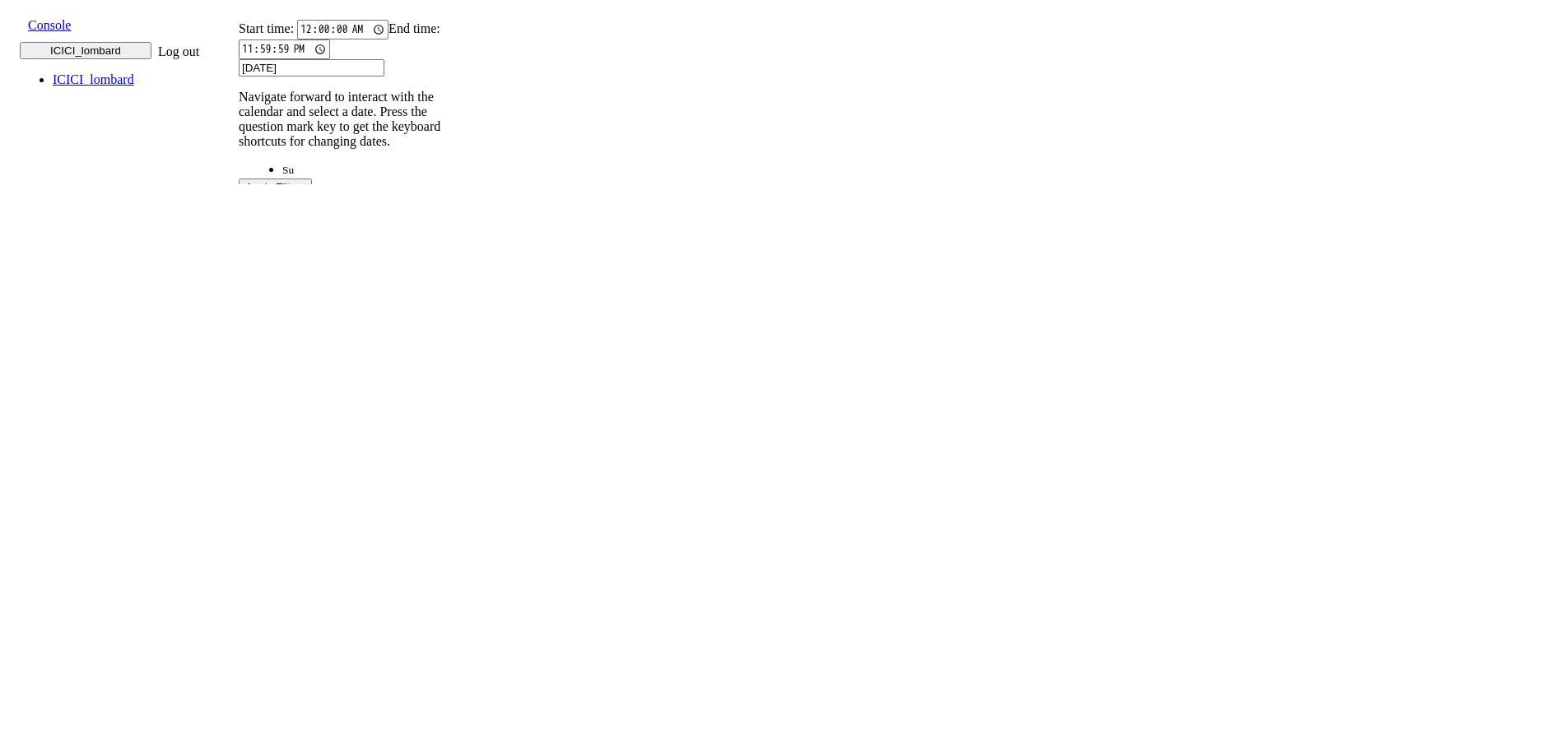 click on "4" at bounding box center (374, 1641) 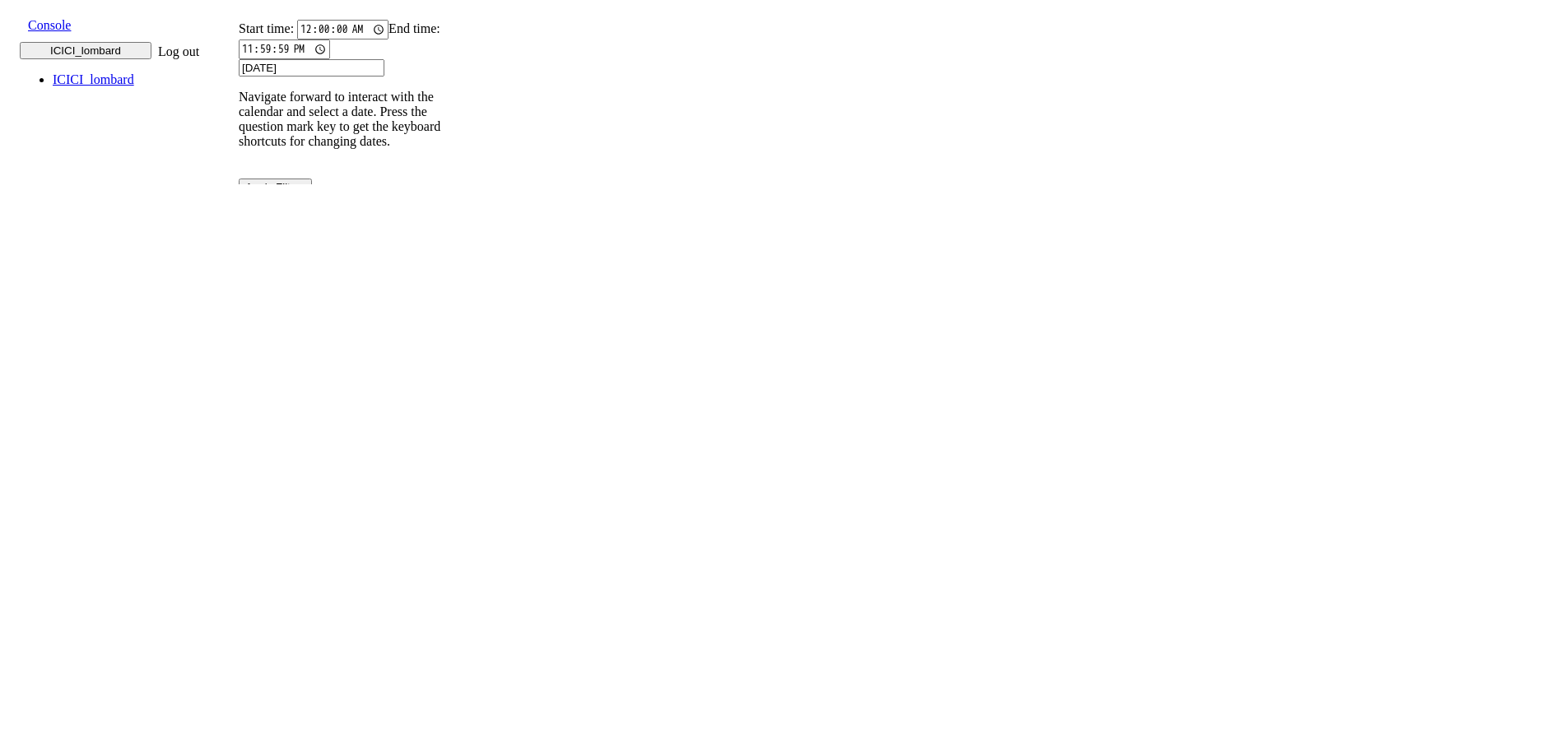 click on "[DATE]" at bounding box center [311, 67] 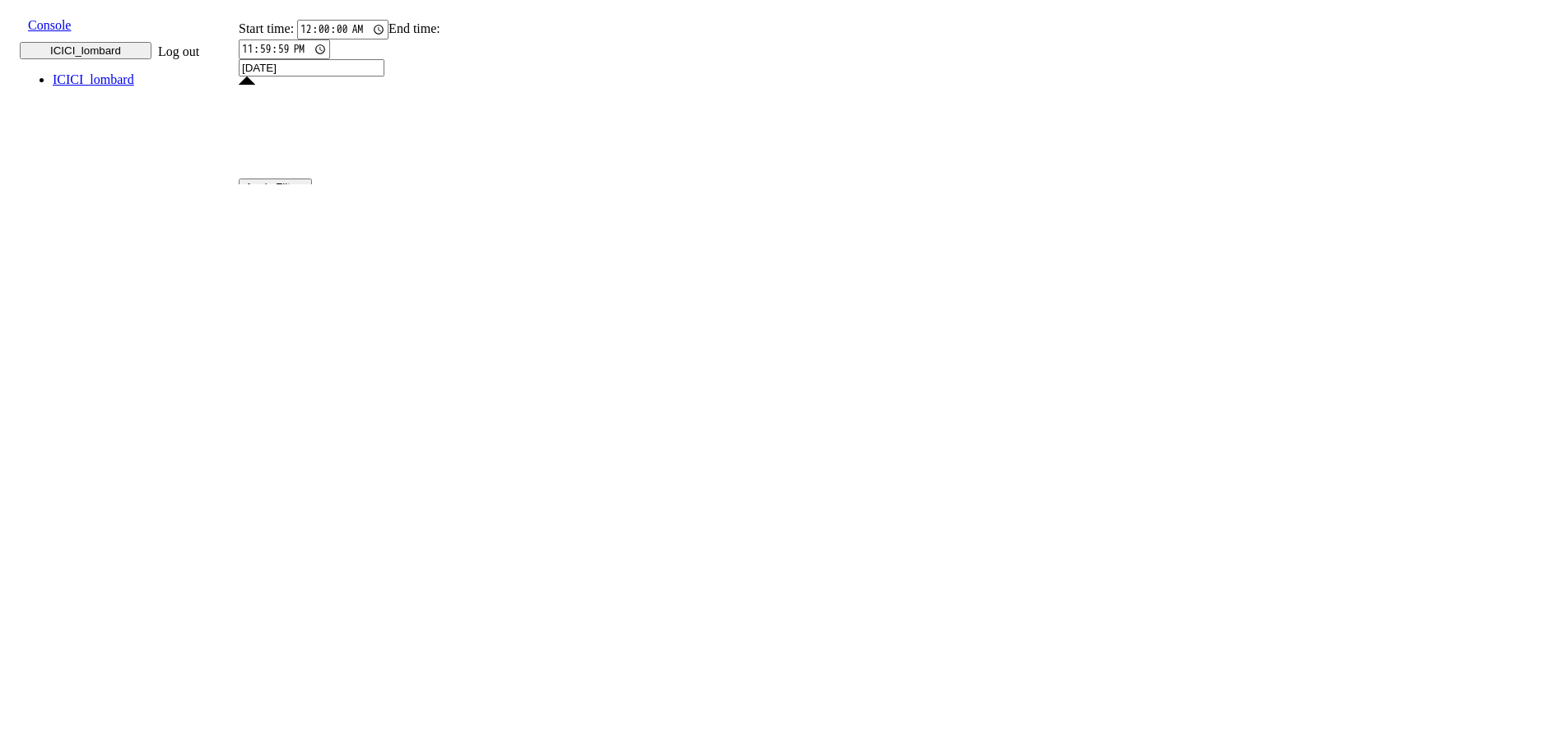 click on "1" at bounding box center (268, 1768) 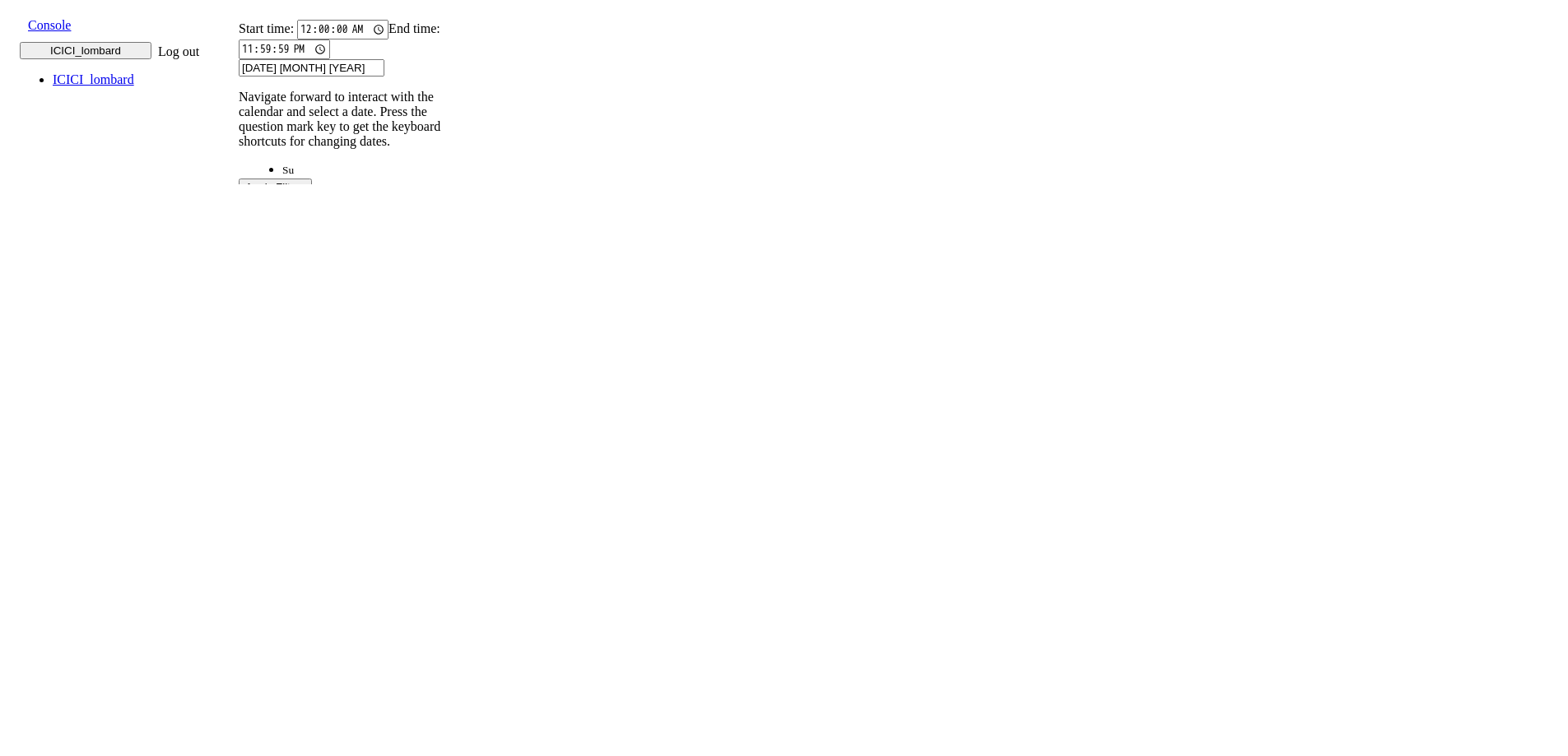 click on "1" at bounding box center [268, 1641] 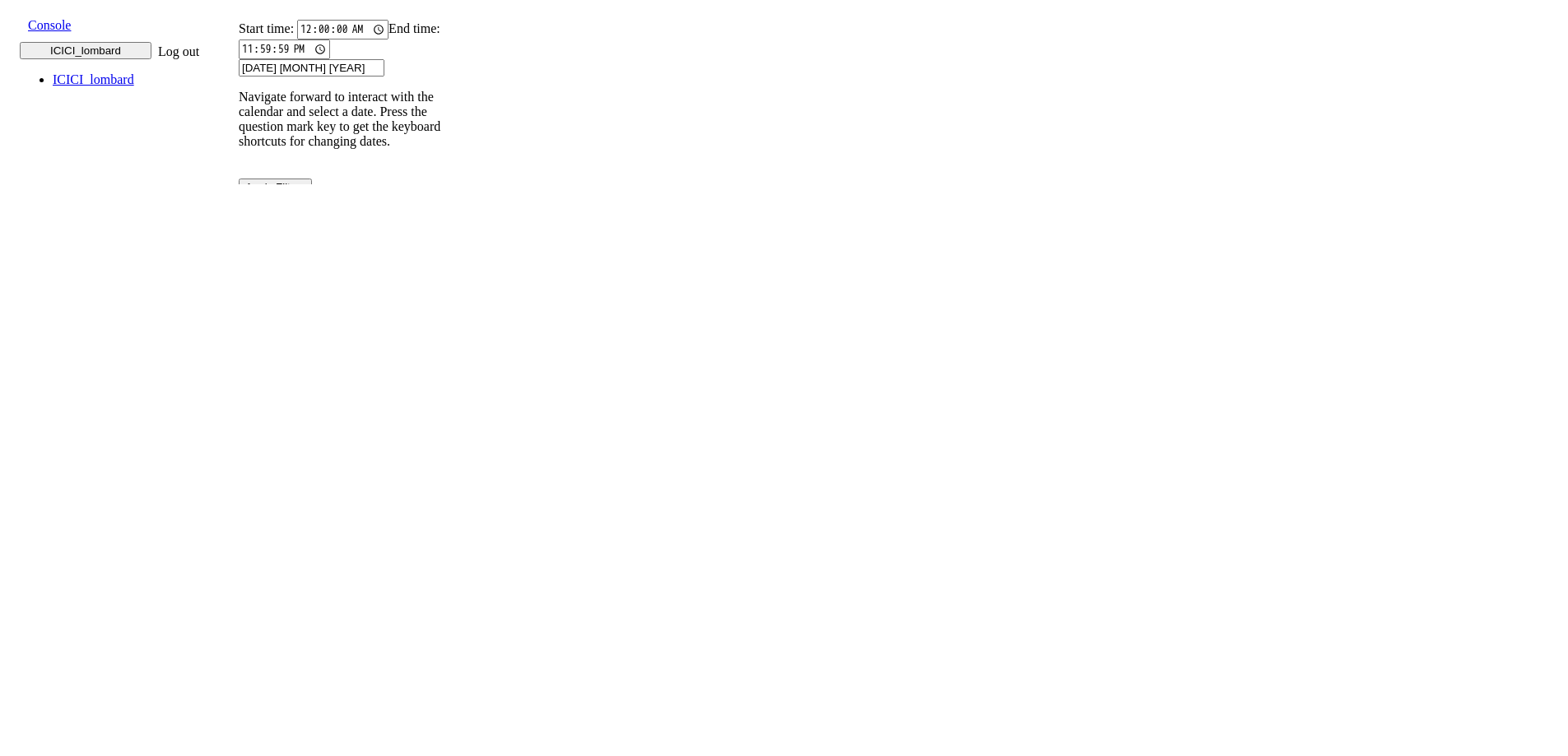 click on "[DATE] [MONTH] [YEAR]" at bounding box center (311, 67) 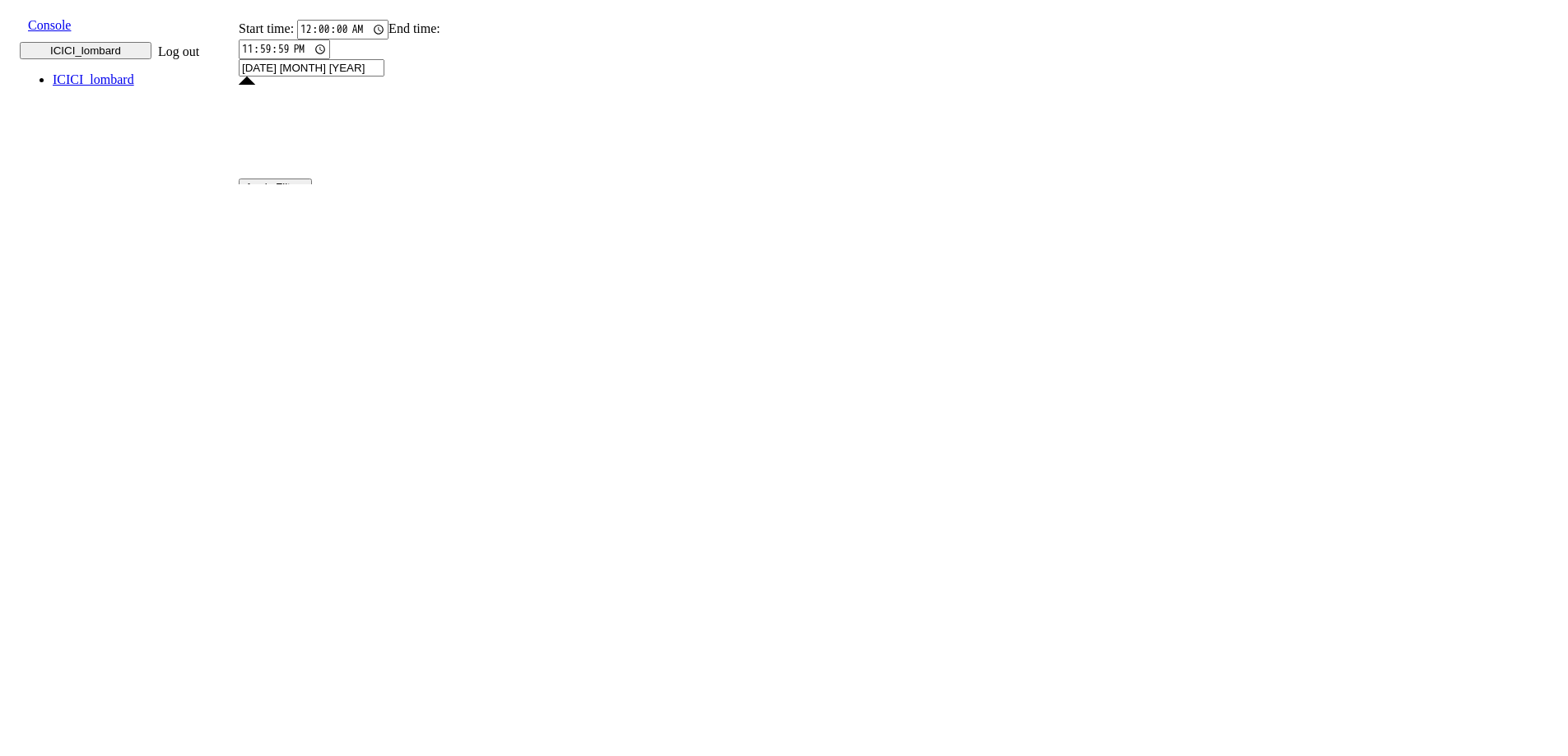 click on "[DATE] [MONTH] [YEAR]" at bounding box center [311, 67] 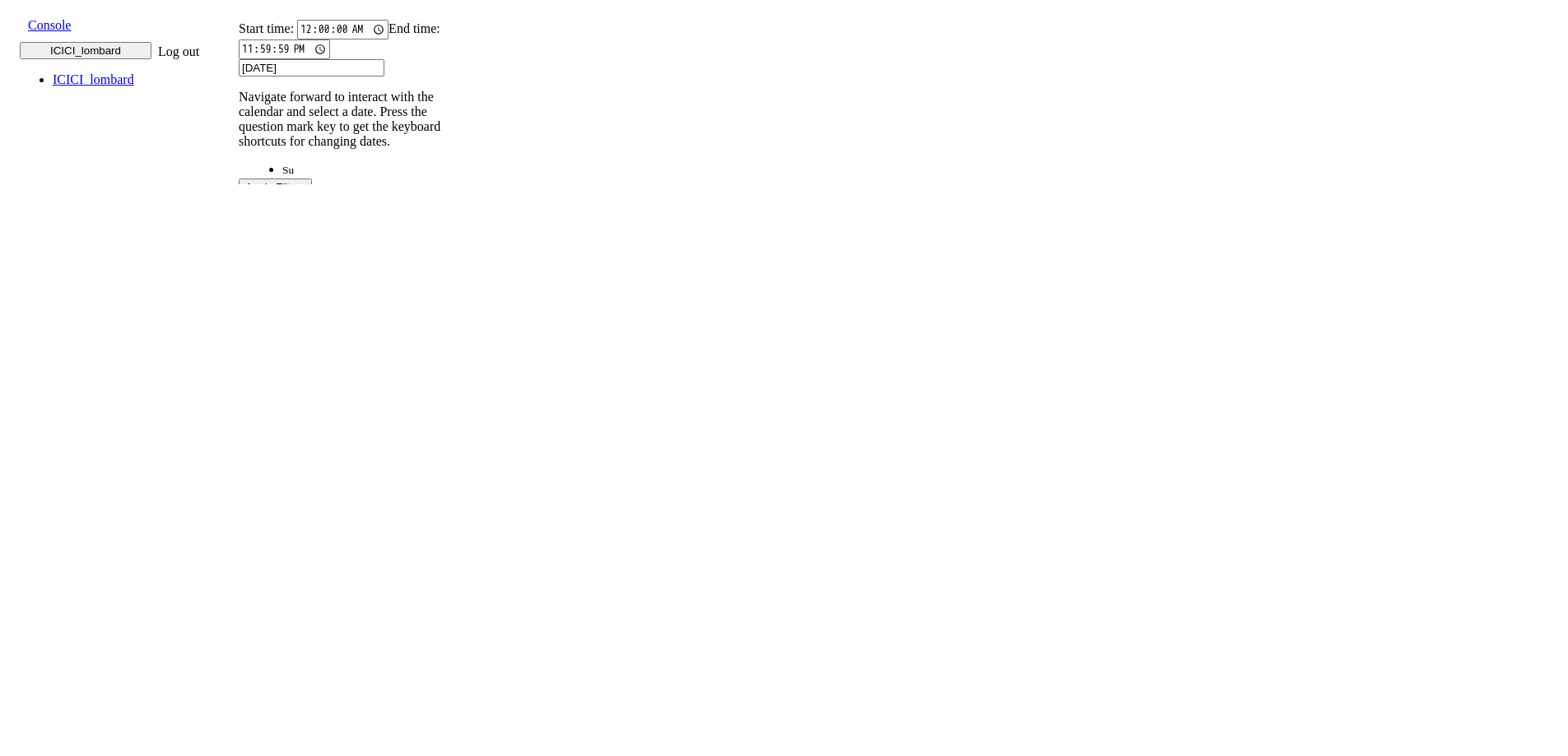click on "31" at bounding box center [480, 1779] 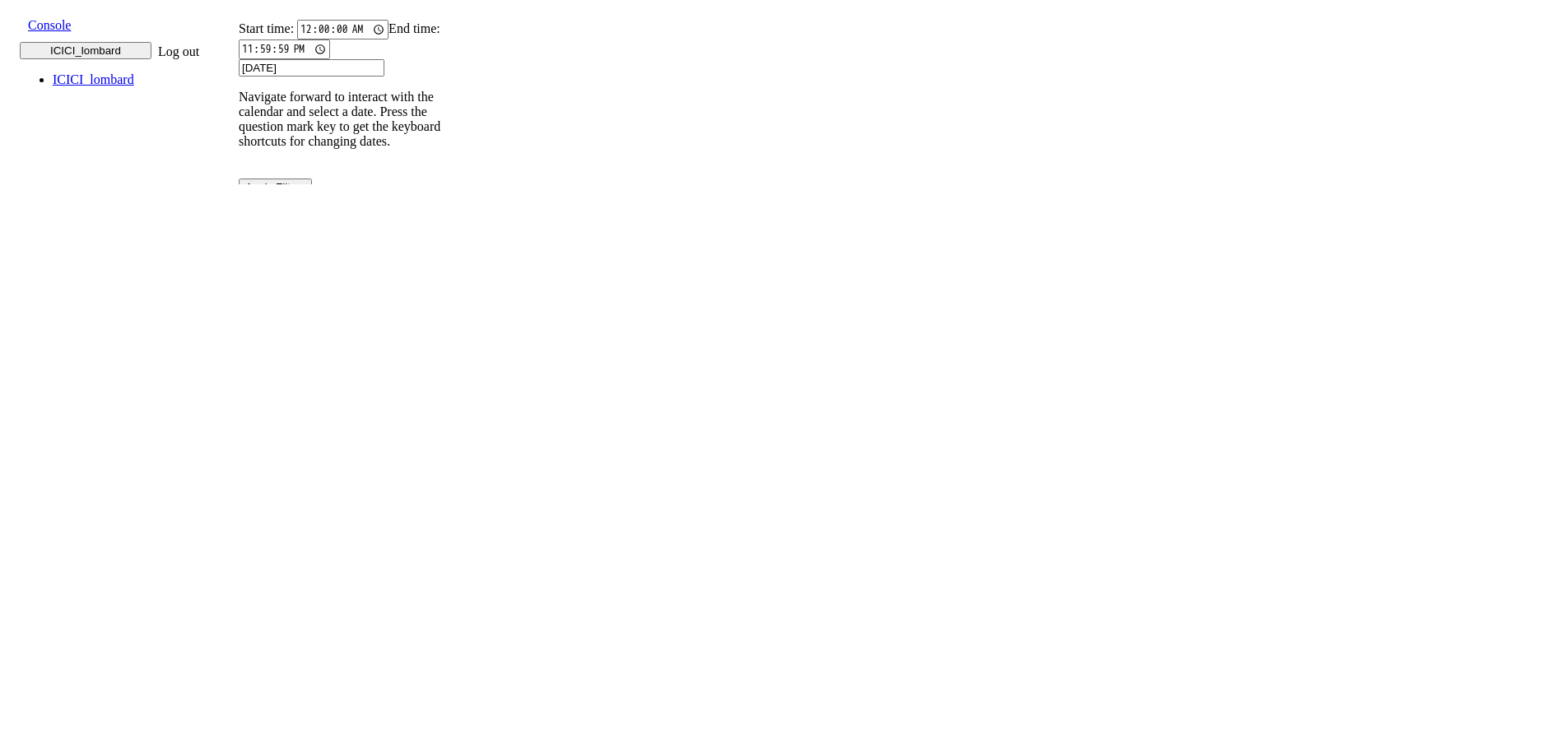 click on "[DATE]" at bounding box center (311, 67) 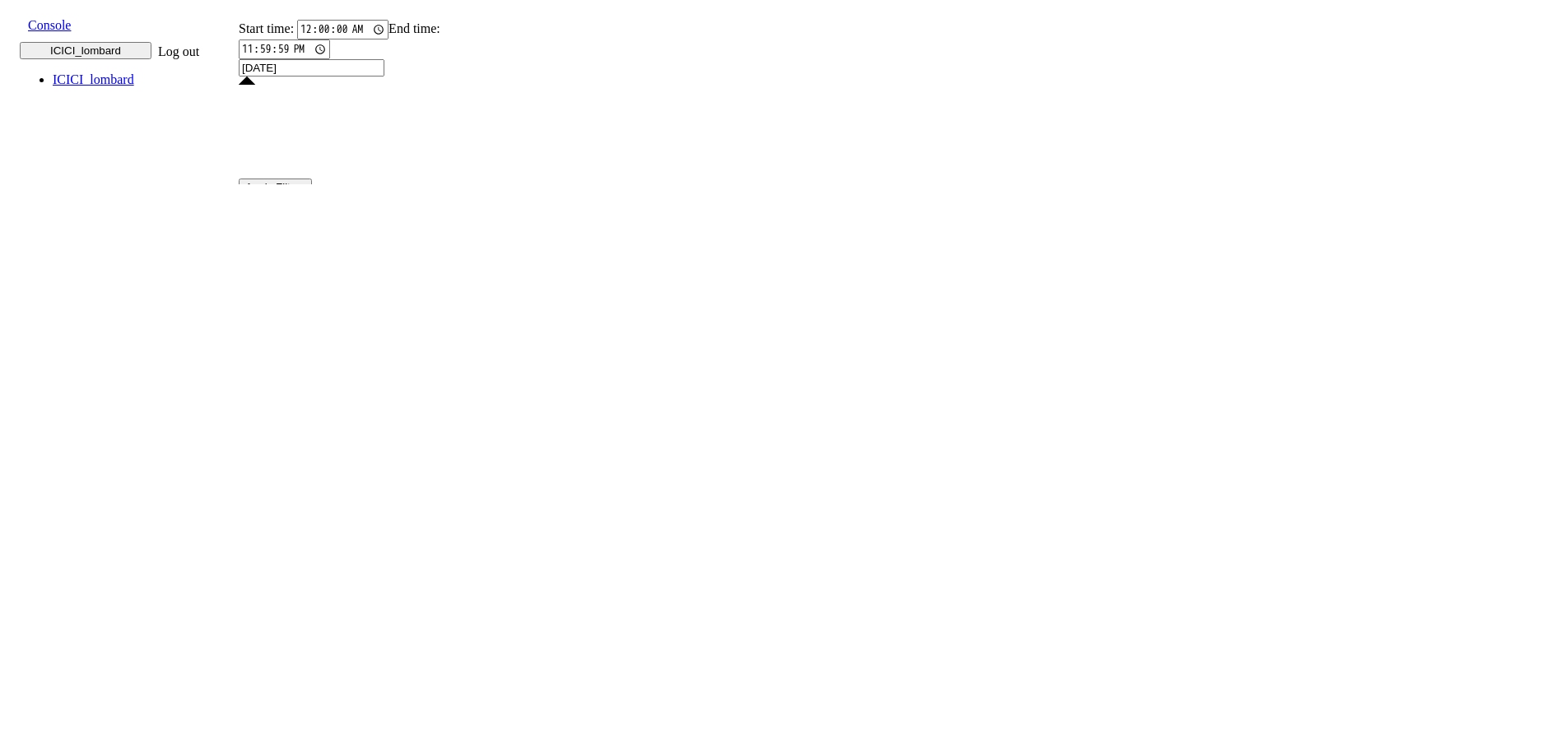 click on "23" at bounding box center [444, 1871] 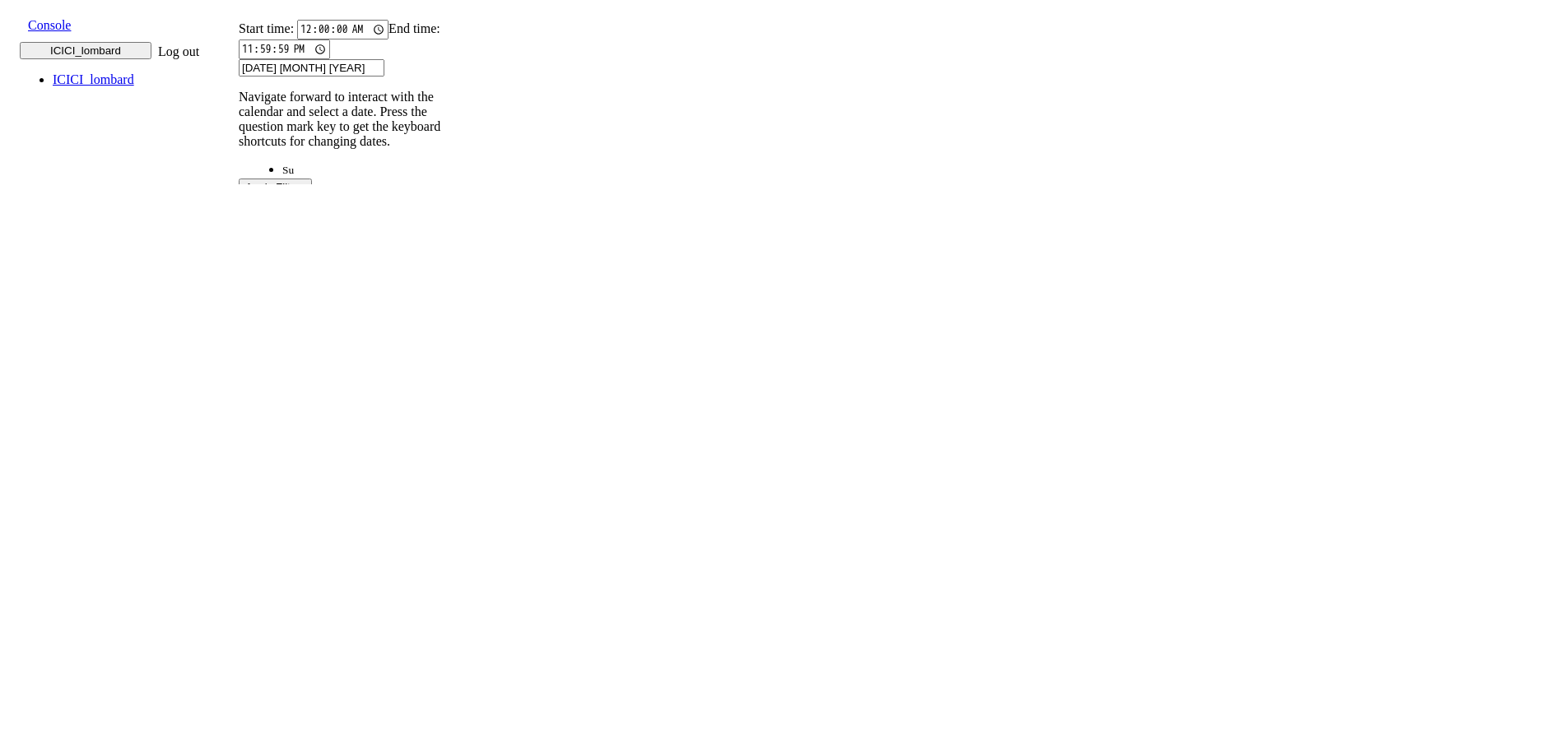 click on "23" at bounding box center (444, 1745) 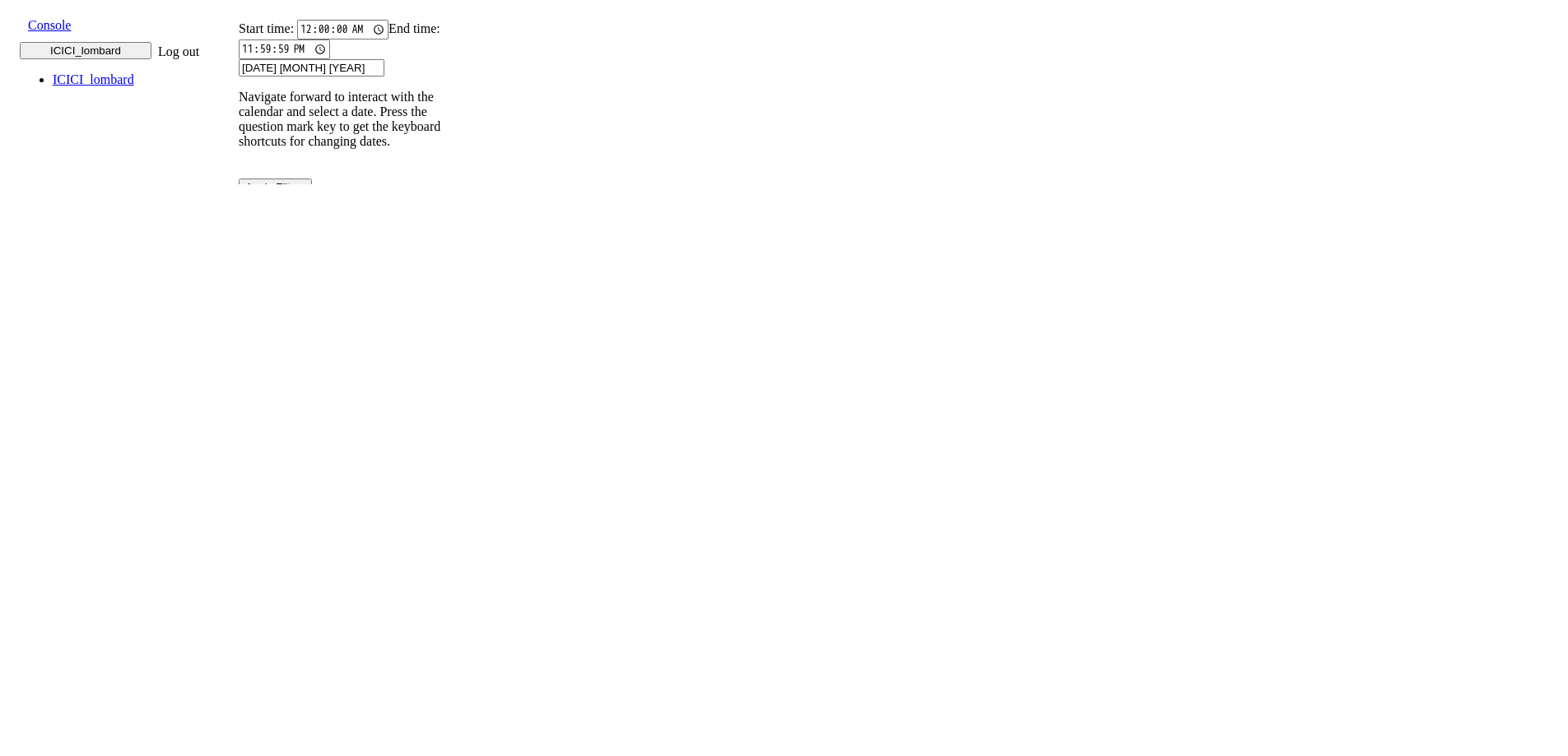 click on "[DATE] [MONTH] [YEAR]" at bounding box center [311, 67] 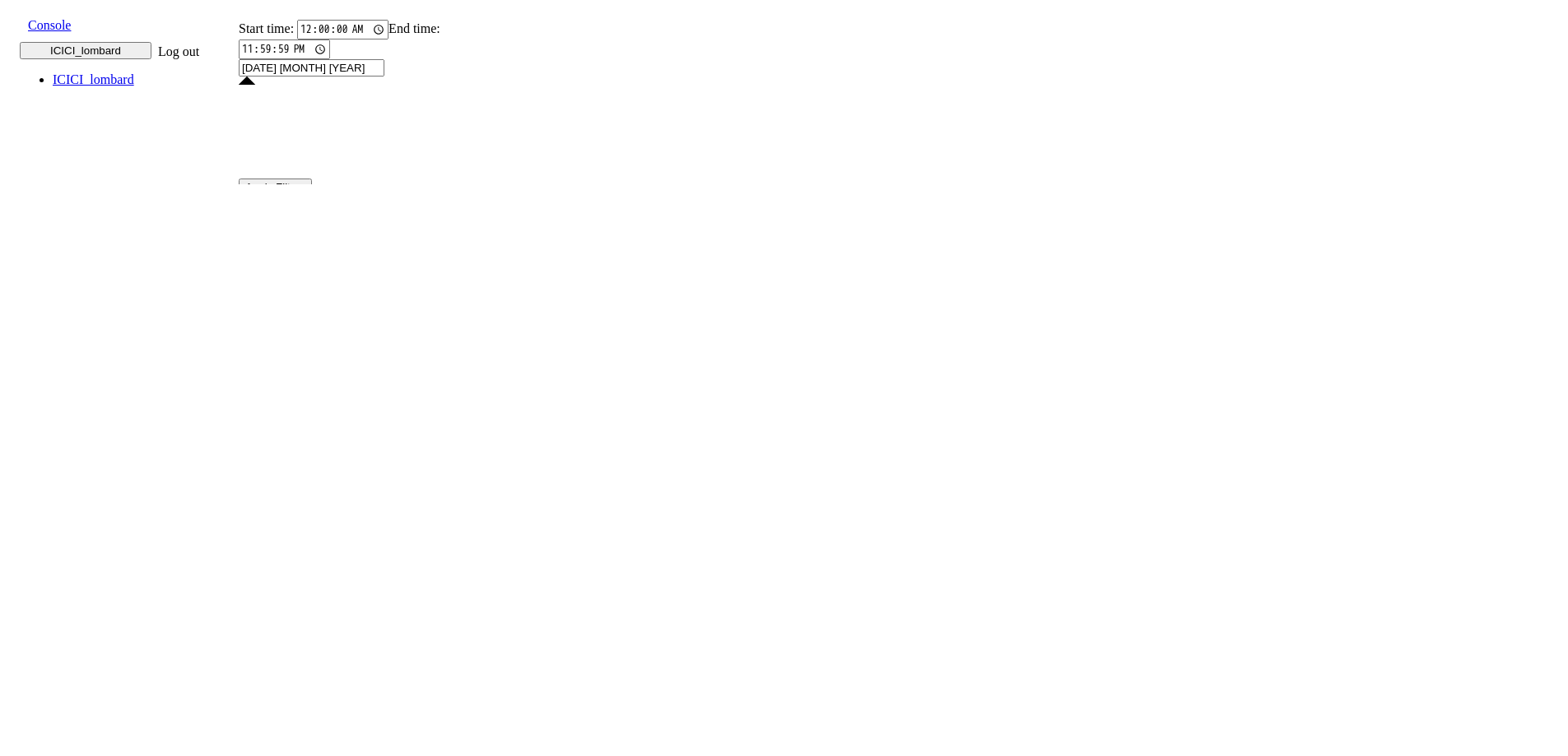 click on "15" at bounding box center [409, 1837] 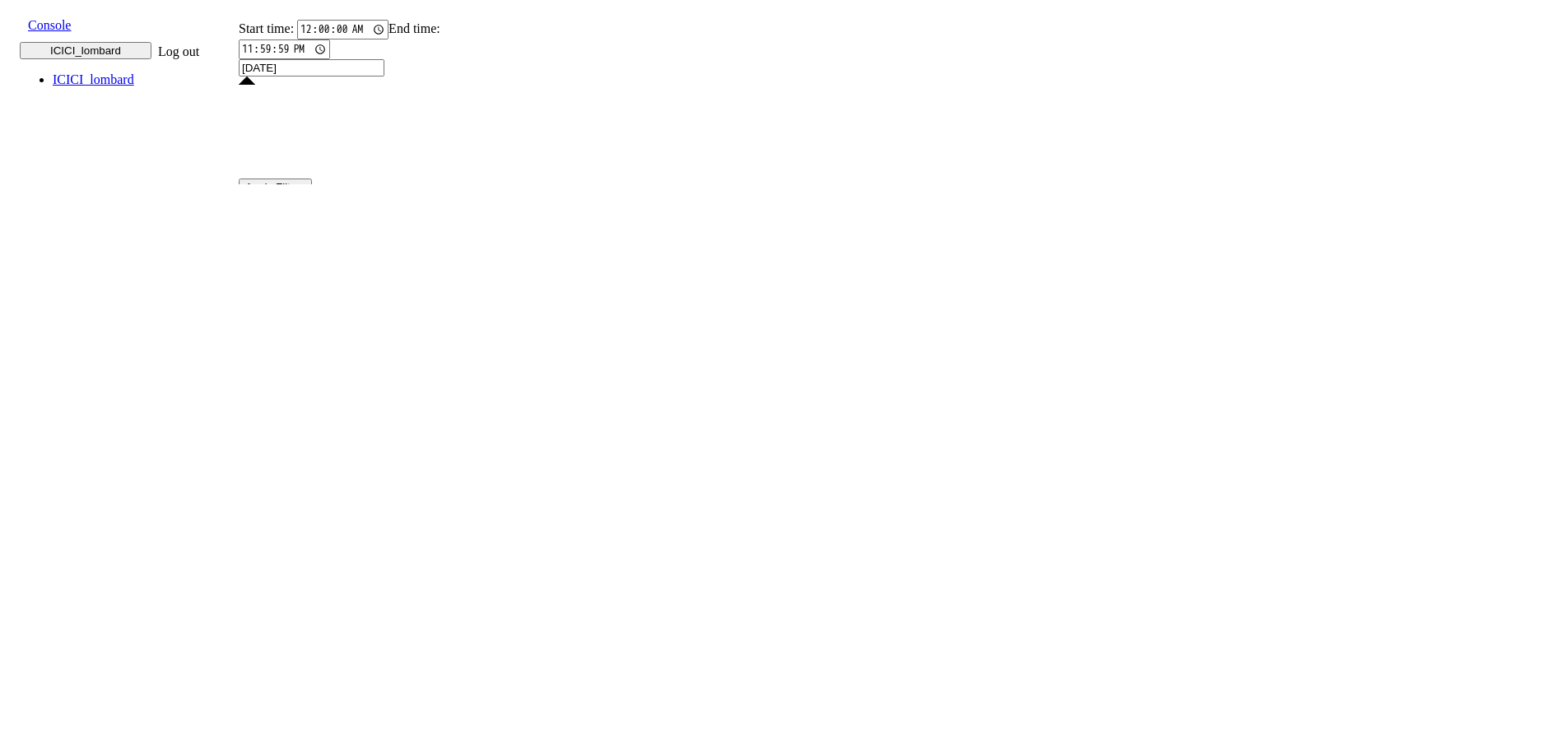 click on "15" at bounding box center [409, 1837] 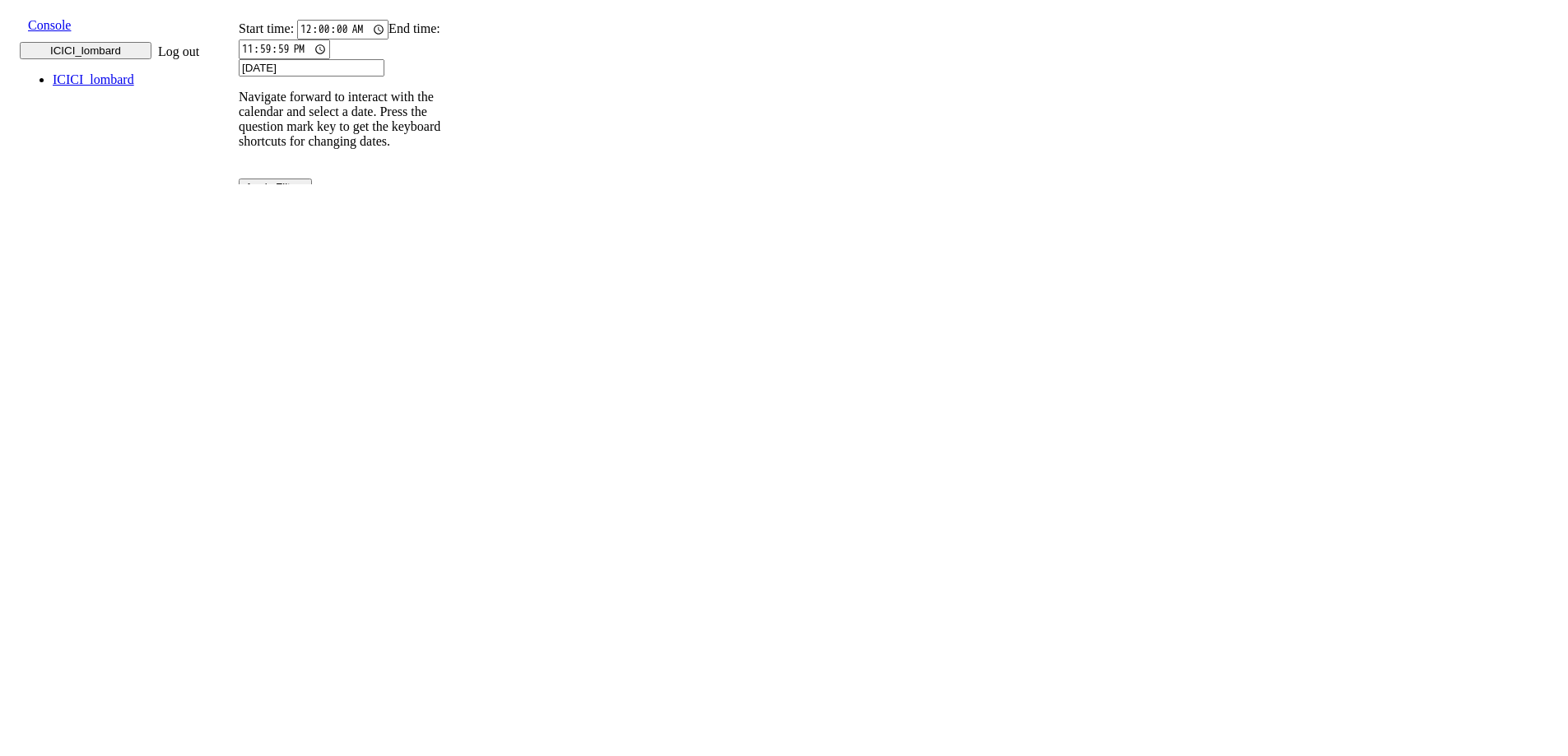 click on "[DATE]" at bounding box center [311, 67] 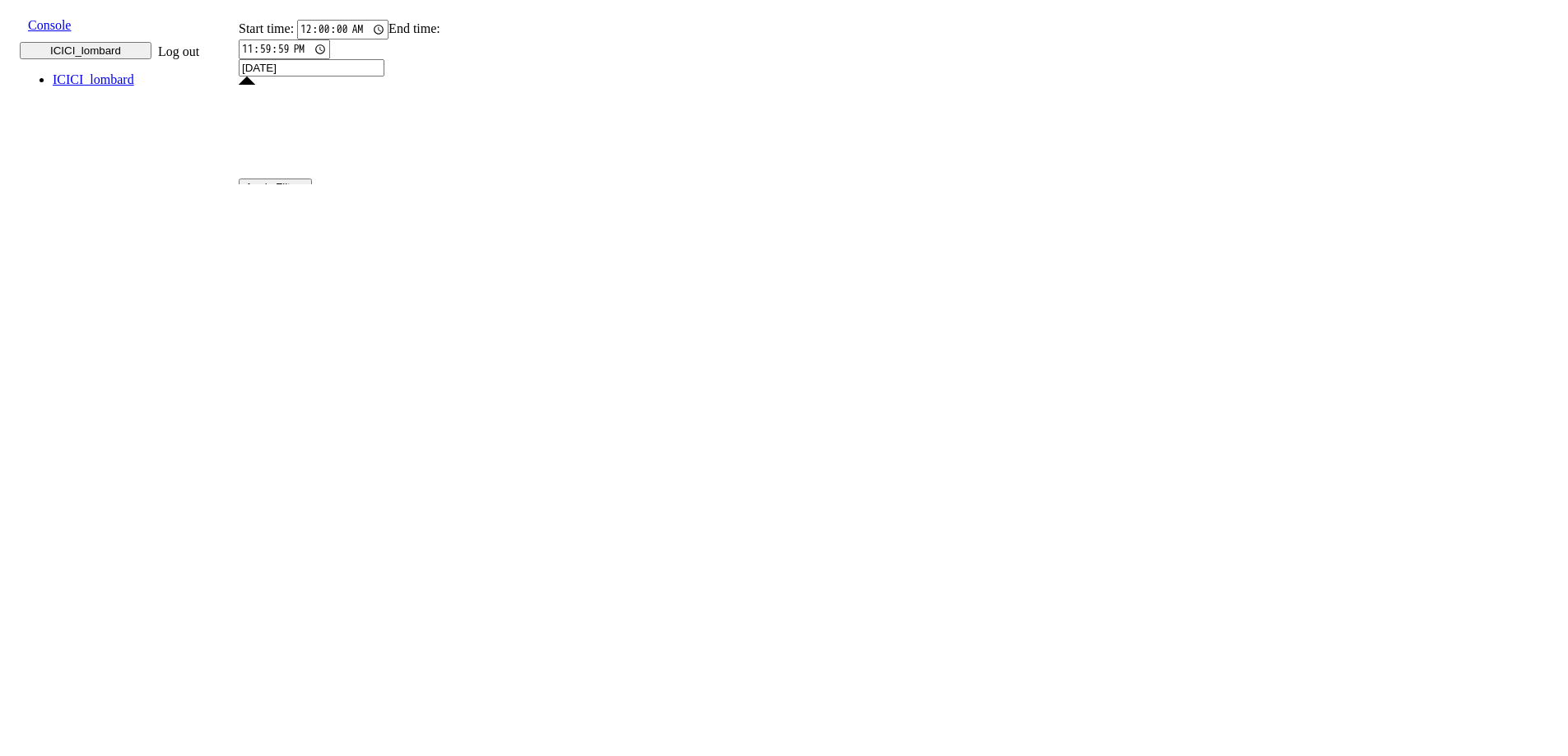 click on "11" at bounding box center (268, 1837) 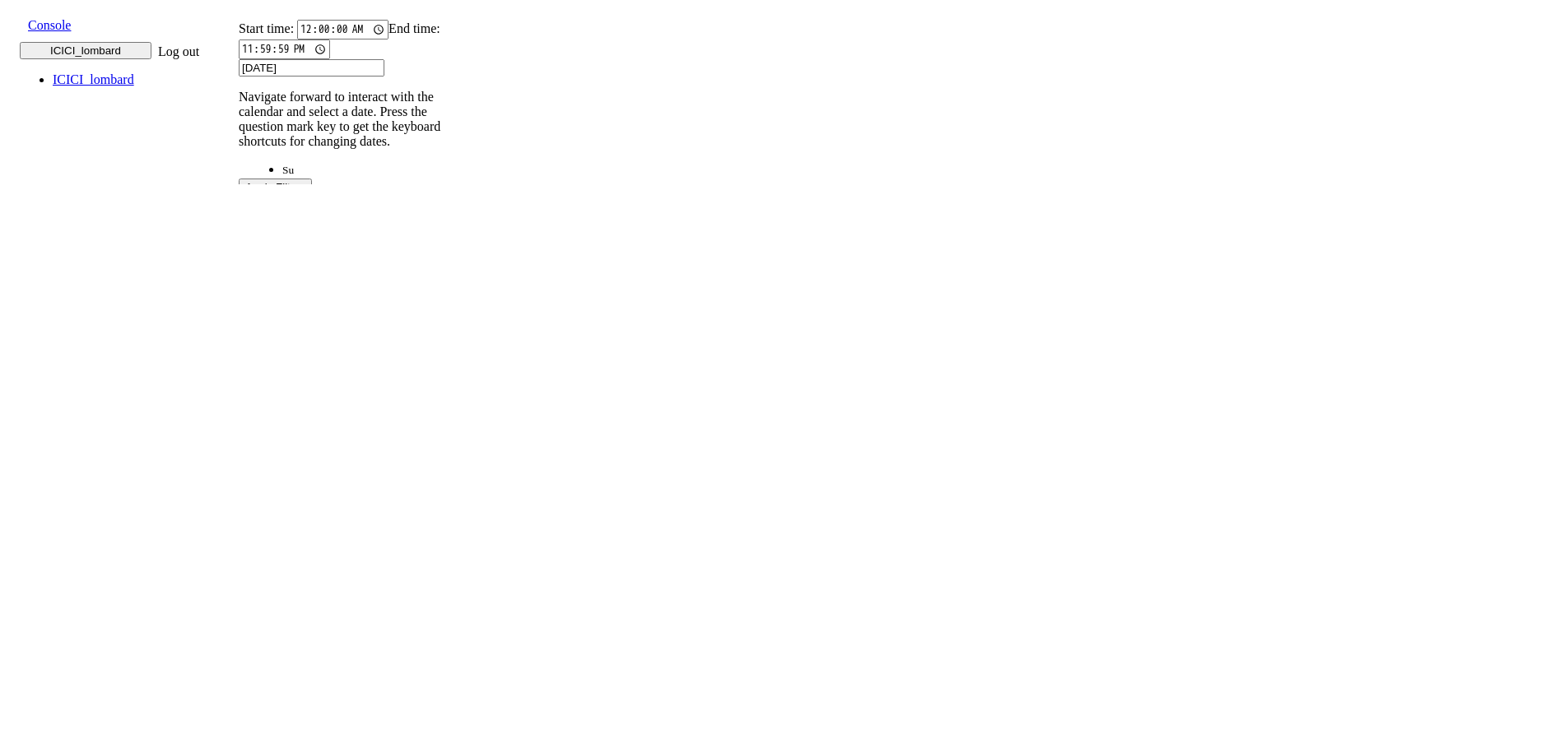 click on "11" at bounding box center (268, 1710) 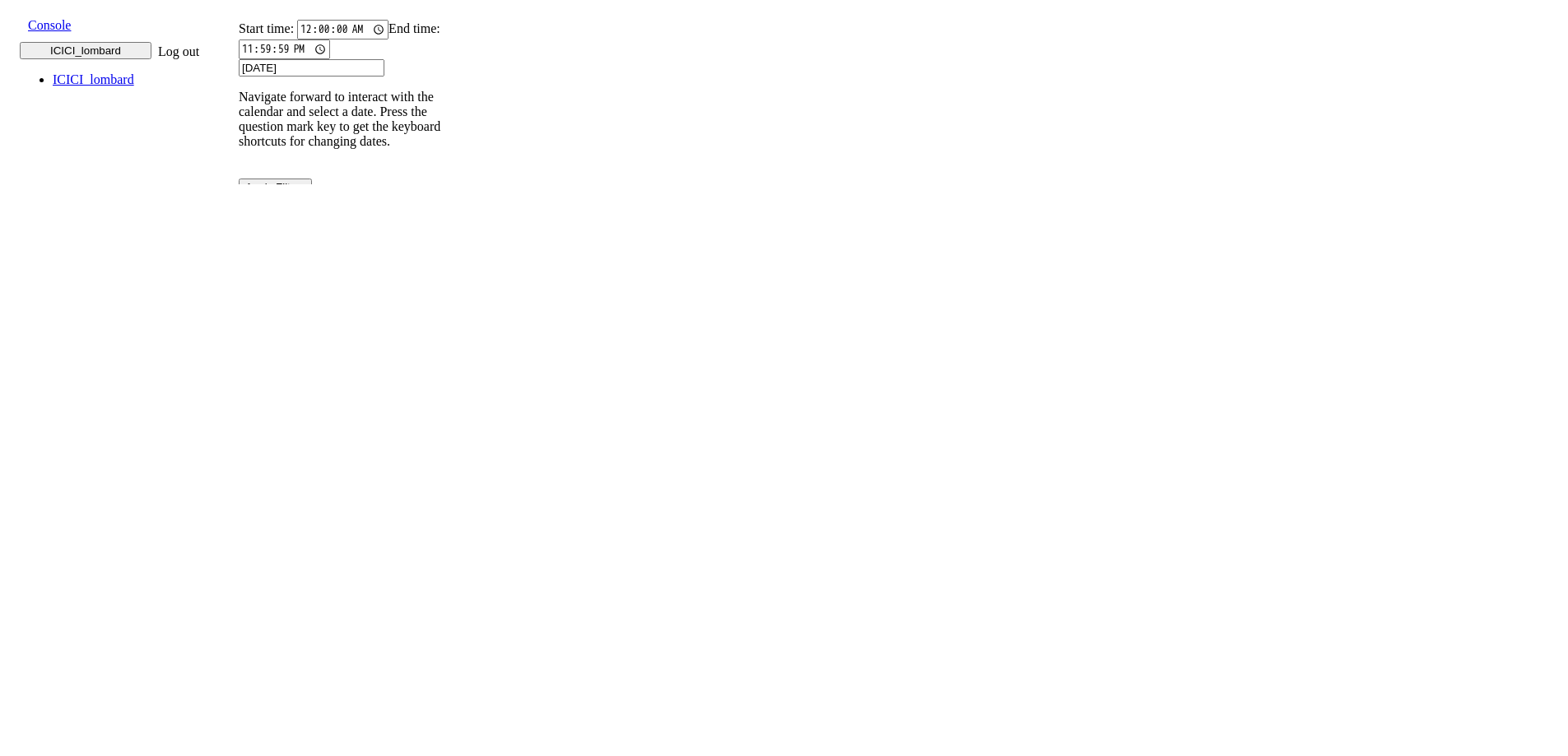 click on "[DATE]" at bounding box center [311, 67] 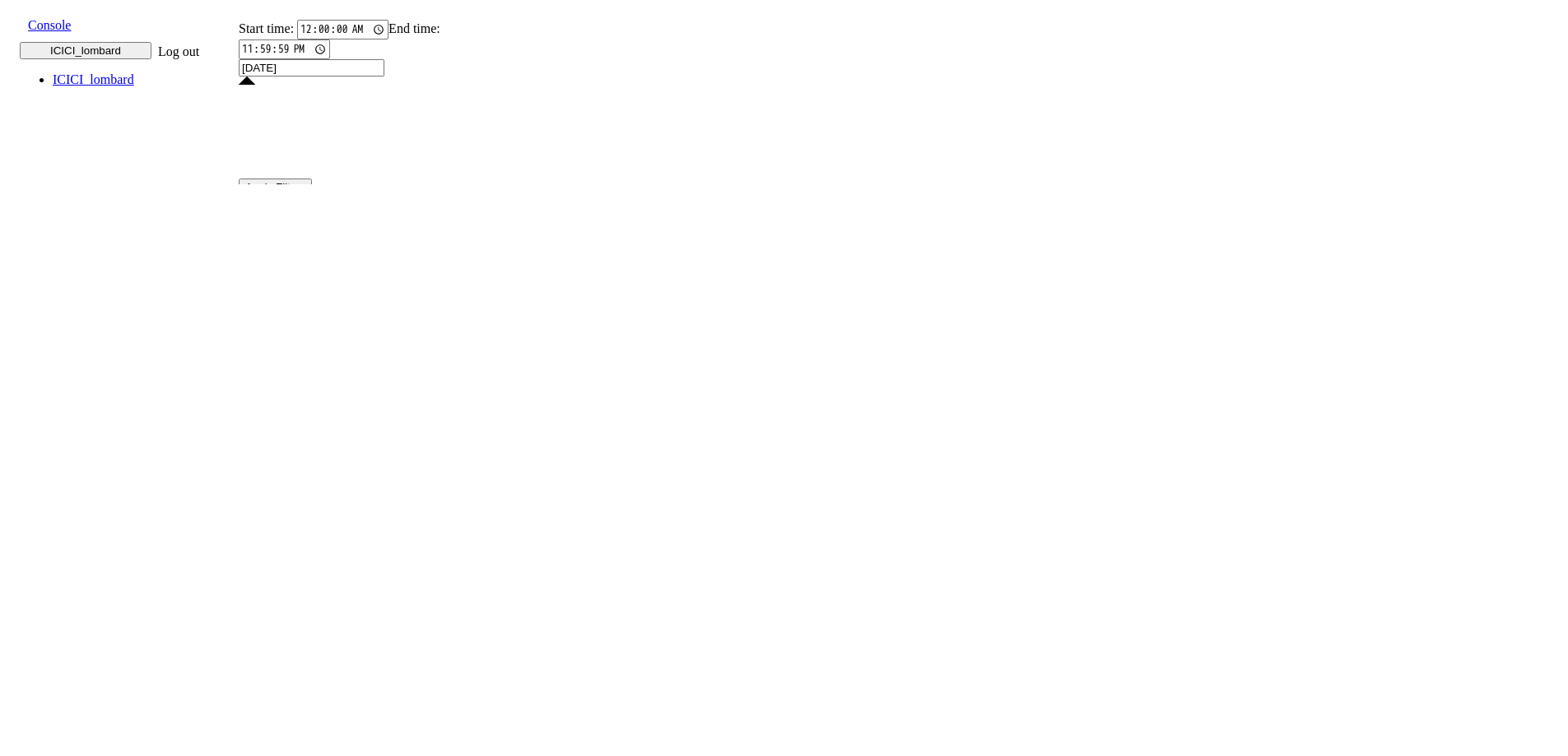 click on "1" at bounding box center [409, 1768] 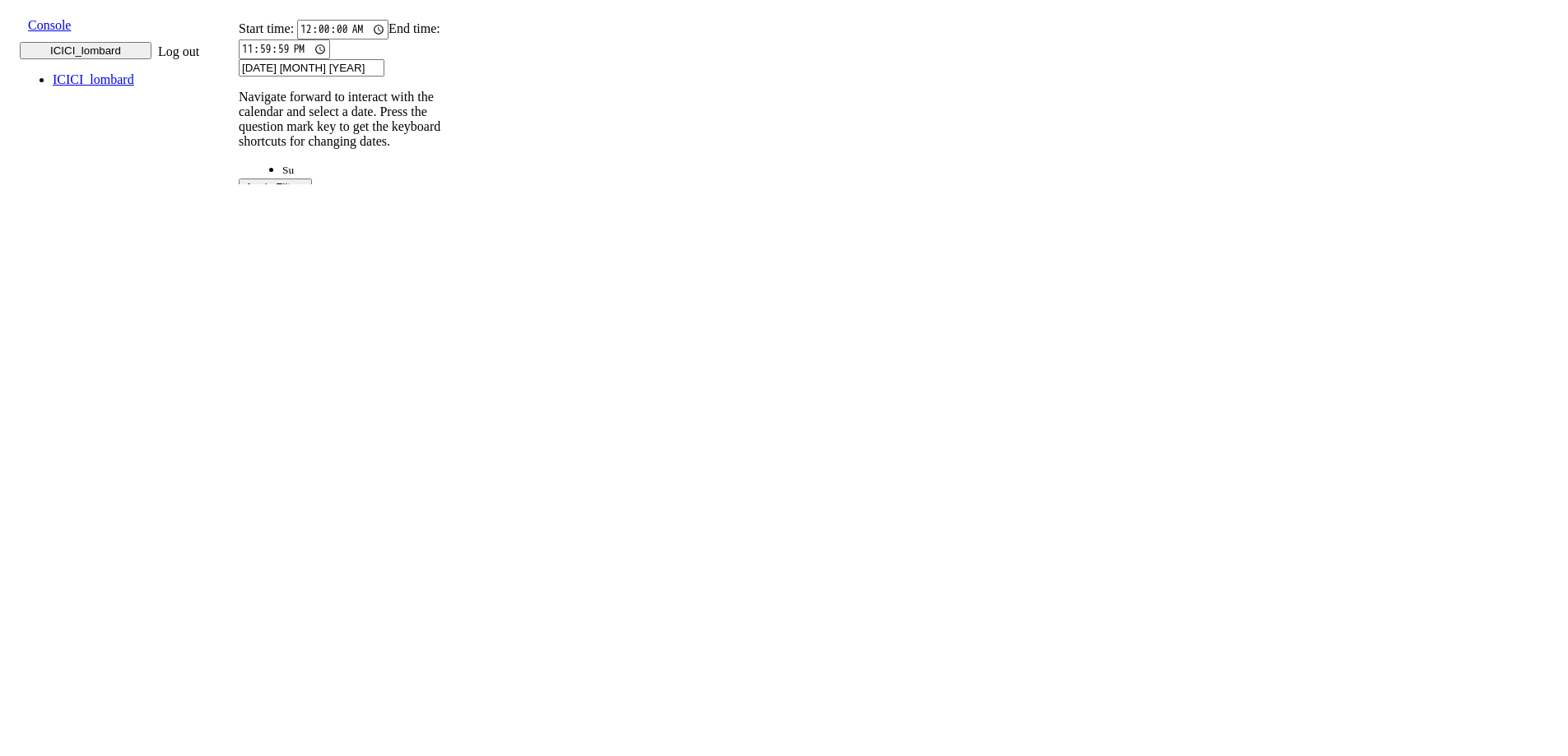 click on "1" at bounding box center [409, 1641] 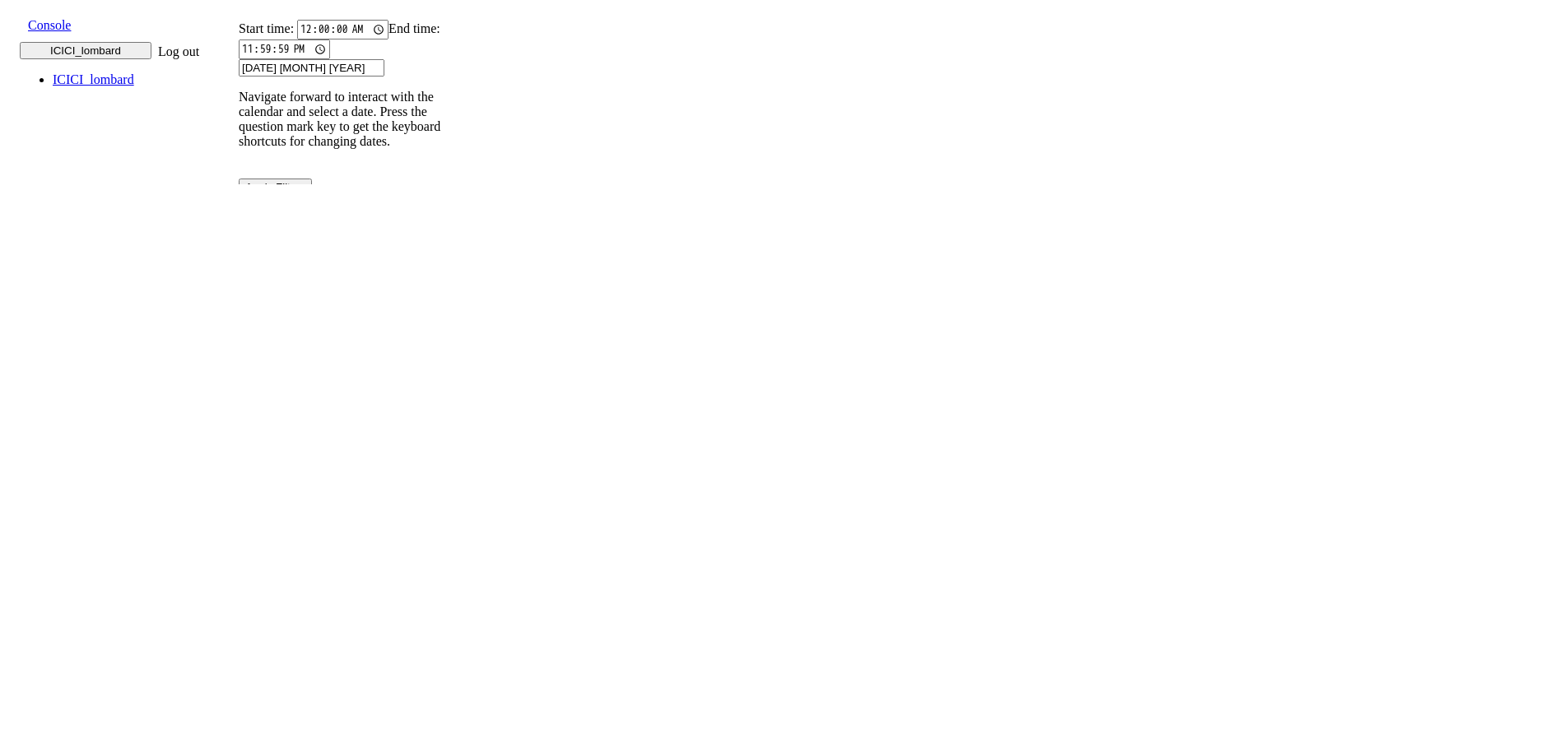 click on "[DATE] [MONTH] [YEAR]" at bounding box center [311, 67] 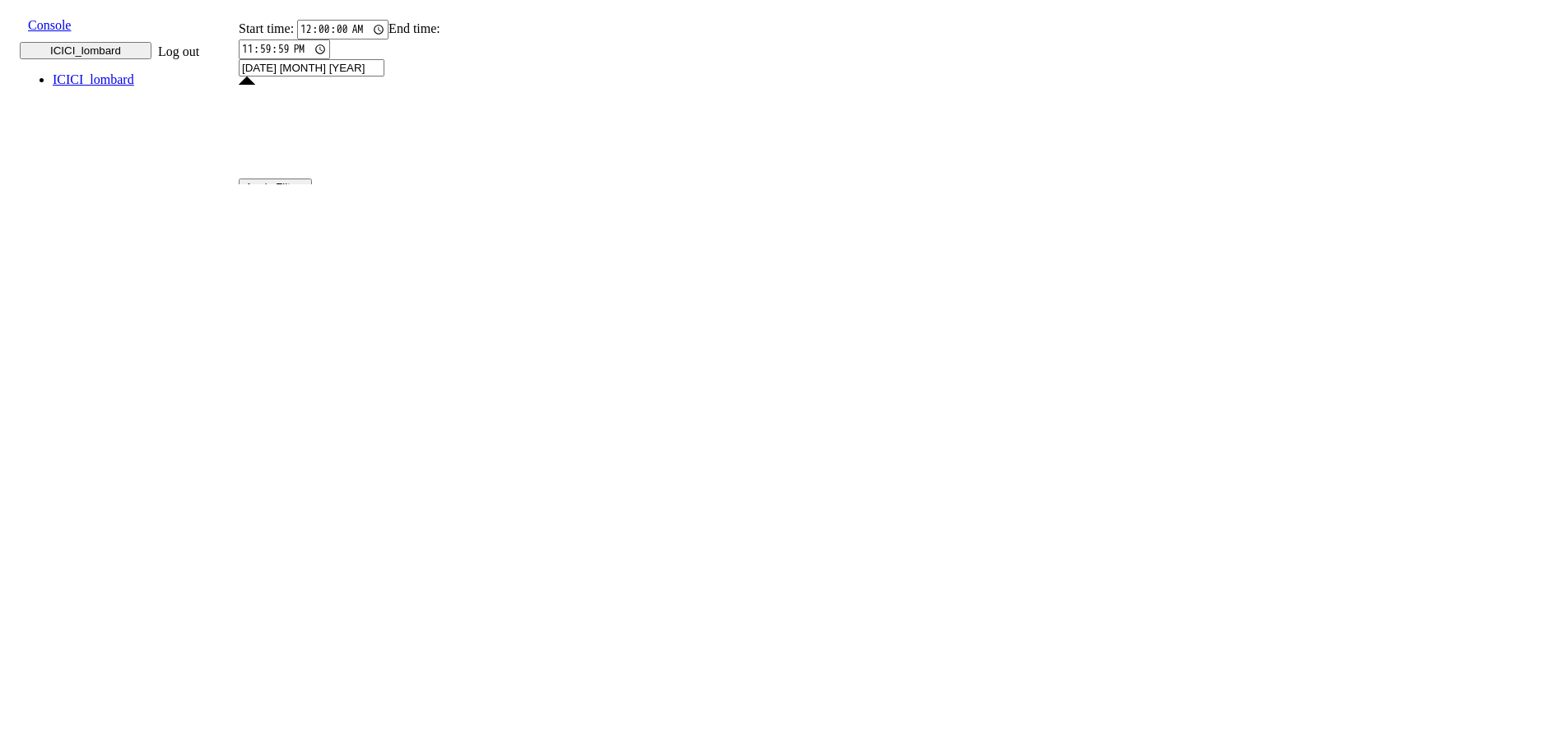 click 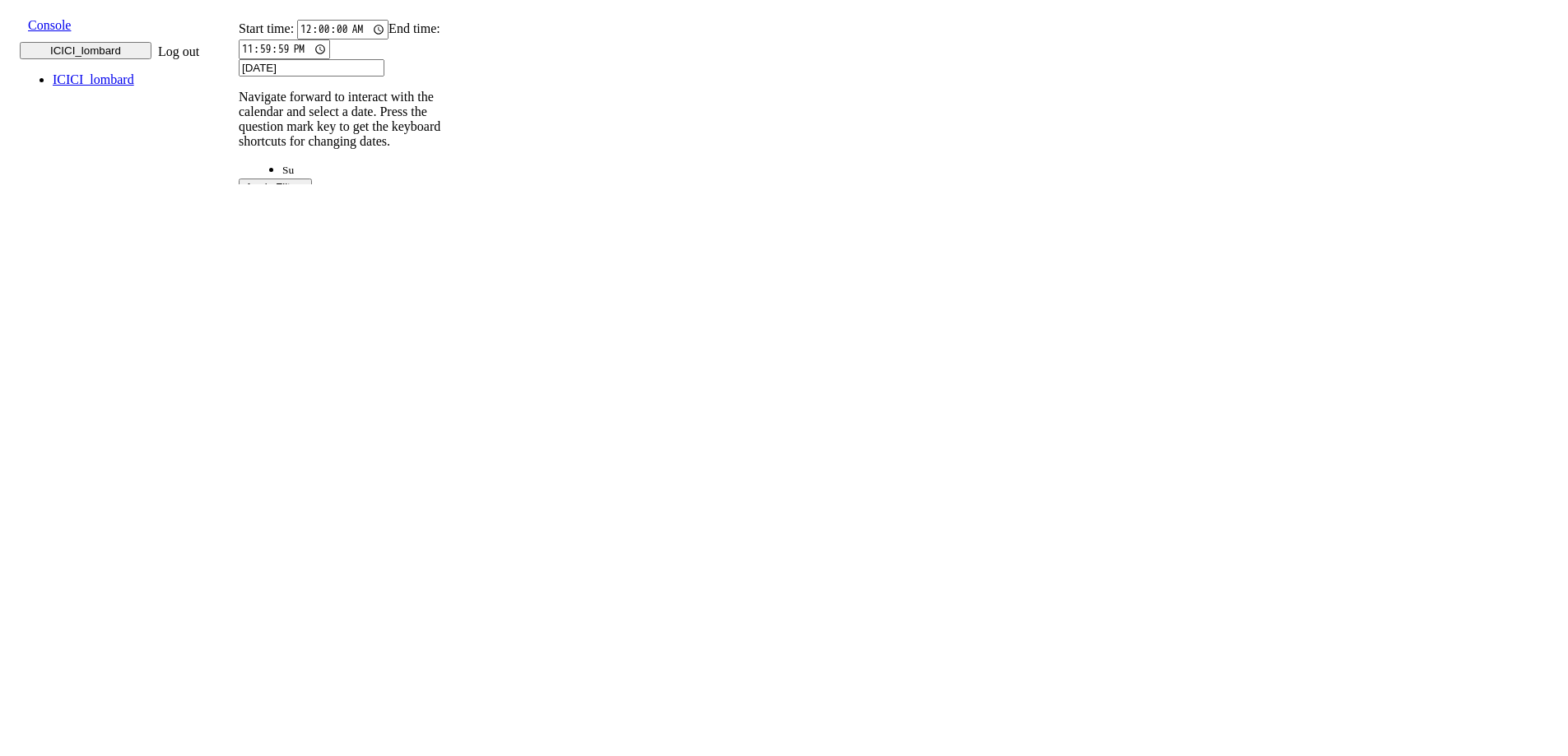 click on "30" at bounding box center [374, 1814] 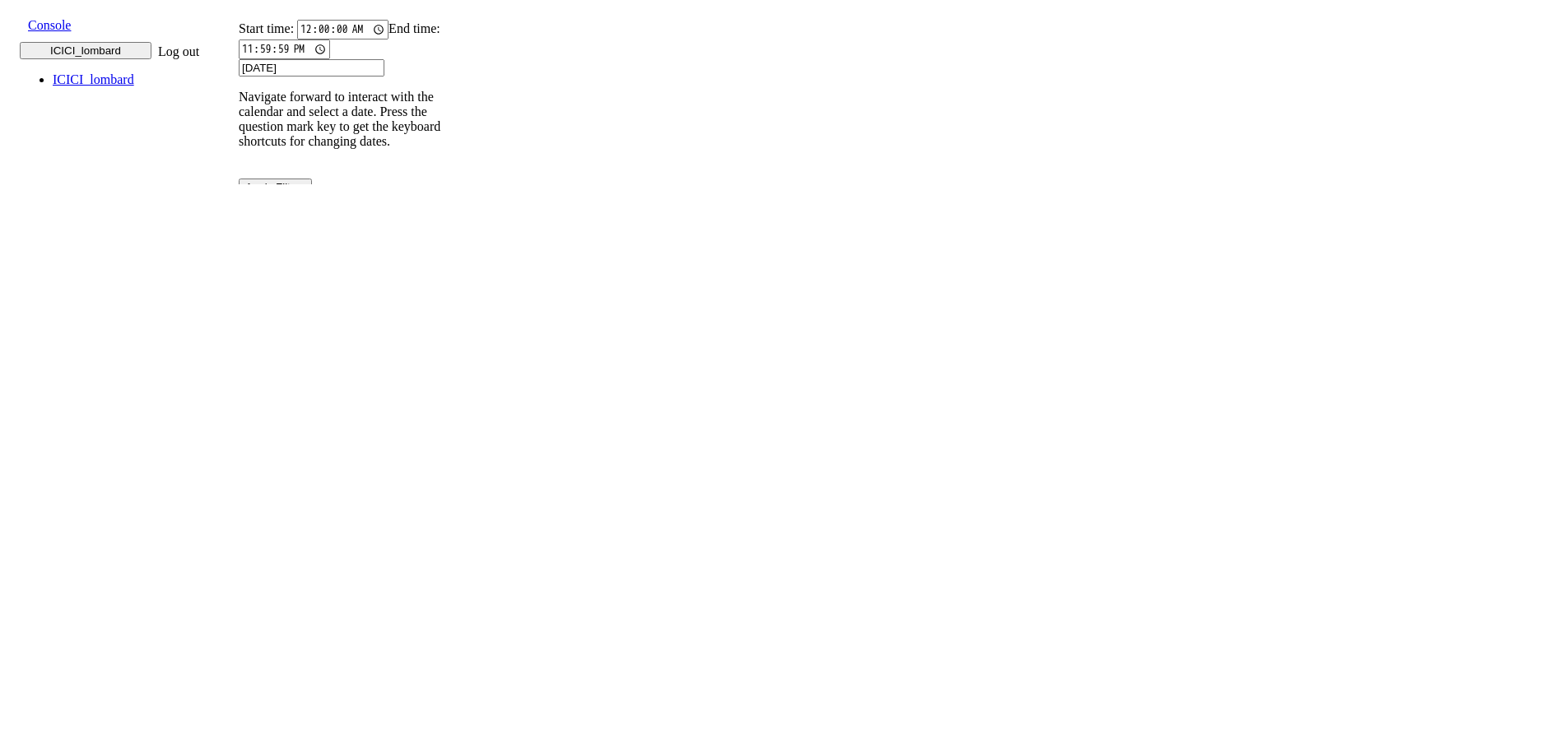 click on "[DATE]" at bounding box center [311, 67] 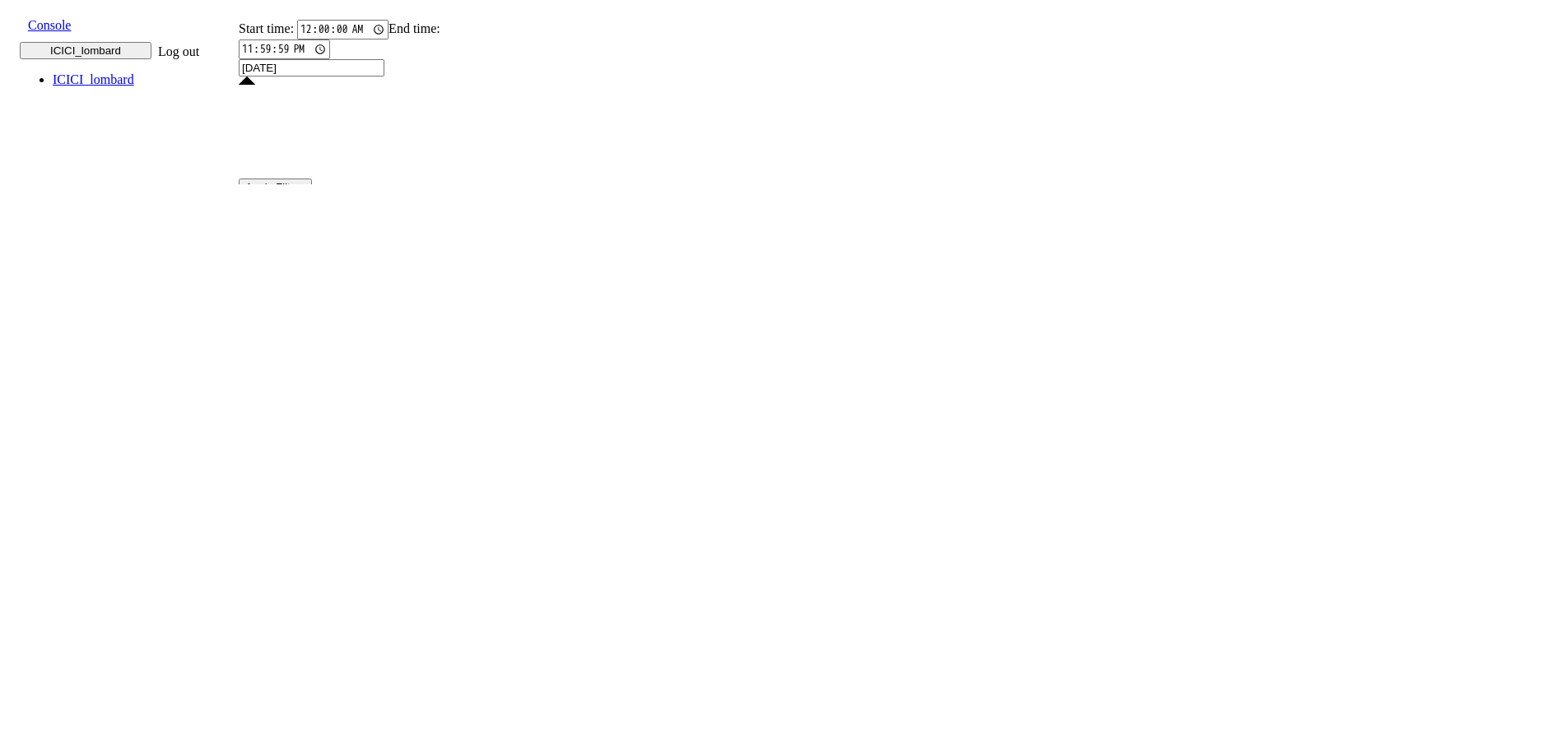 click on "22" at bounding box center (338, 1906) 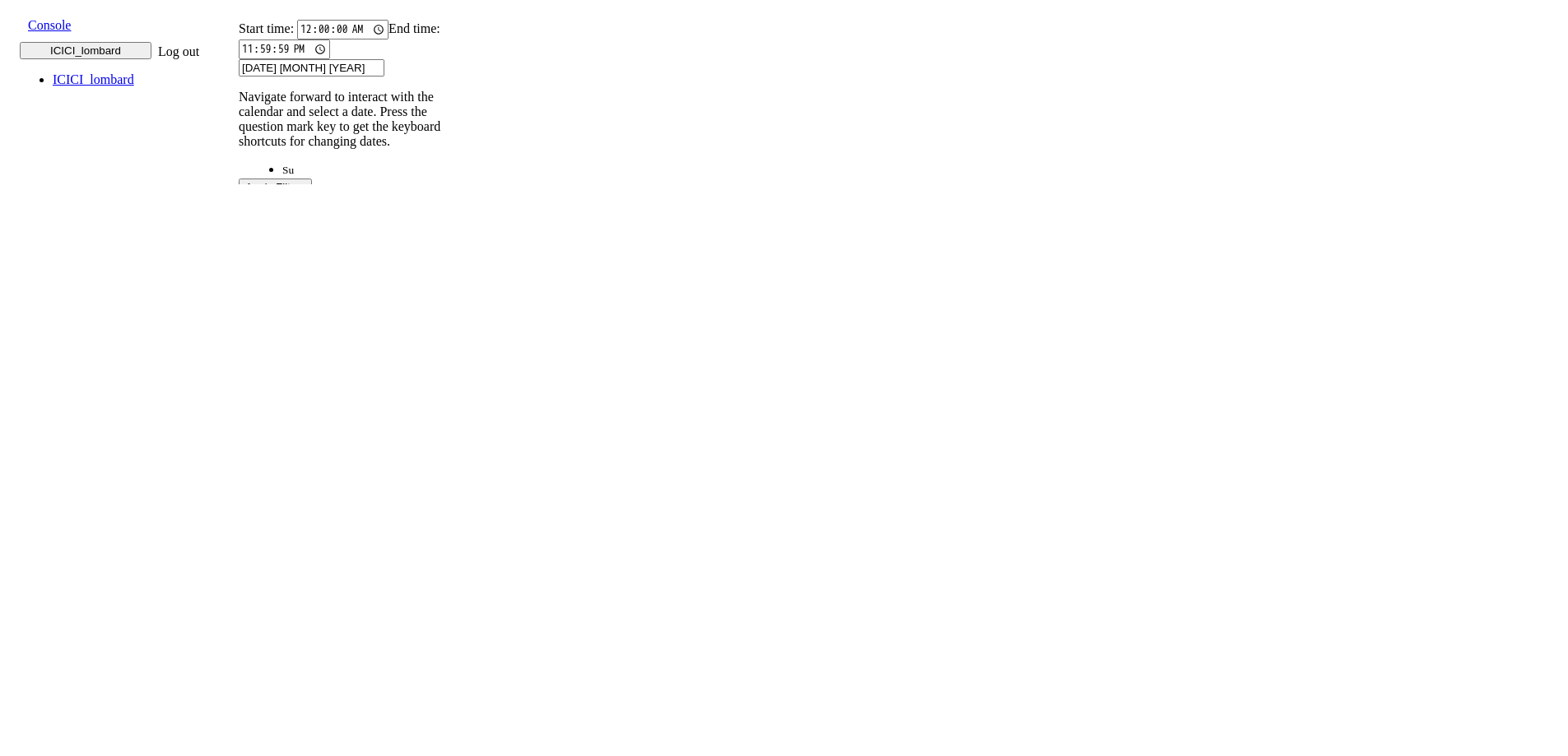 click on "22" at bounding box center (338, 1779) 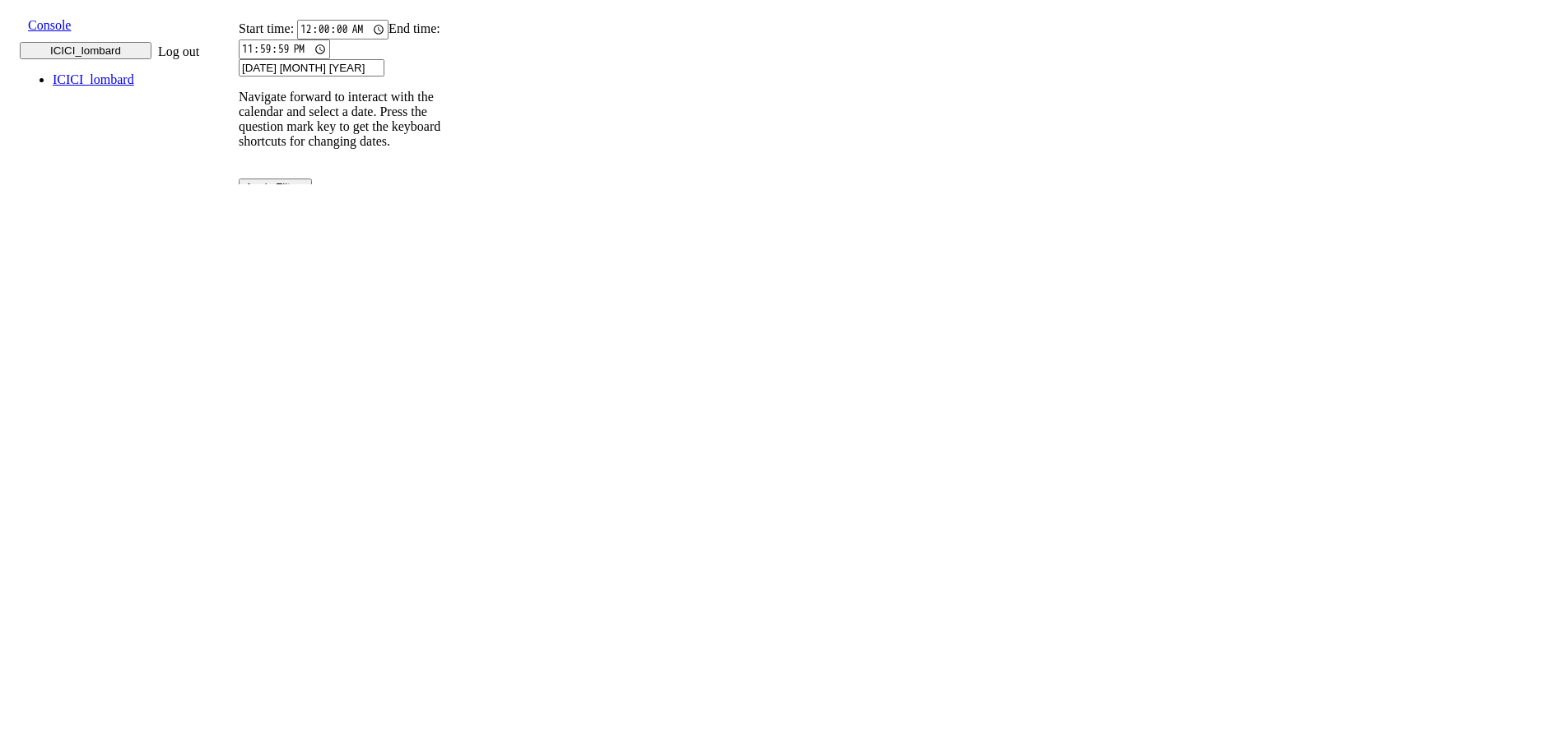 click on "Start time:   [TIME] End time:   [TIME] [DATE] [MONTH] [YEAR] Navigate forward to interact with the calendar and select a date. Press the question mark key to get the keyboard shortcuts for changing dates. [DATE] [MONTH] [YEAR] Navigate backward to interact with the calendar and select a date. Press the question mark key to get the keyboard shortcuts for changing dates. All Reported Resolved Live Calls Sub Testing Calls Status No status selected HANGUP USER_HANGUP TRANSFER UNKNOWN Language Code No language selected Hindi English Tamil Telugu Kanada Marathi Malayalam Gujarati Bengali Indonesian Malay English US English GB Flow Version End State Errors  Quick Report  Flow  UX  Latency  Content  Intent  Entity  Transcription  Miscellaneous" at bounding box center [351, 364] 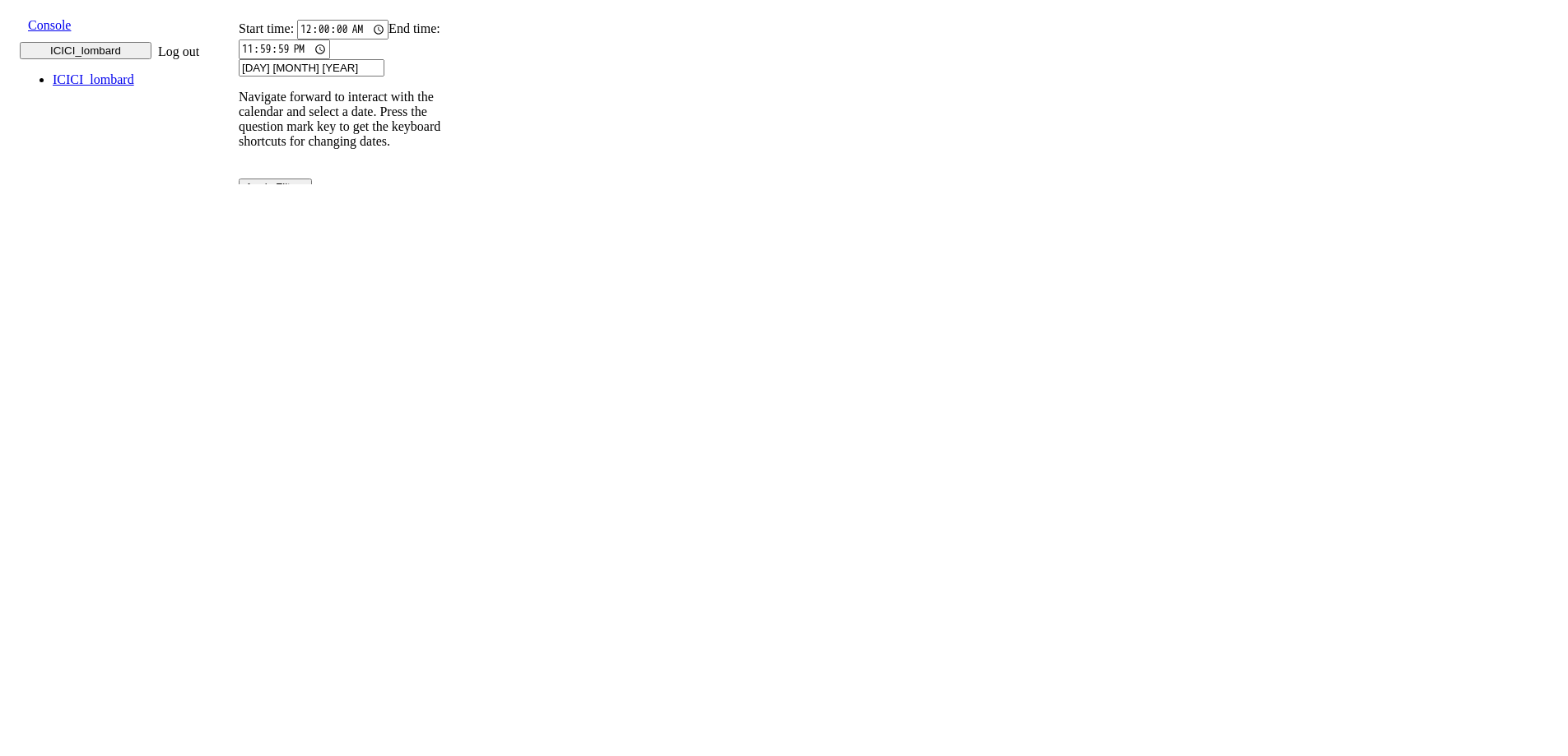 scroll, scrollTop: 0, scrollLeft: 0, axis: both 